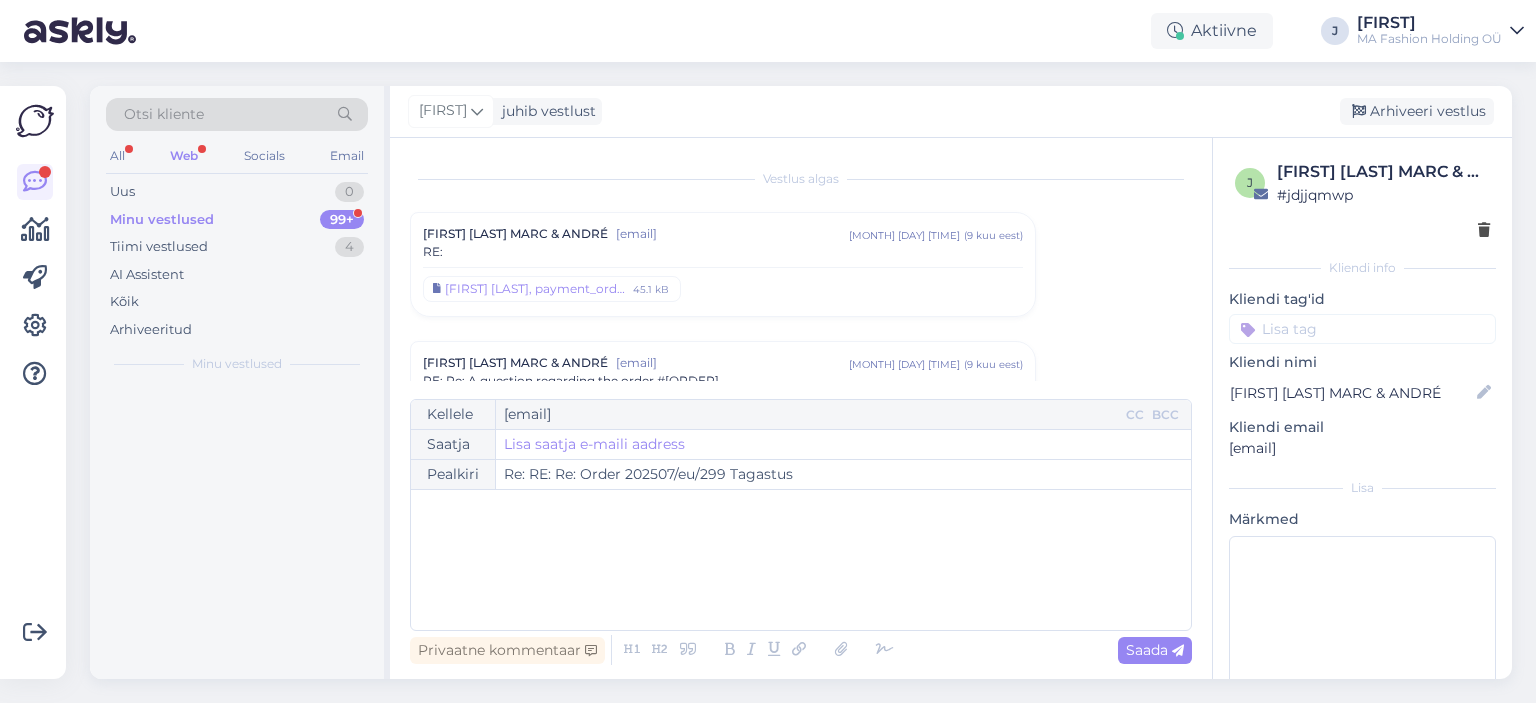 scroll, scrollTop: 0, scrollLeft: 0, axis: both 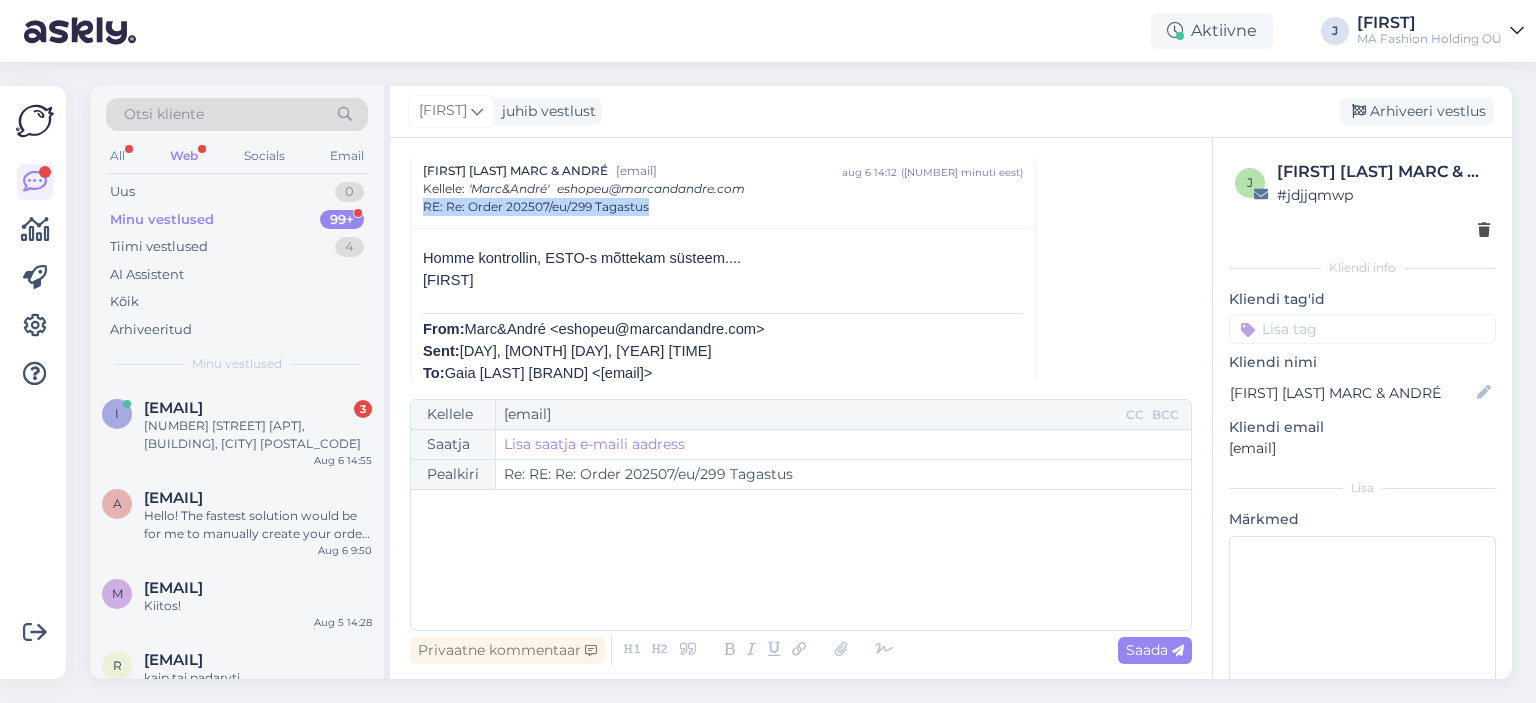 click on "Minu vestlused 99+" at bounding box center [237, 220] 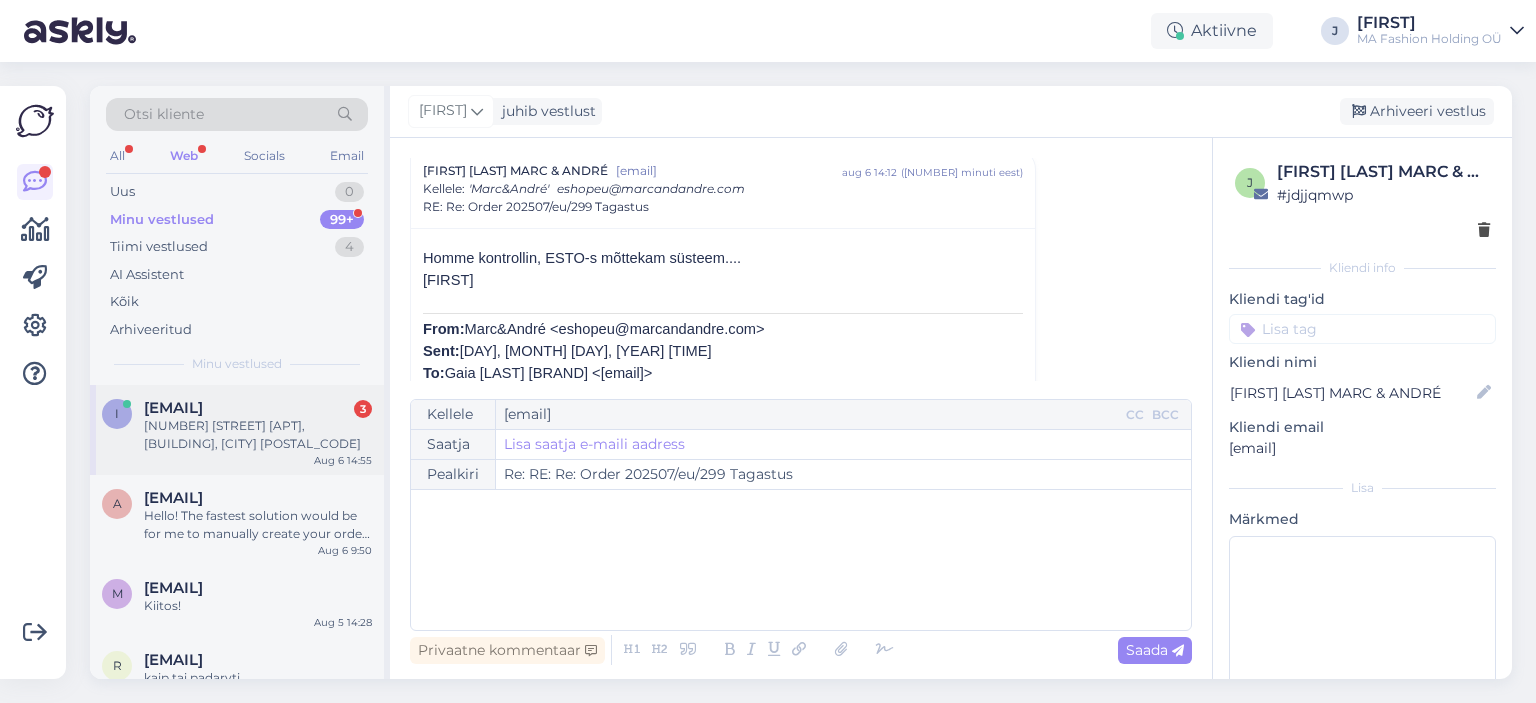 click on "[NUMBER] [STREET], [APARTMENT], [BUILDING], [CITY] [POSTAL_CODE] [MONTH] [TIME]" at bounding box center [237, 430] 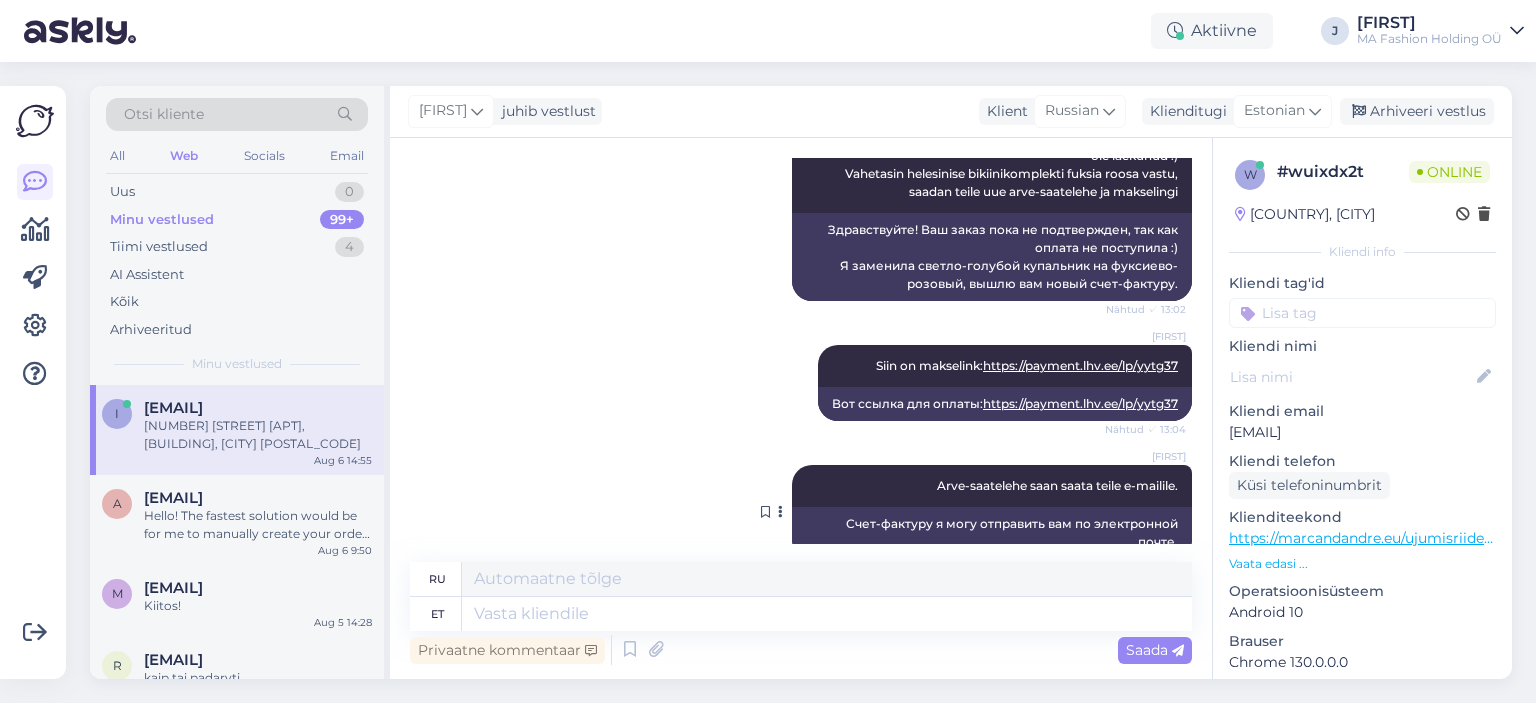 scroll, scrollTop: 6087, scrollLeft: 0, axis: vertical 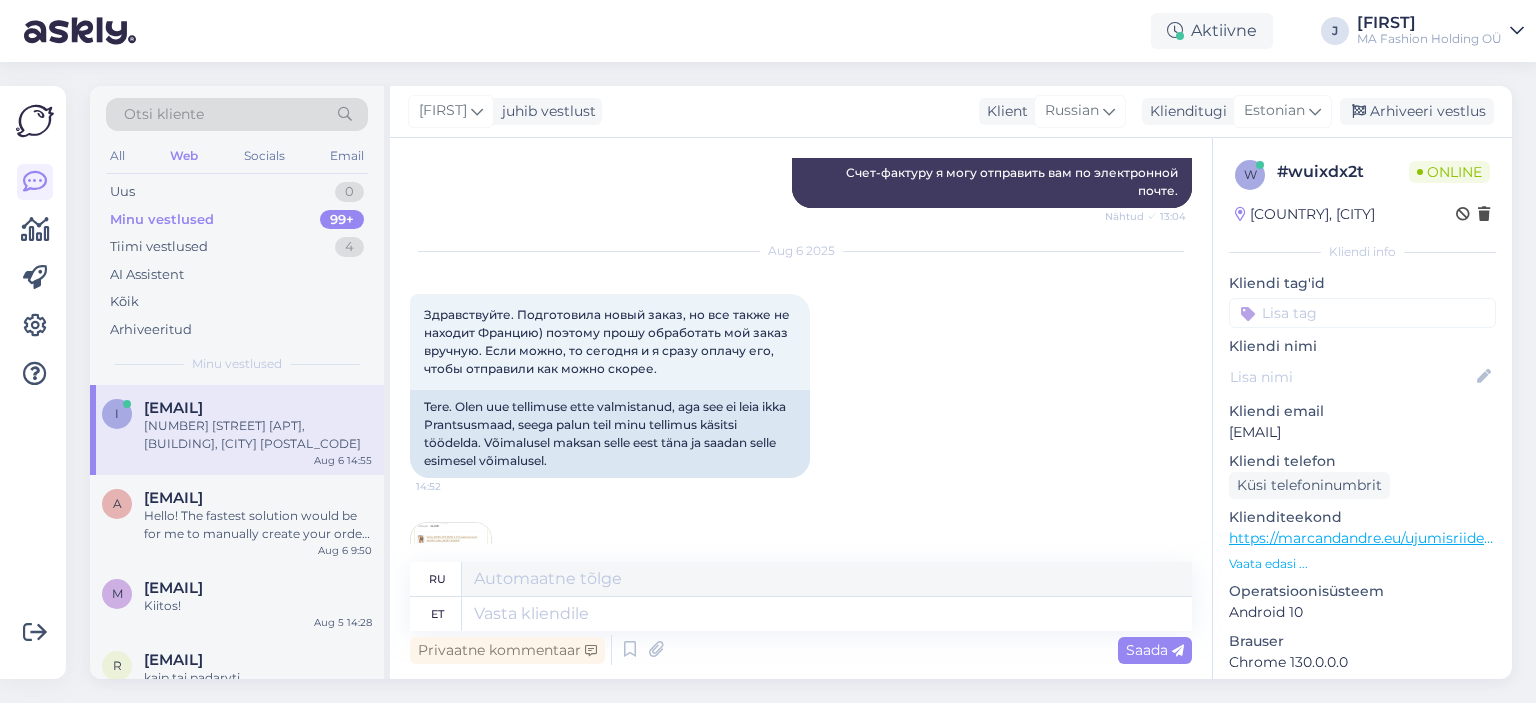 click on "[FIRST] [LAST]" at bounding box center [951, 112] 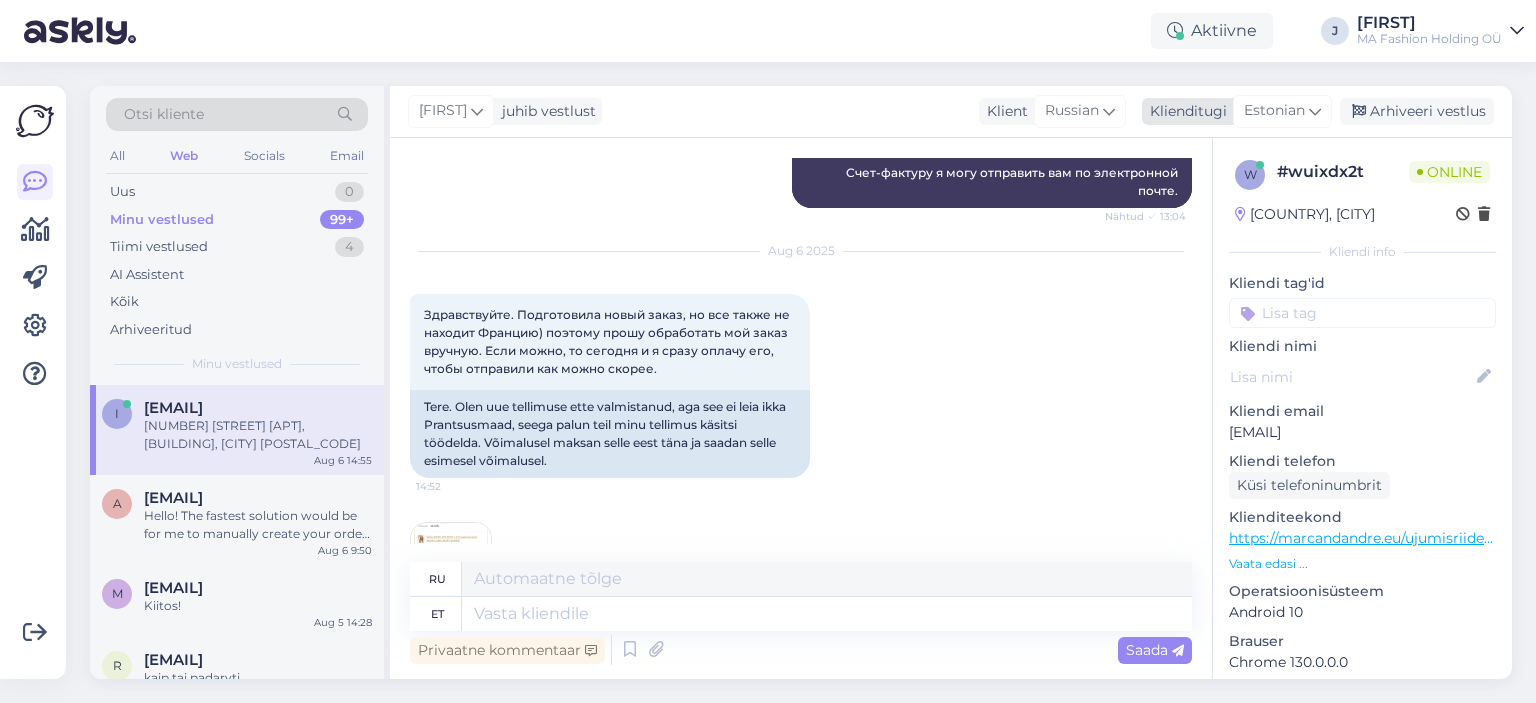 click on "Estonian" at bounding box center (1274, 111) 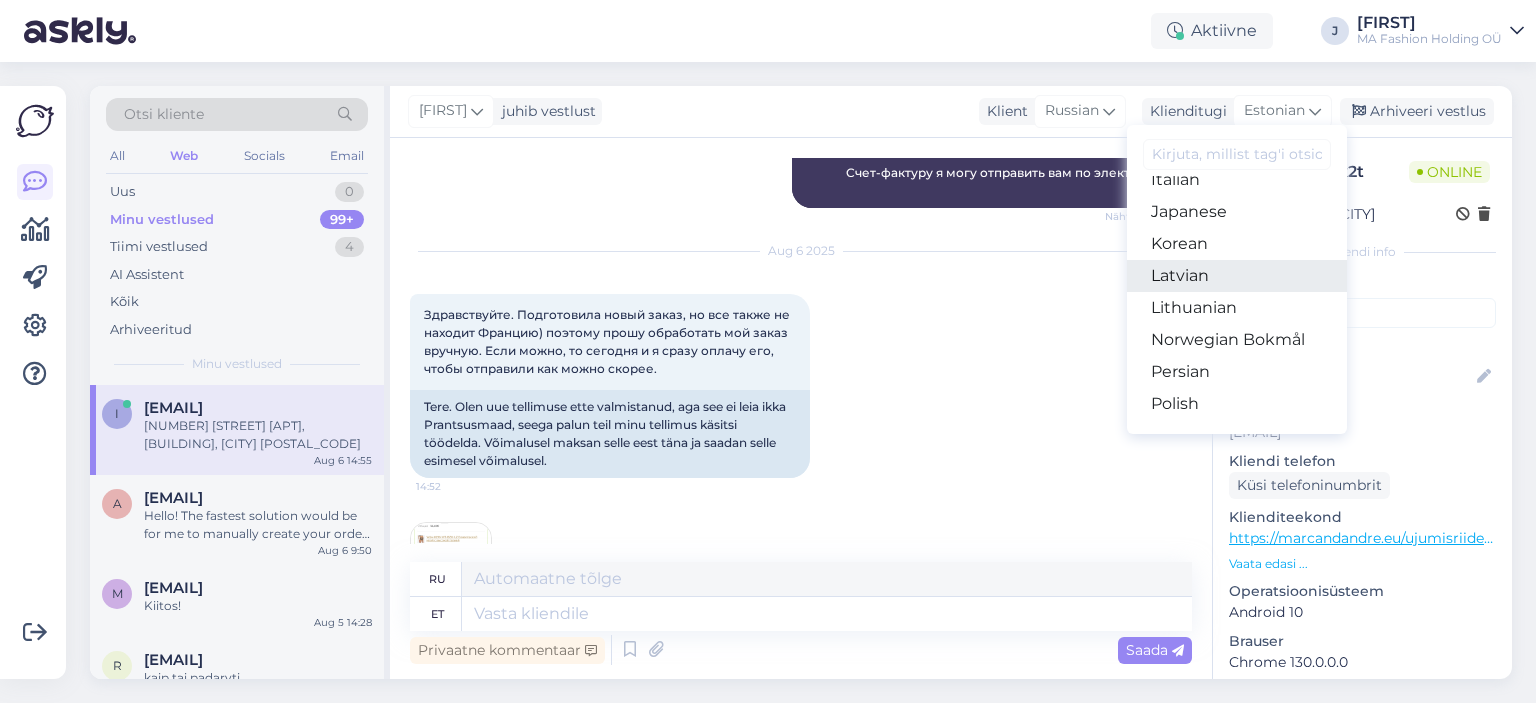 scroll, scrollTop: 600, scrollLeft: 0, axis: vertical 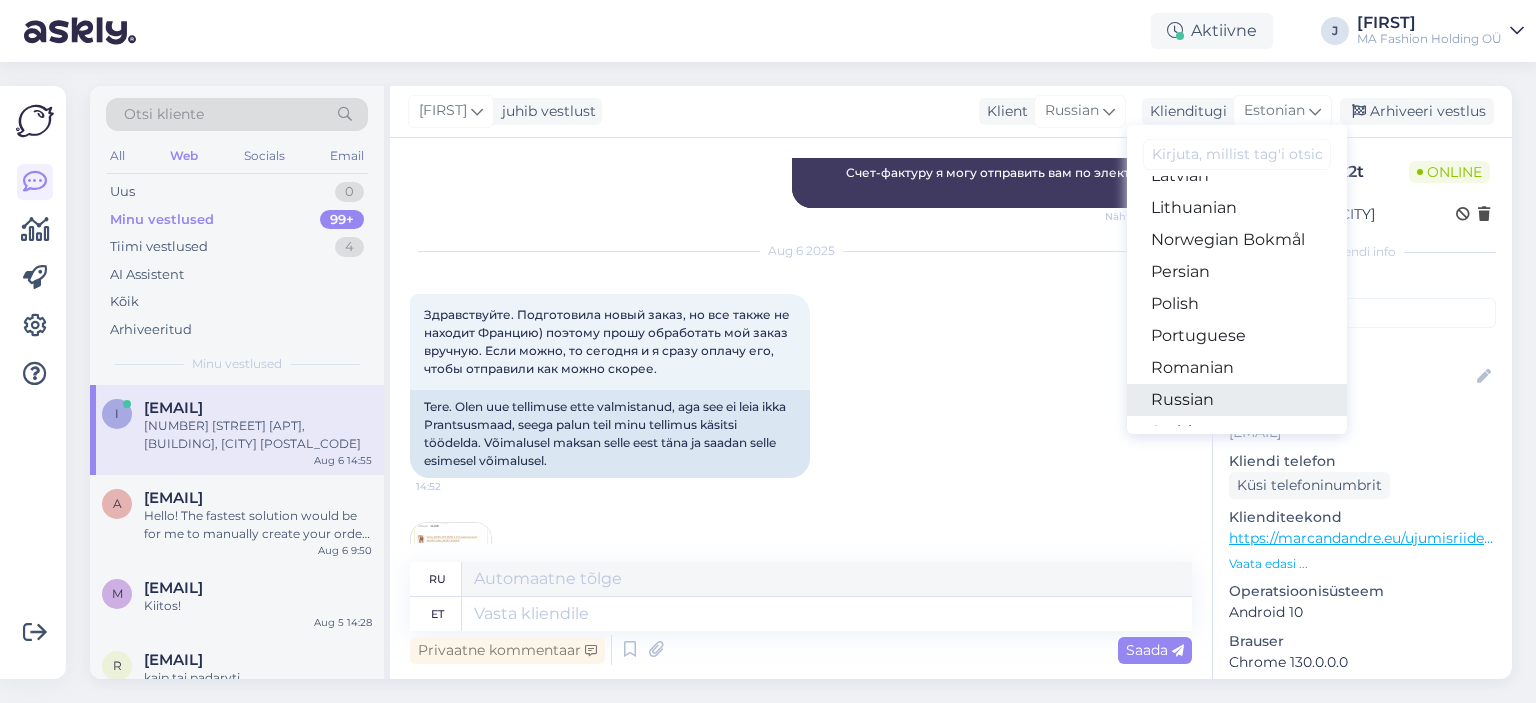 click on "Russian" at bounding box center [1237, 400] 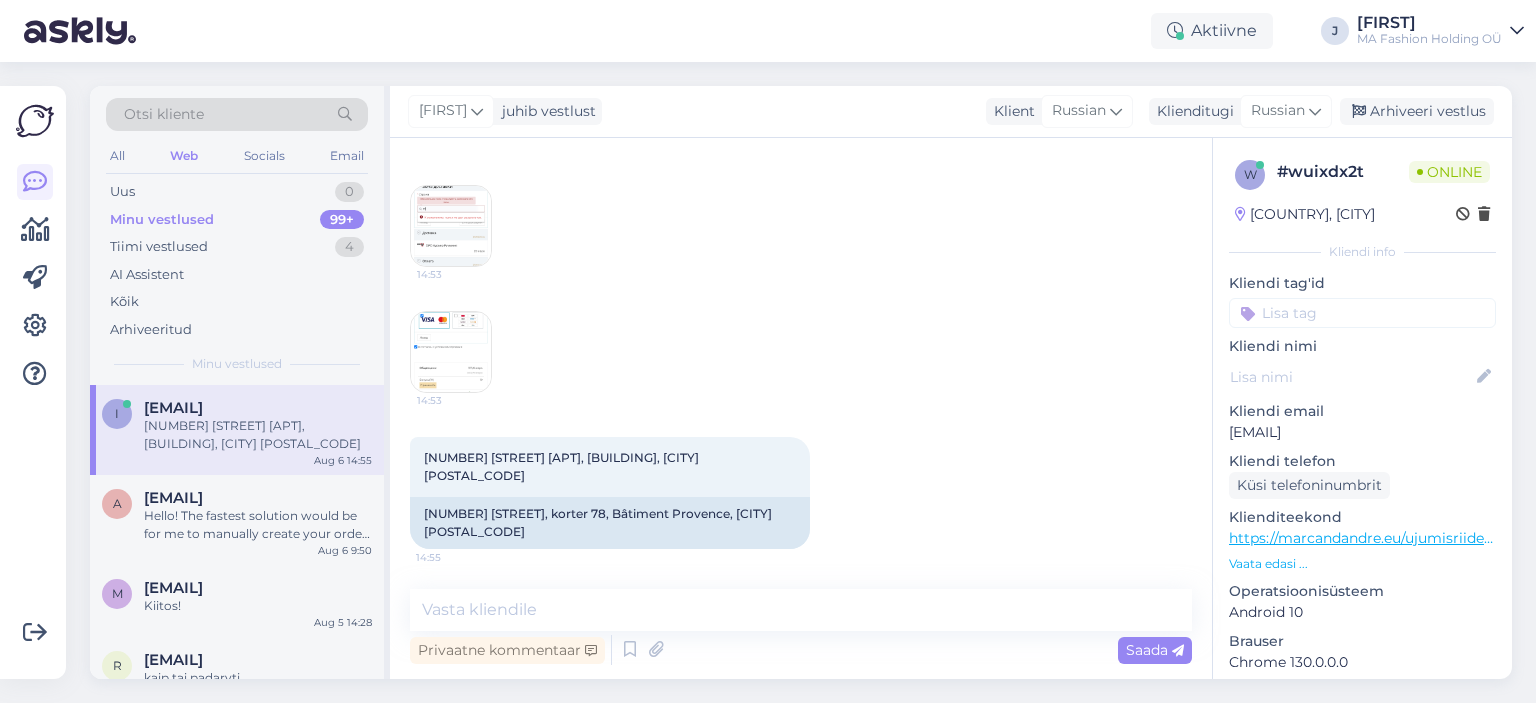 scroll, scrollTop: 6760, scrollLeft: 0, axis: vertical 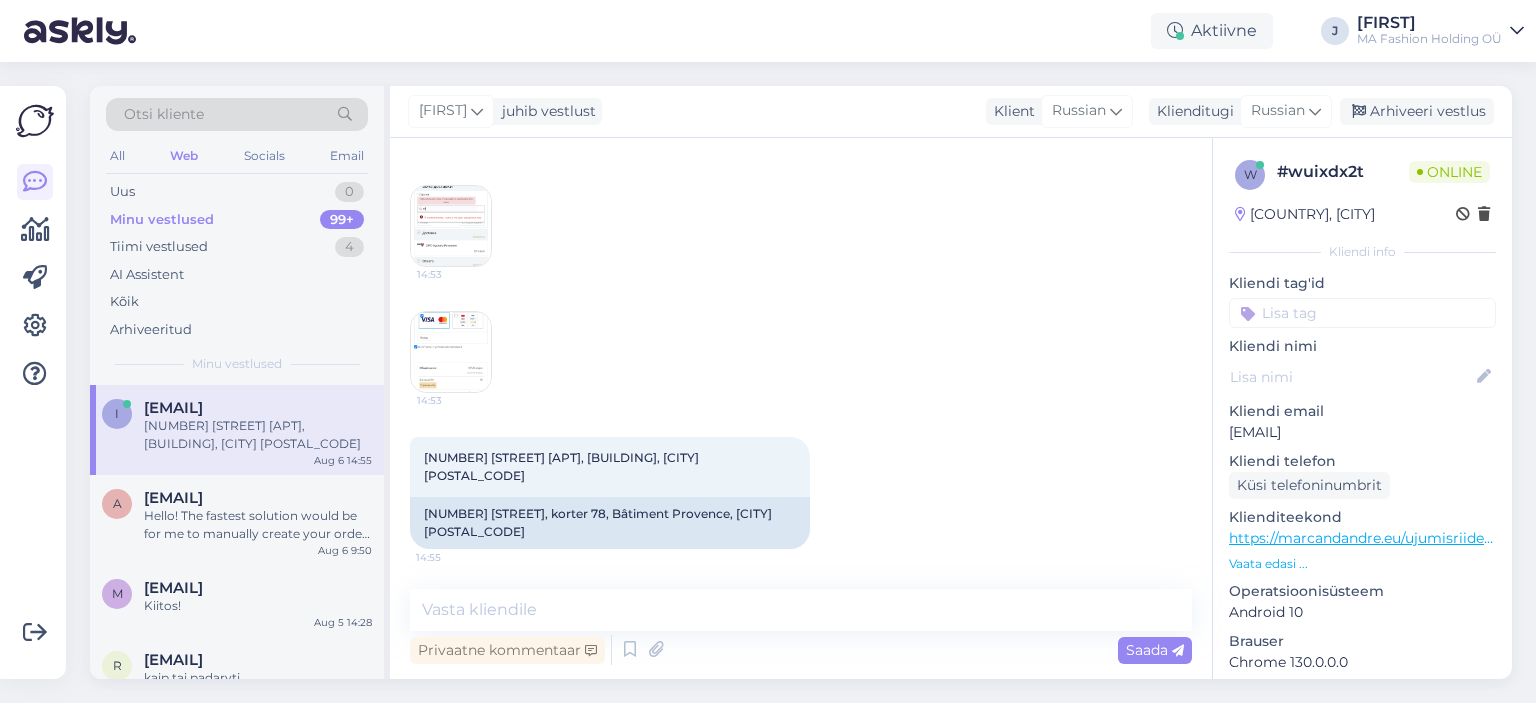 click on "Vestlus algas [MONTH] [DAY] [YEAR] В субботу я сделала заказ, оплатила его. Но сообщение о подтверждении, обработке или отправке зака мне на электронную почту так и не поступило! Жду обратной связи [TIME] Laupäeval tegin tellimuse ja maksin selle eest. Kuid ma ei saanud kordagi meilisõnumit tellimuse kinnitamise, töötlemise või saatmise kohta! Ootan teie tagasisidet [TIME] [TIME] [MONTH] [DAY] [YEAR] Jekaterina Tere! Vabandust, et eile ei jõudnud teile vastata. Kohe uurin, kus maal teie tellimus on!
Nähtud ✓ [TIME] Здравствуйте! Мне жаль, что я не смог ответить Вам вчера. Я сразу узнаю, в какой точке страны находится ваш заказ! Jekaterina https://pay.every-pay.eu/lp/6cuq4s
Vabandame ebamugavuste pärast!
Kälina
Nähtud ✓ [TIME] https://pay.every-pay.eu/lp/6cuq4s Jekaterina [TIME] [TIME]" at bounding box center [801, 408] 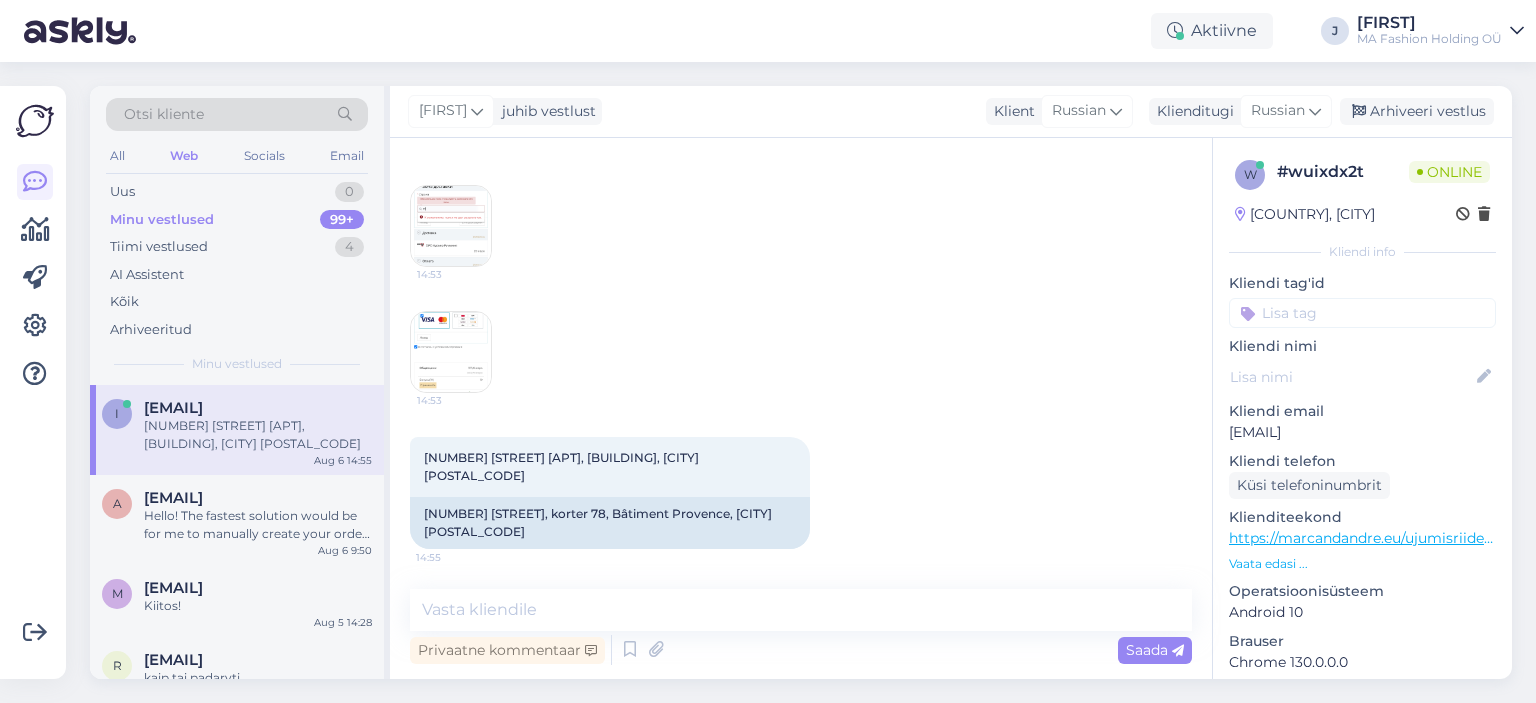 scroll, scrollTop: 6560, scrollLeft: 0, axis: vertical 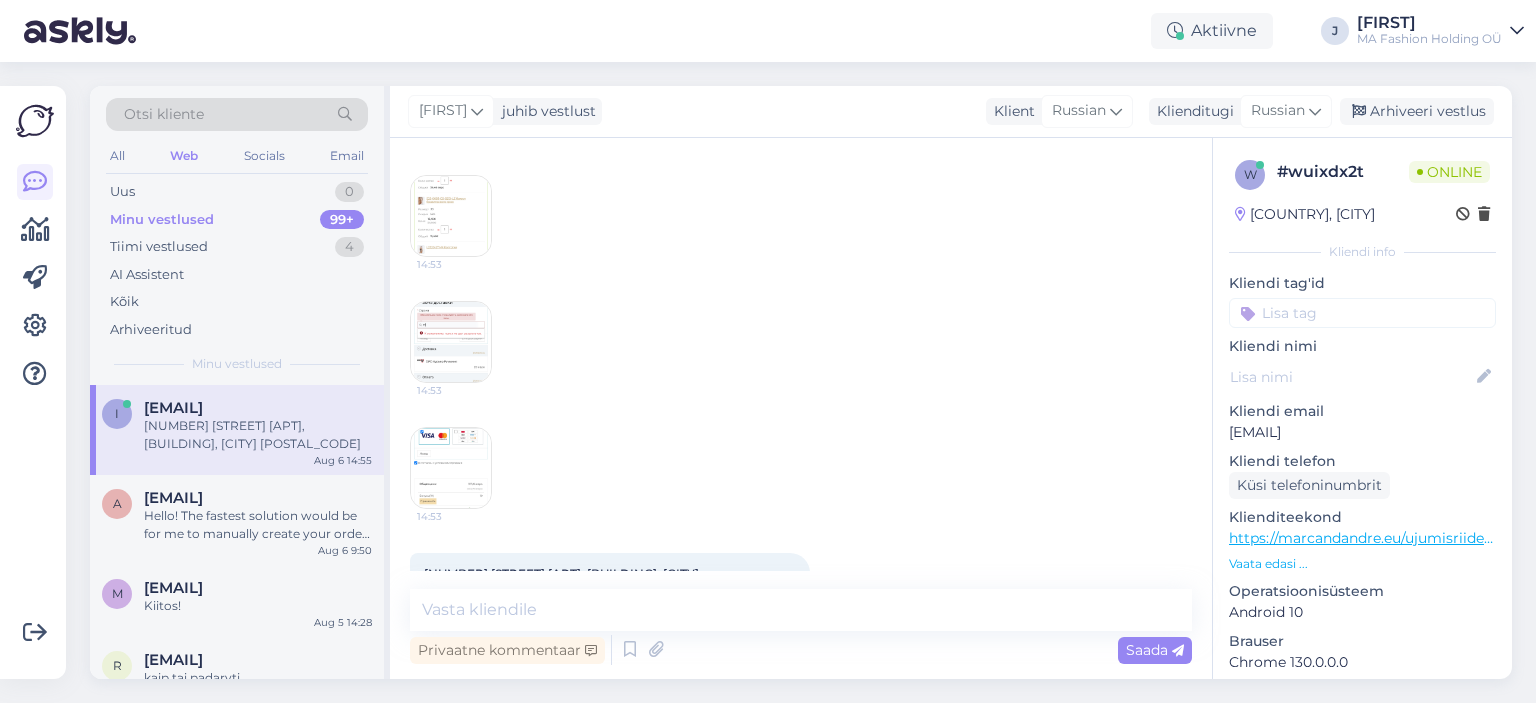 click at bounding box center [451, 90] 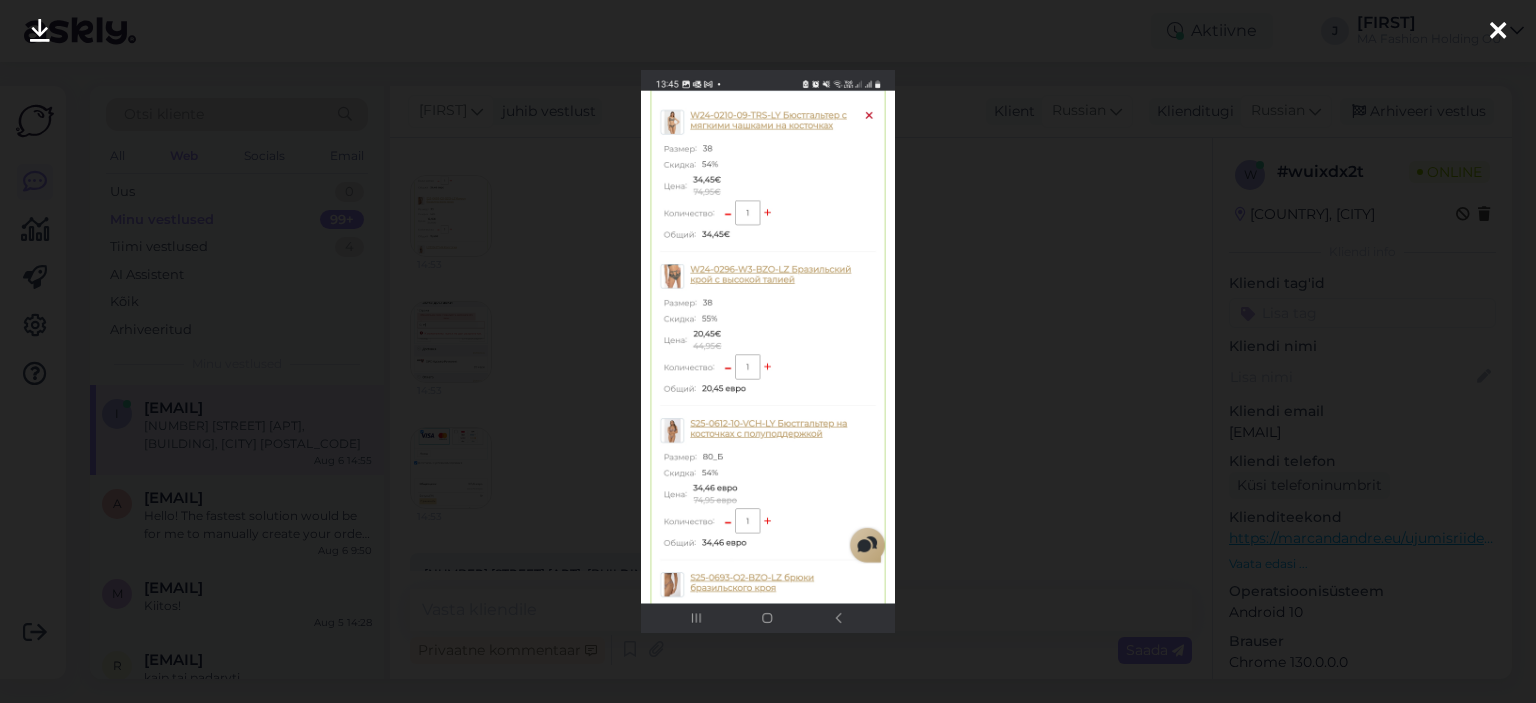 click at bounding box center [767, 351] 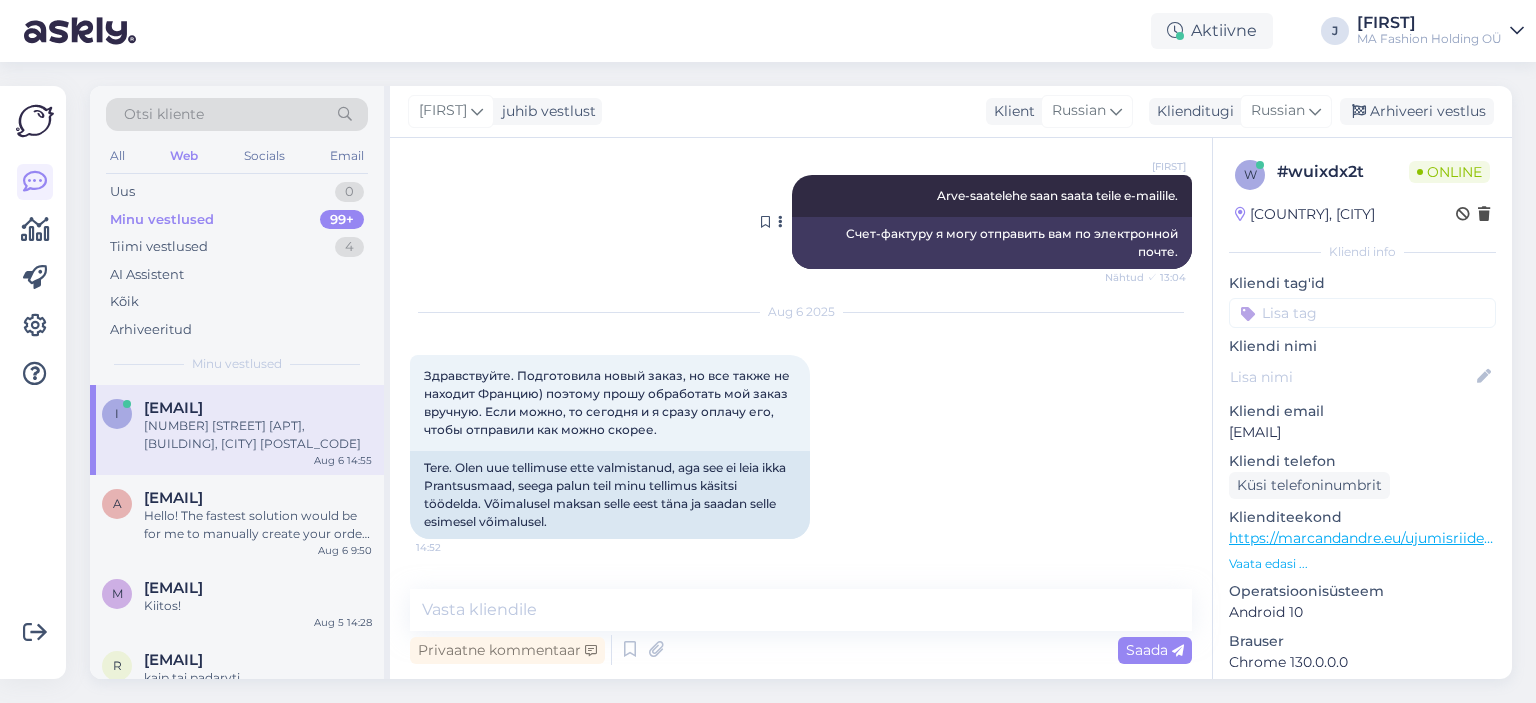 scroll, scrollTop: 6060, scrollLeft: 0, axis: vertical 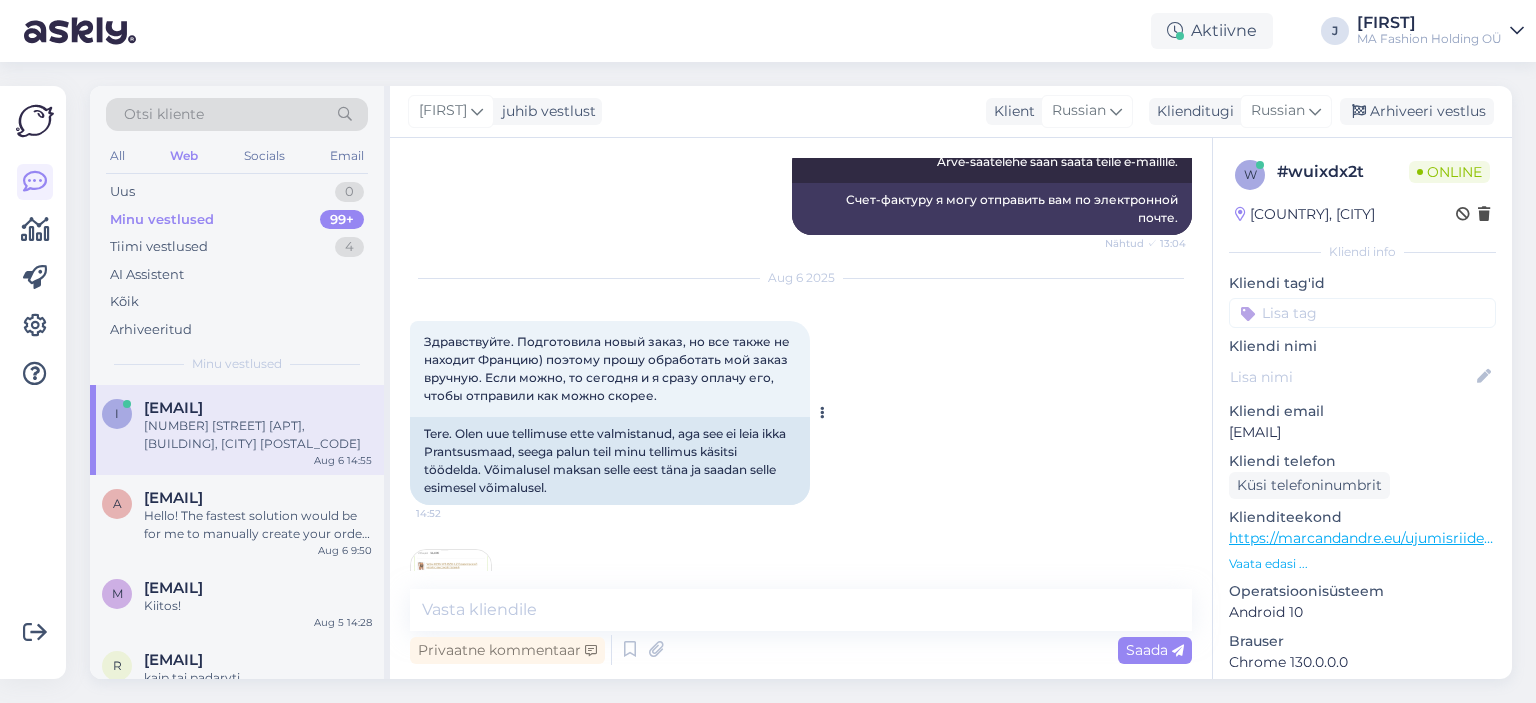 click on "Здравствуйте. Подготовила новый заказ, но все также не находит Францию) поэтому прошу обработать мой заказ вручную. Если можно, то сегодня и я сразу оплачу его, чтобы отправили как можно скорее." at bounding box center [608, 368] 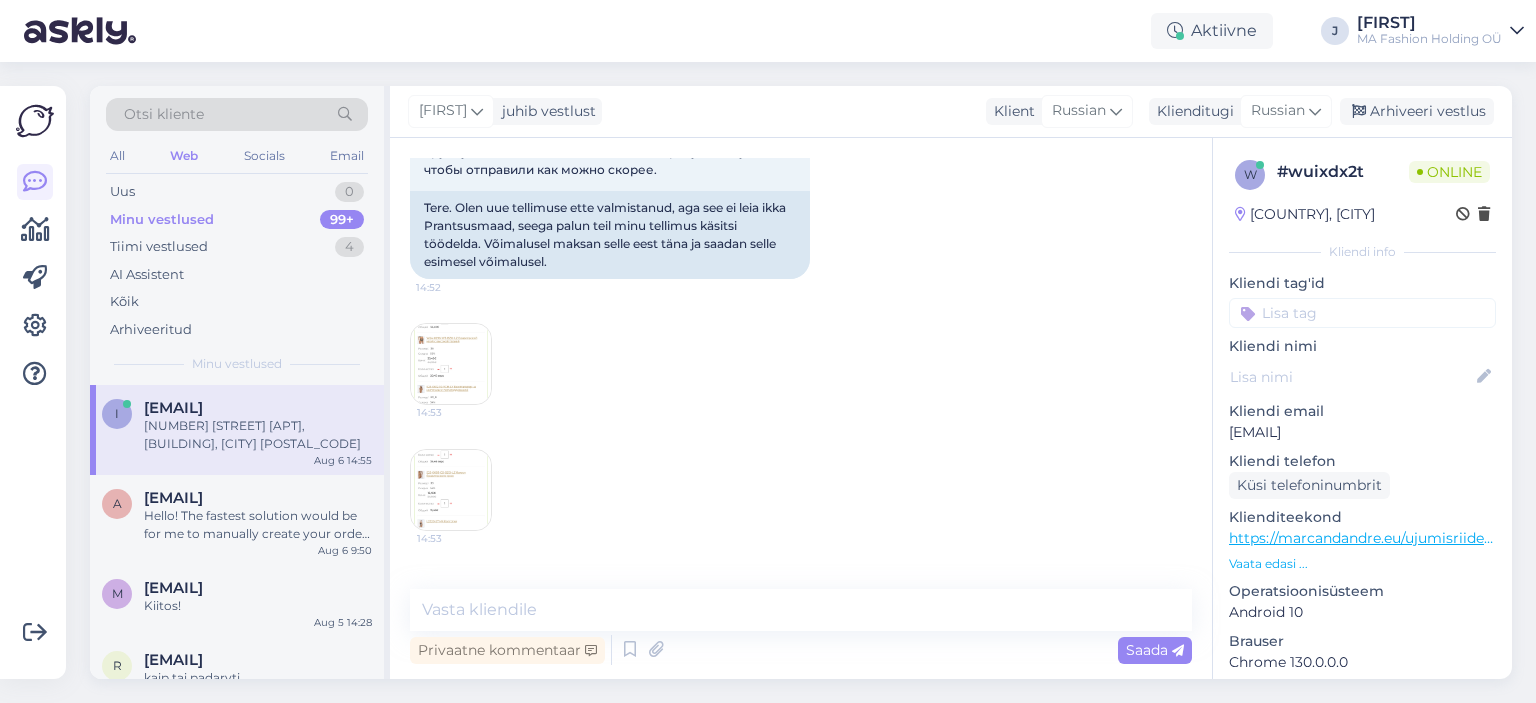 scroll, scrollTop: 6160, scrollLeft: 0, axis: vertical 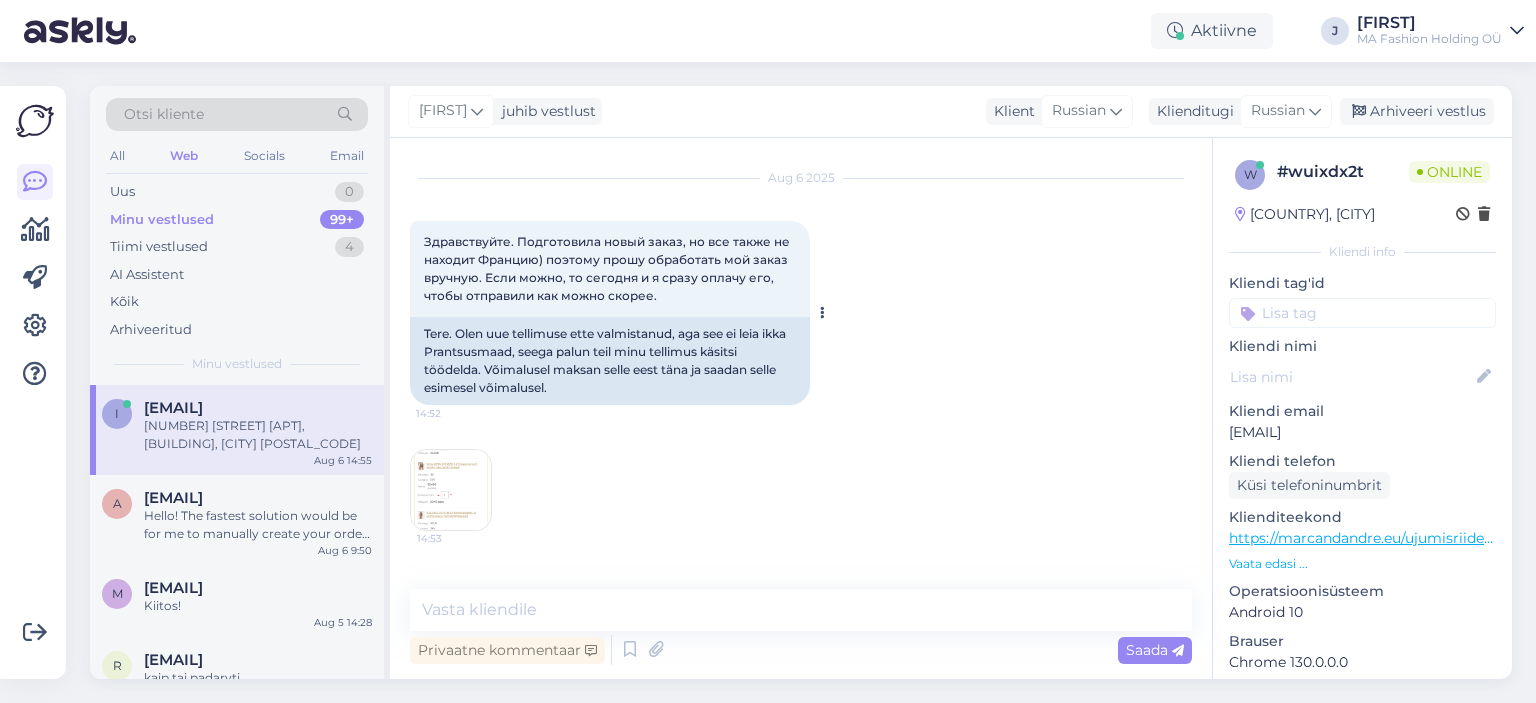 click on "Tere. Olen uue tellimuse ette valmistanud, aga see ei leia ikka Prantsusmaad, seega palun teil minu tellimus käsitsi töödelda. Võimalusel maksan selle eest täna ja saadan selle esimesel võimalusel." at bounding box center [610, 361] 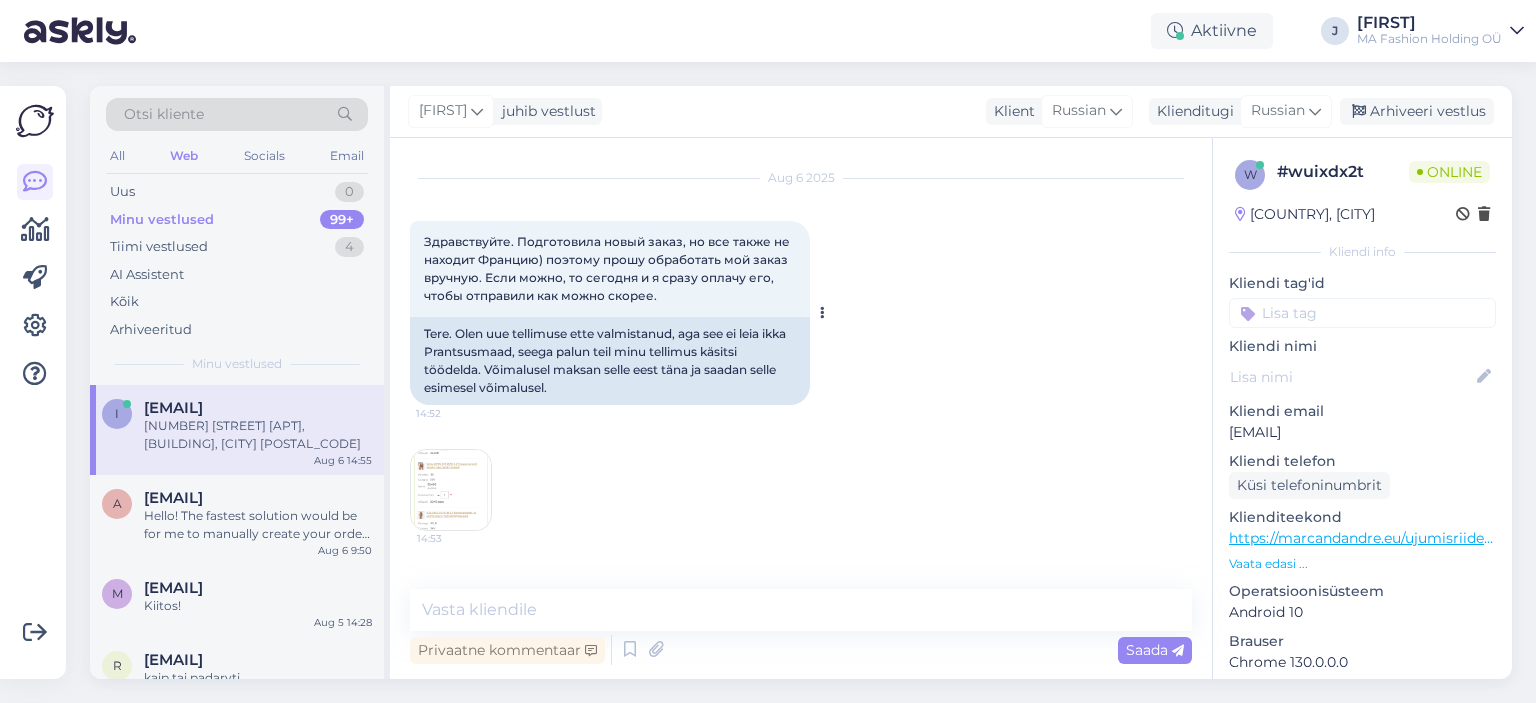 drag, startPoint x: 660, startPoint y: 381, endPoint x: 416, endPoint y: 331, distance: 249.07027 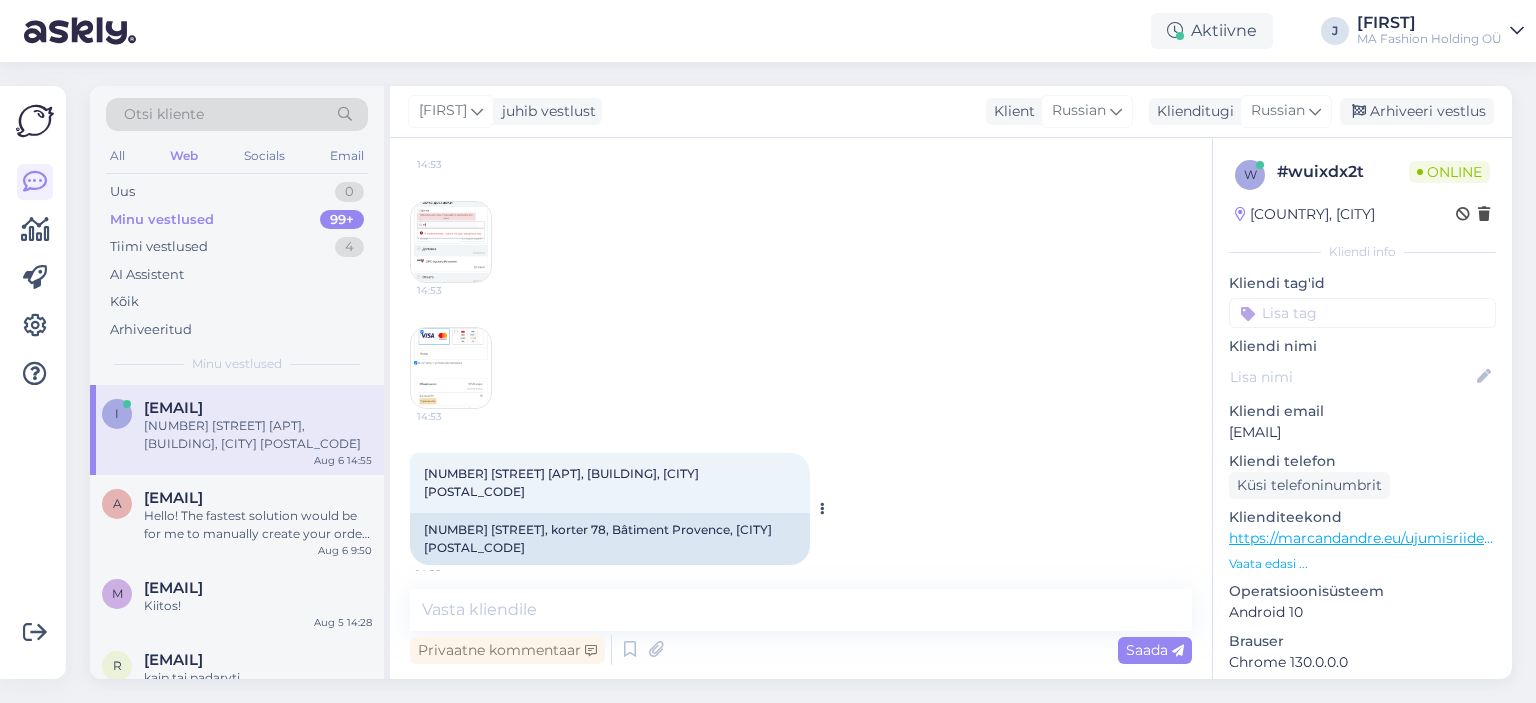 scroll, scrollTop: 6760, scrollLeft: 0, axis: vertical 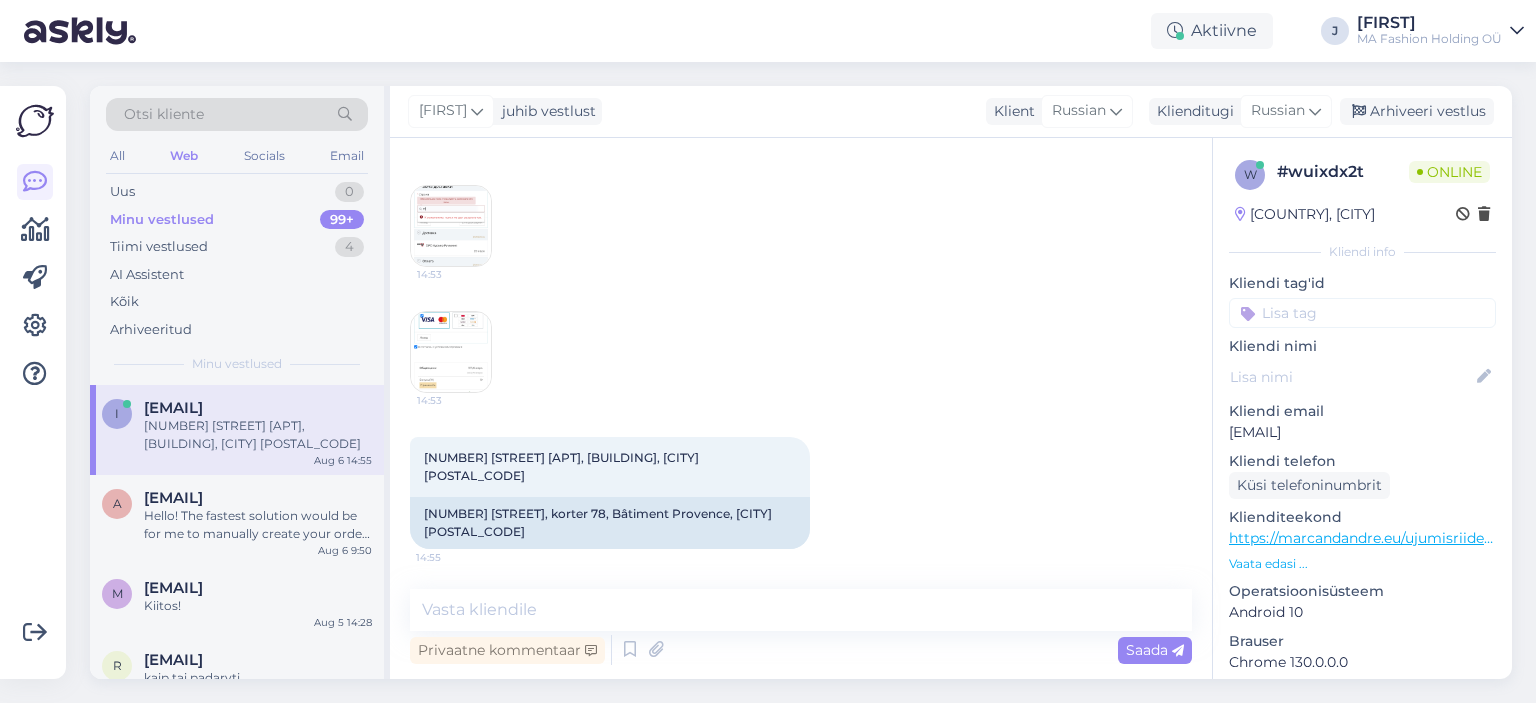 click on "Vestlus algas [MONTH] [DAY] [YEAR] В субботу я сделала заказ, оплатила его. Но сообщение о подтверждении, обработке или отправке зака мне на электронную почту так и не поступило! Жду обратной связи [TIME] Laupäeval tegin tellimuse ja maksin selle eest. Kuid ma ei saanud kordagi meilisõnumit tellimuse kinnitamise, töötlemise või saatmise kohta! Ootan teie tagasisidet [TIME] [TIME] [MONTH] [DAY] [YEAR] Jekaterina Tere! Vabandust, et eile ei jõudnud teile vastata. Kohe uurin, kus maal teie tellimus on!
Nähtud ✓ [TIME] Здравствуйте! Мне жаль, что я не смог ответить Вам вчера. Я сразу узнаю, в какой точке страны находится ваш заказ! Jekaterina https://pay.every-pay.eu/lp/6cuq4s
Vabandame ebamugavuste pärast!
Kälina
Nähtud ✓ [TIME] https://pay.every-pay.eu/lp/6cuq4s Jekaterina [TIME] [TIME]" at bounding box center [801, 408] 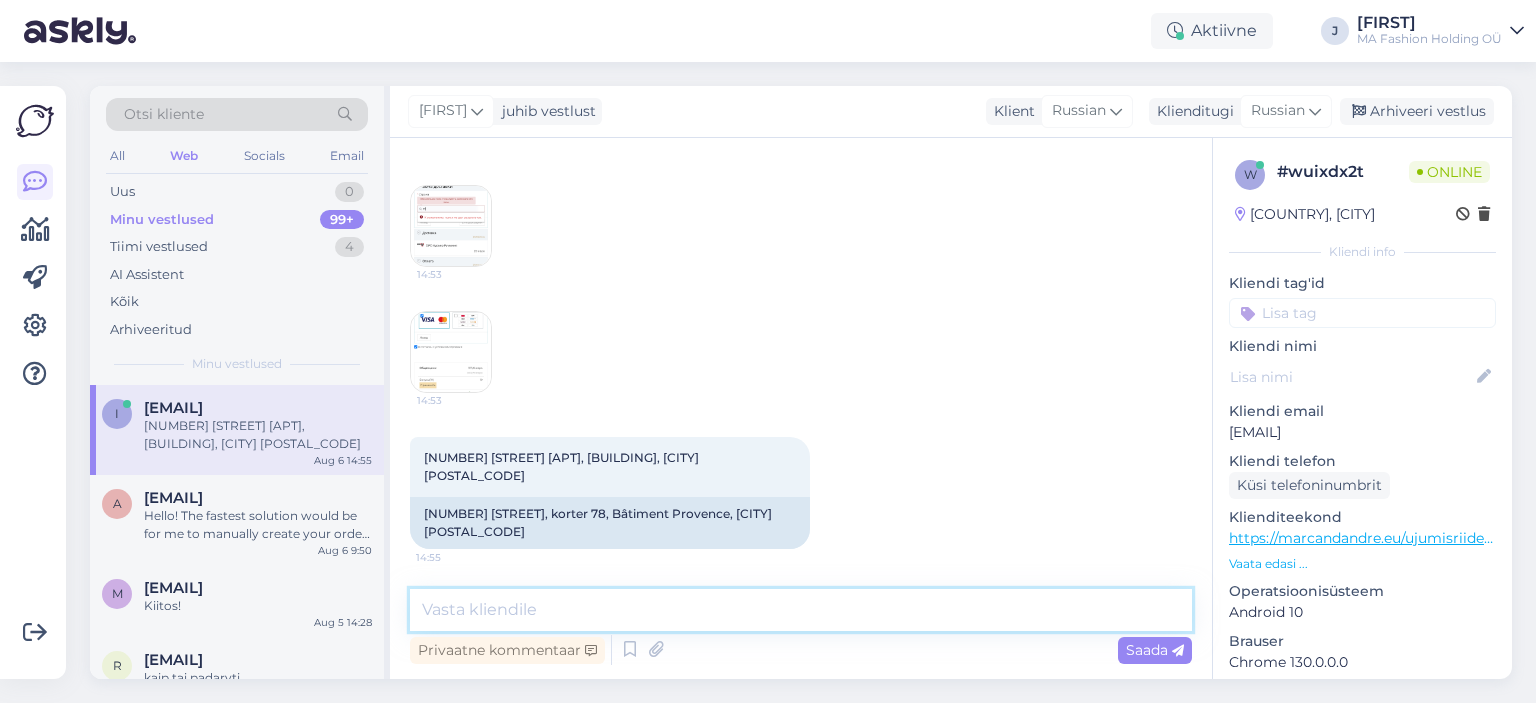click at bounding box center [801, 610] 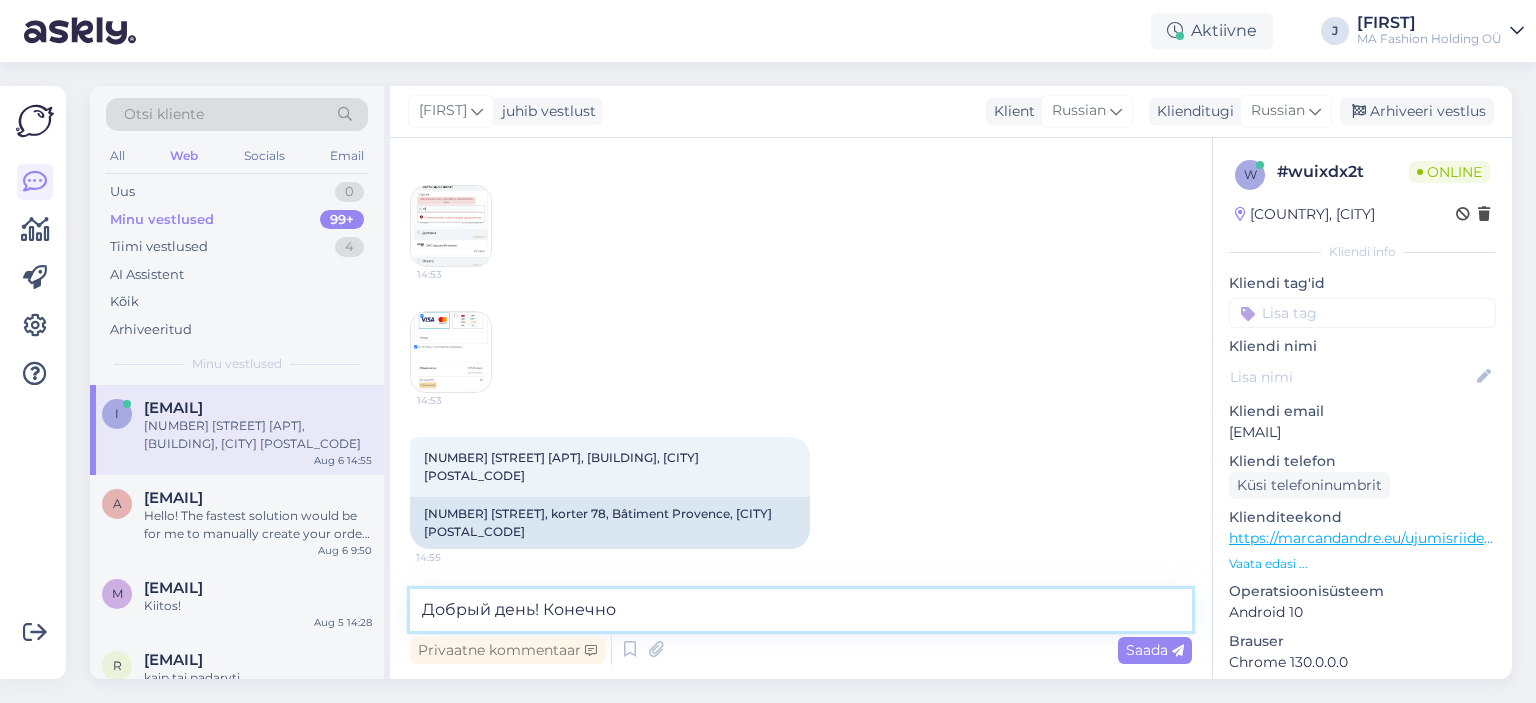 click on "Добрый день! Конечно" at bounding box center [801, 610] 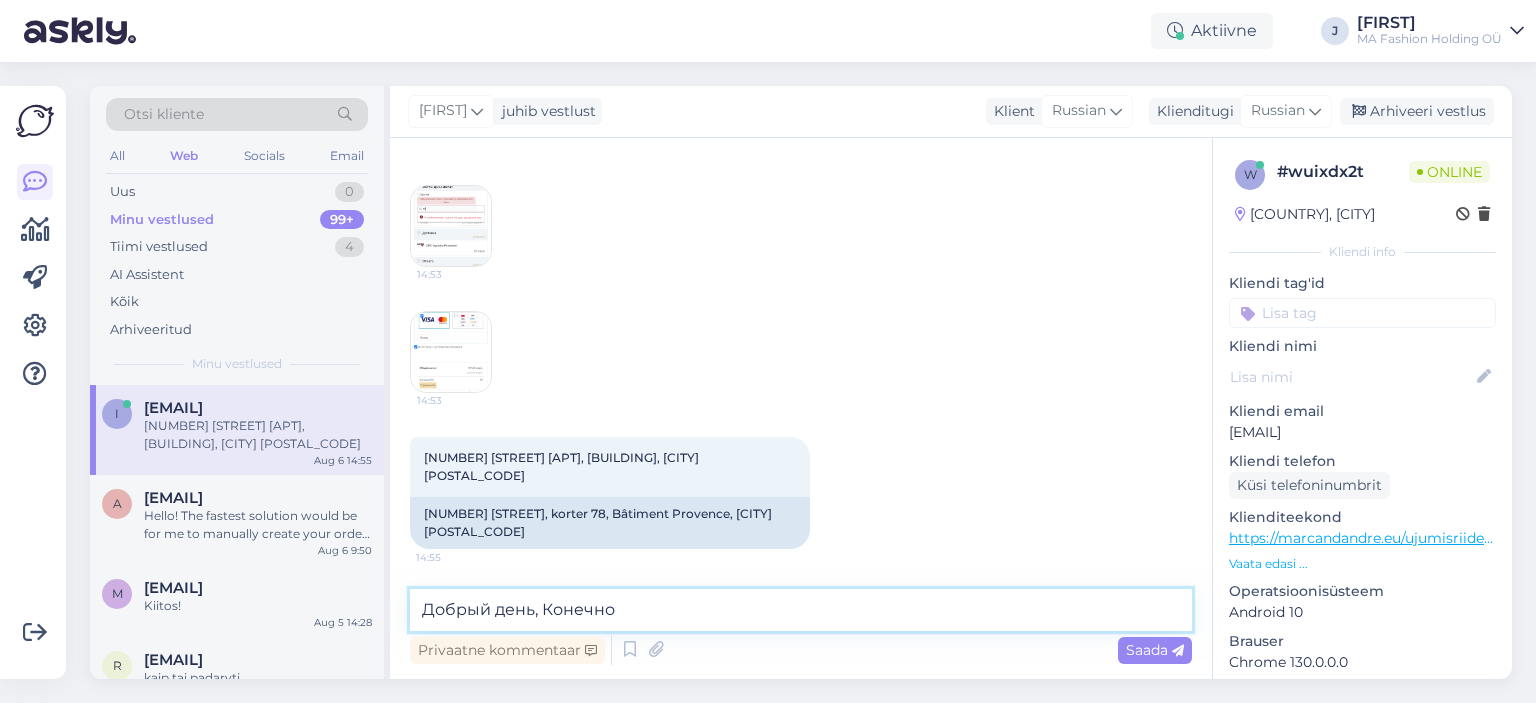 click on "Добрый день, Конечно" at bounding box center [801, 610] 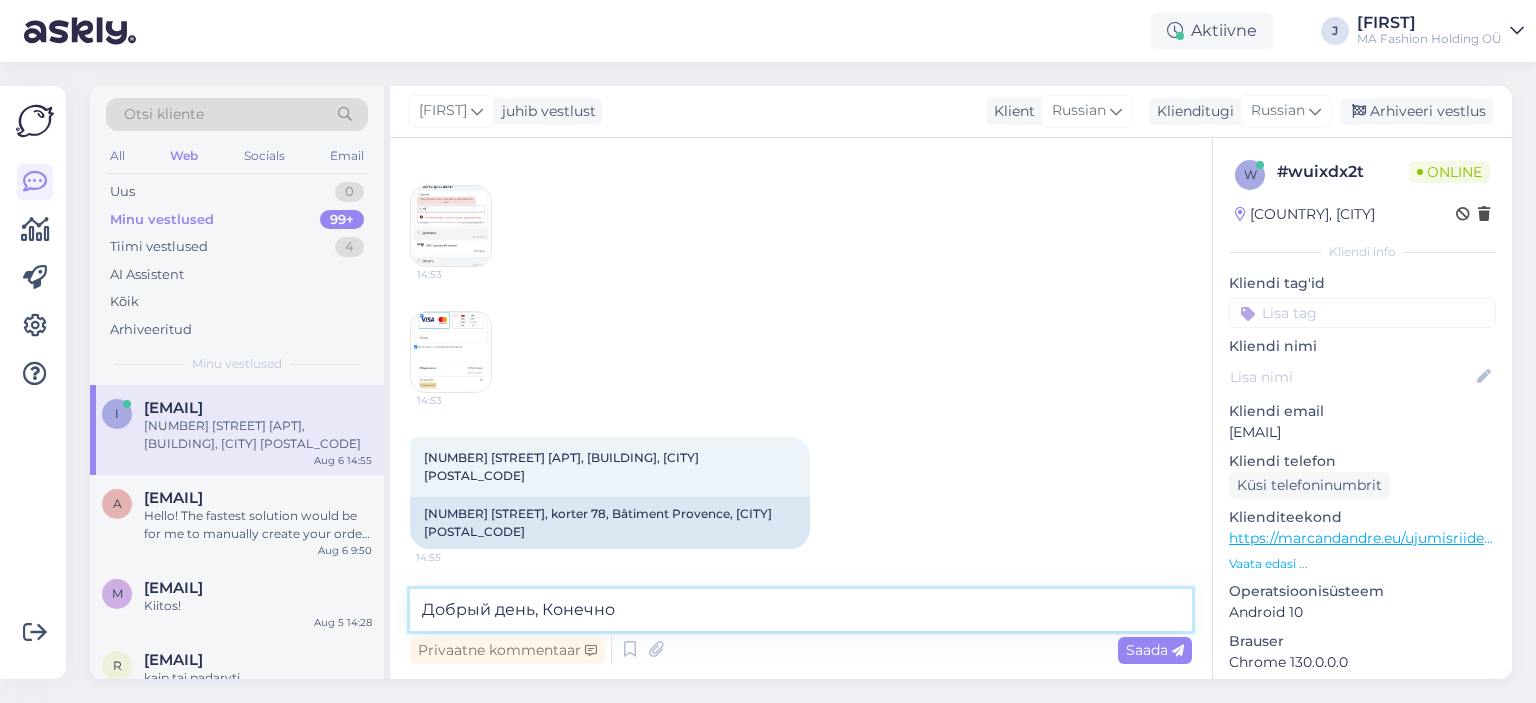 click on "Добрый день, Конечно" at bounding box center (801, 610) 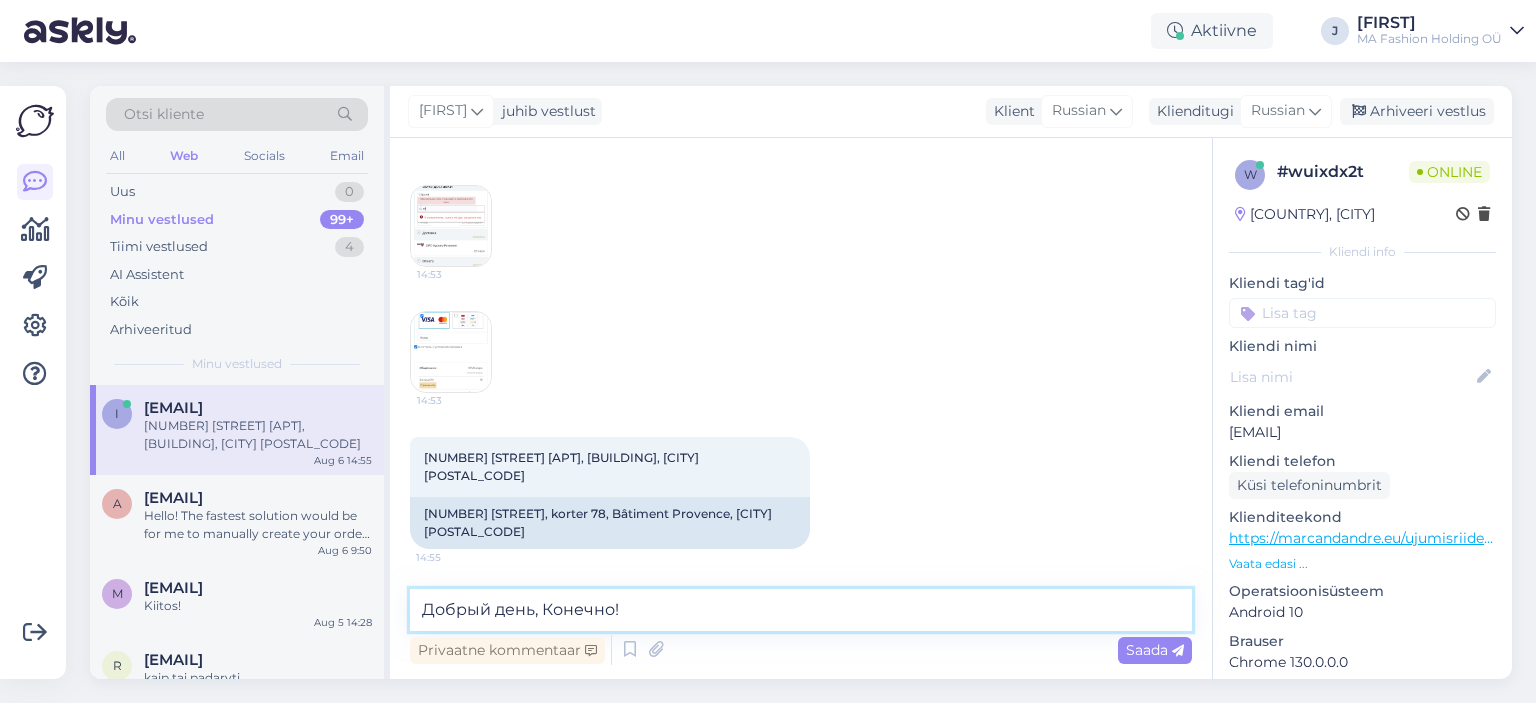 click on "Добрый день, Конечно!" at bounding box center (801, 610) 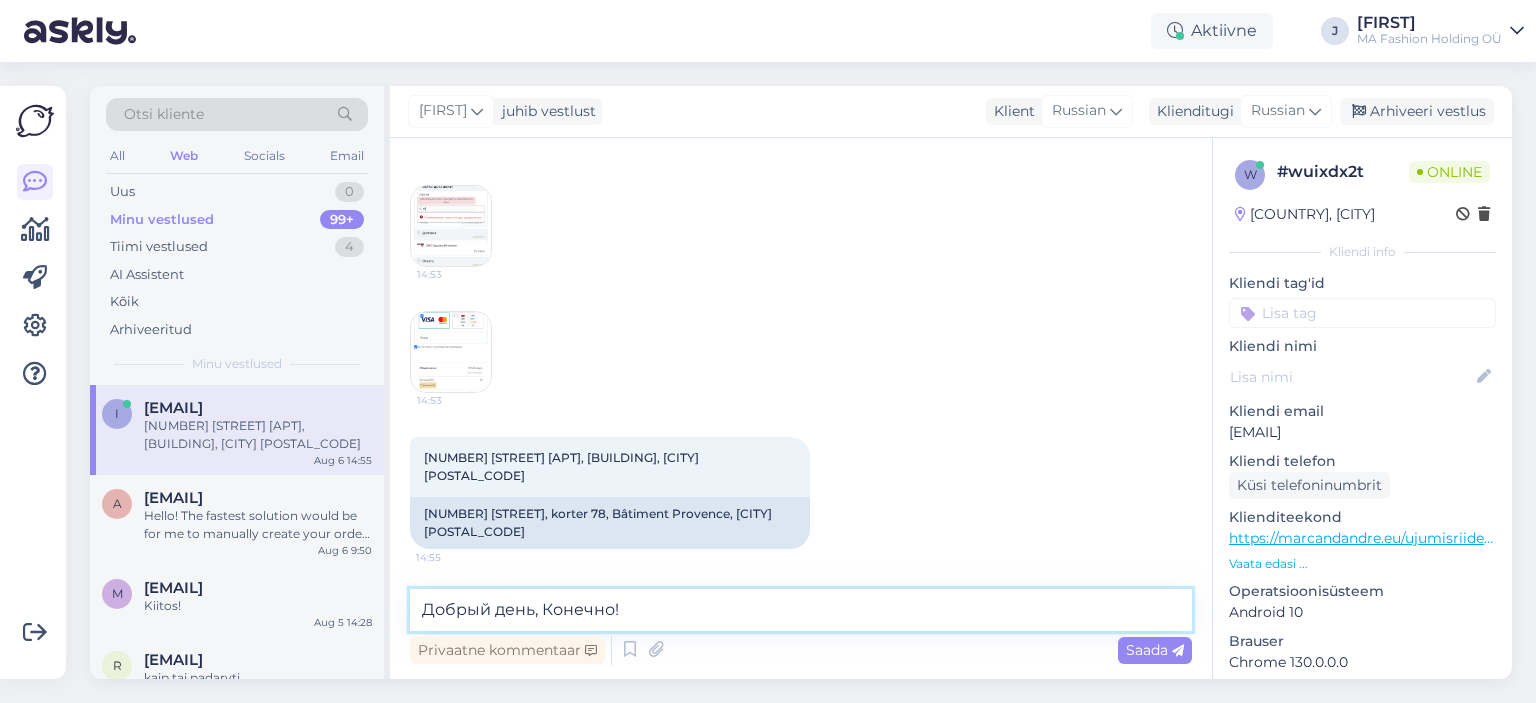 click on "Добрый день, Конечно!" at bounding box center (801, 610) 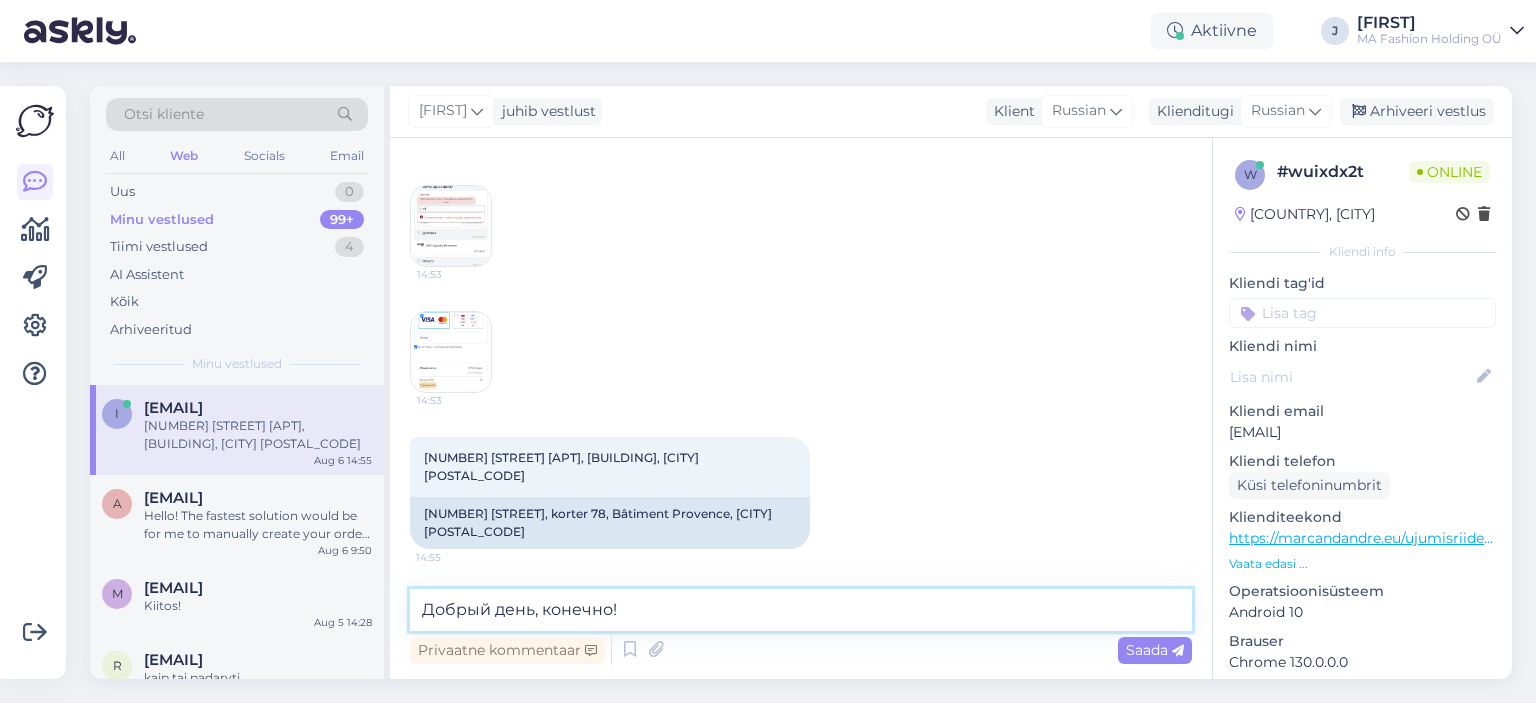 click on "Добрый день, конечно!" at bounding box center (801, 610) 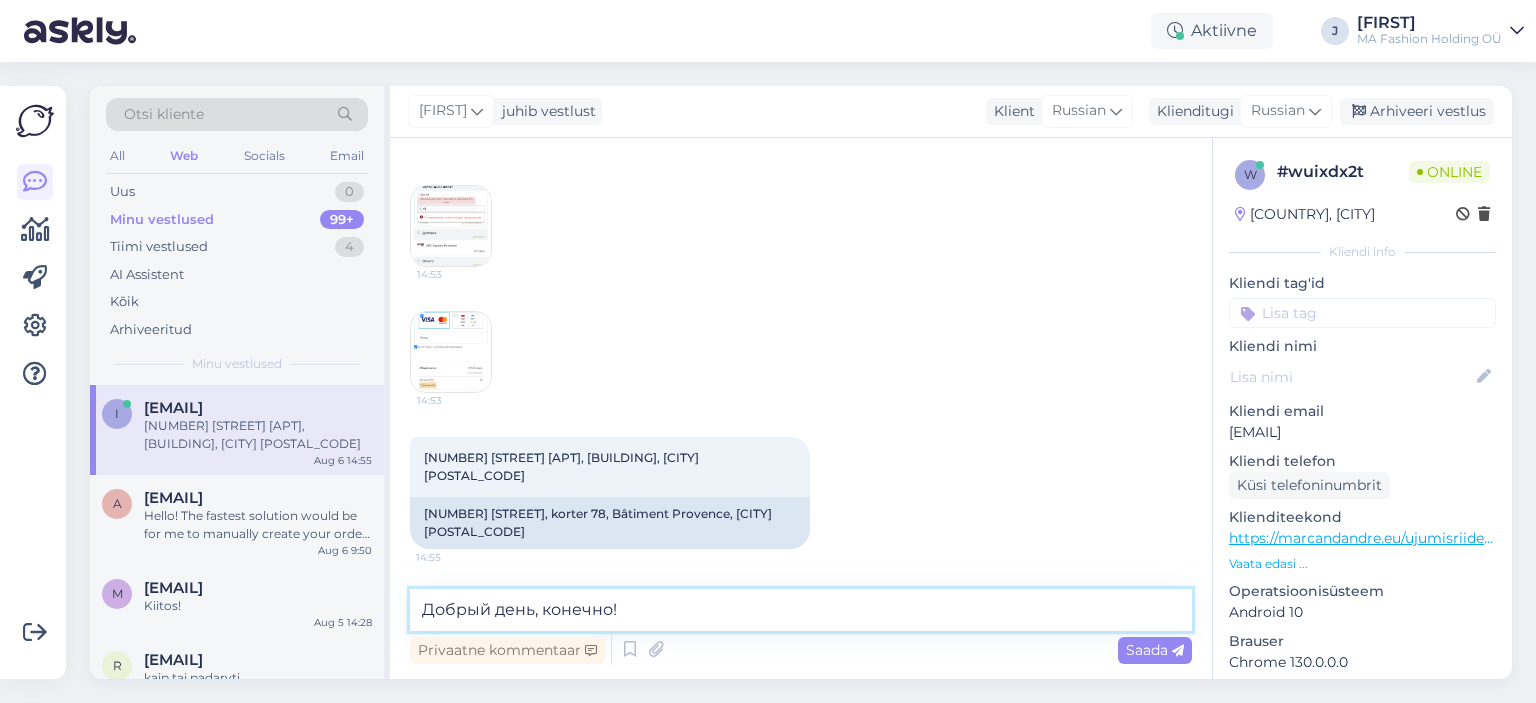 click on "Добрый день, конечно!" at bounding box center [801, 610] 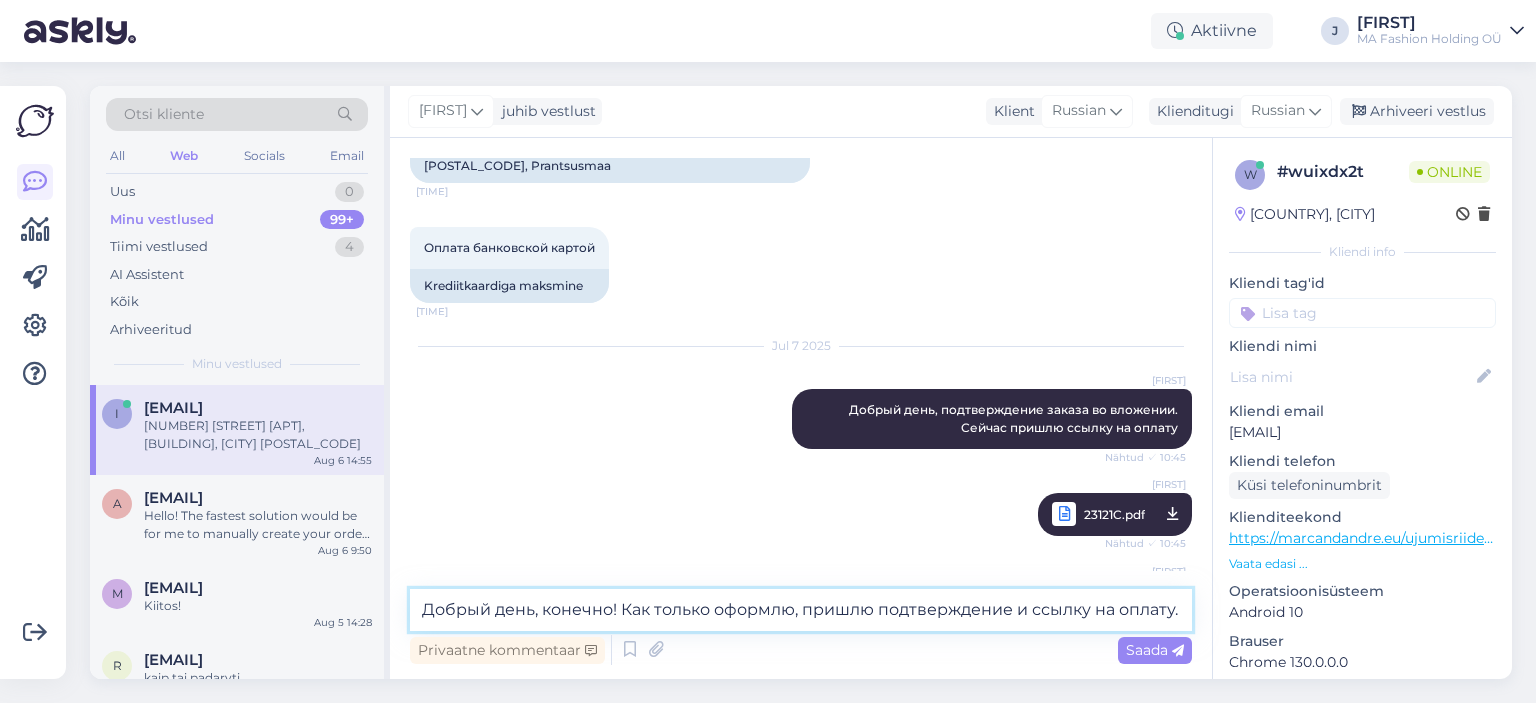 scroll, scrollTop: 4460, scrollLeft: 0, axis: vertical 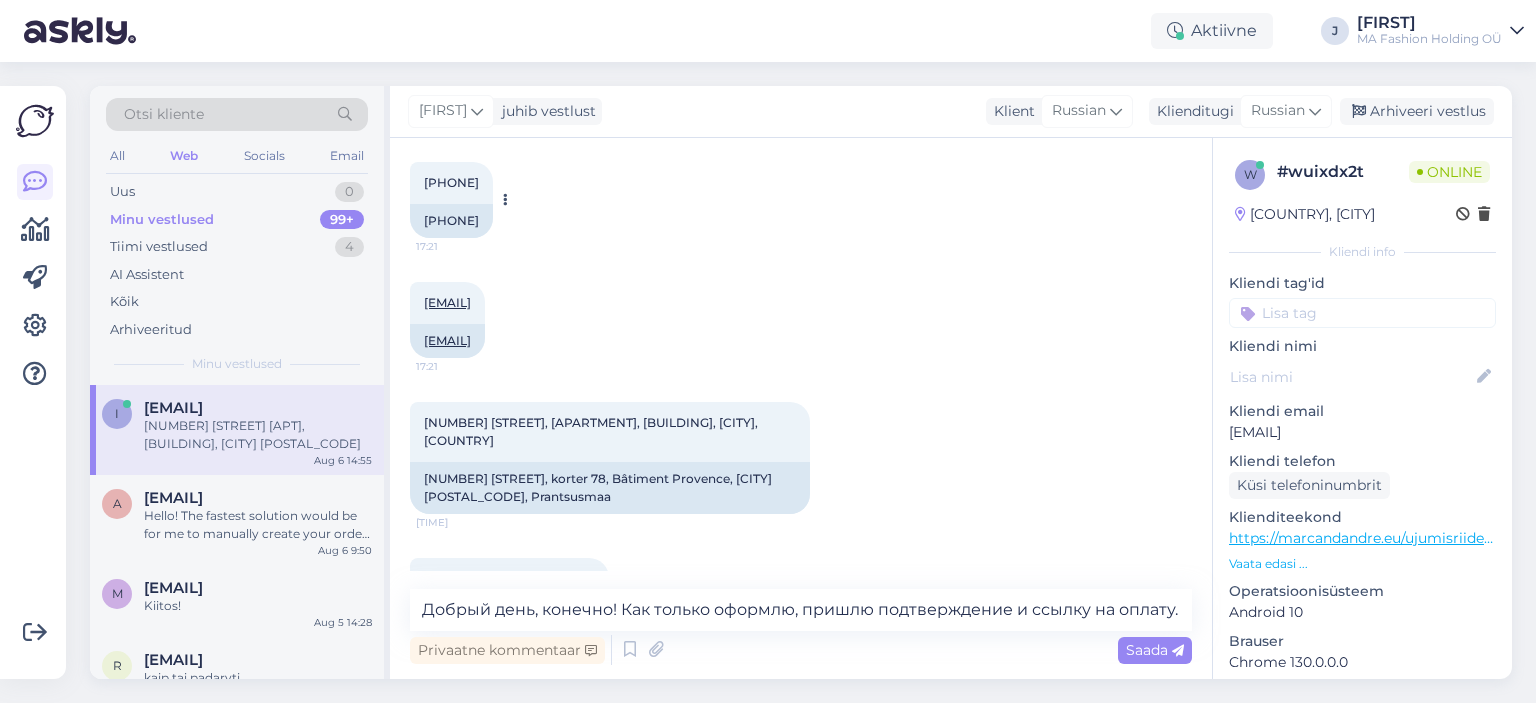 click on "[PHONE]" at bounding box center [451, 221] 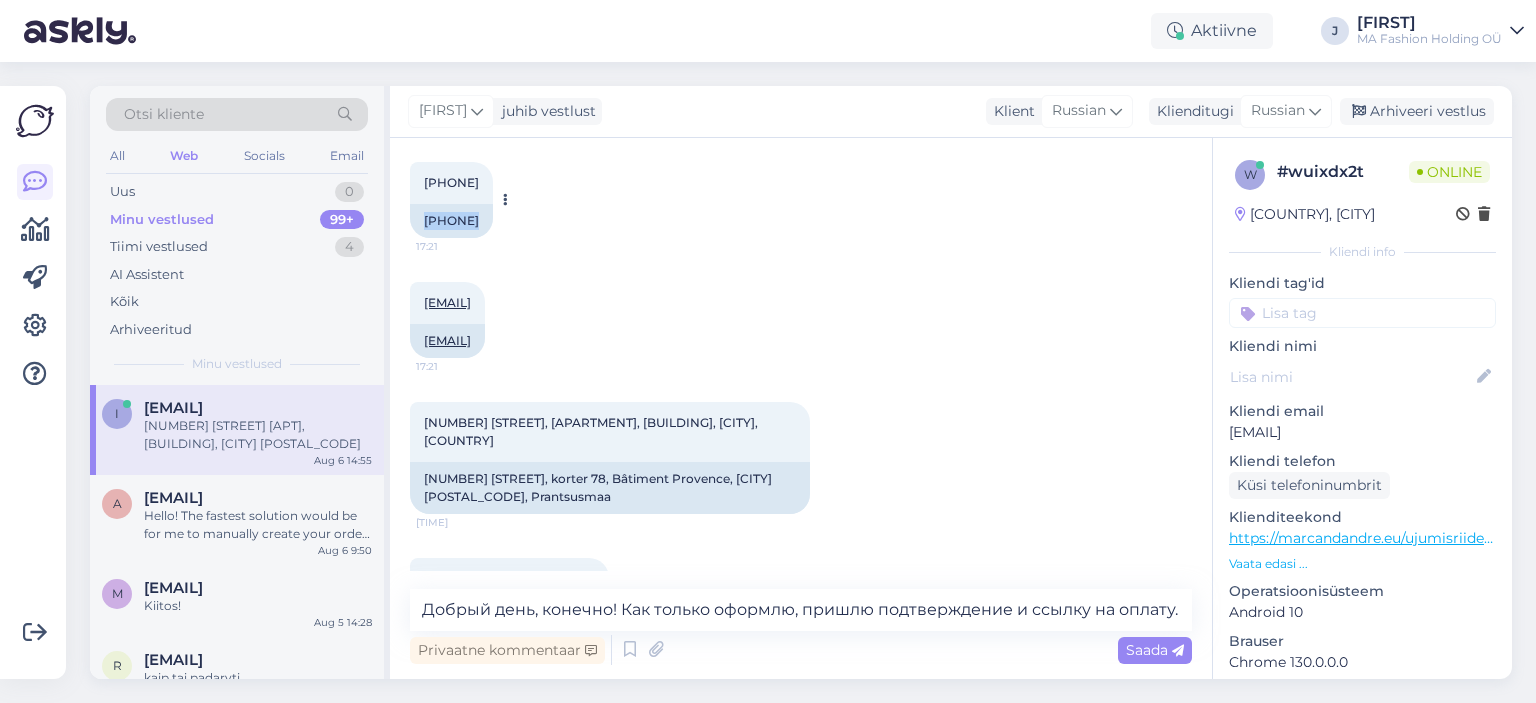 click on "[PHONE]" at bounding box center [451, 221] 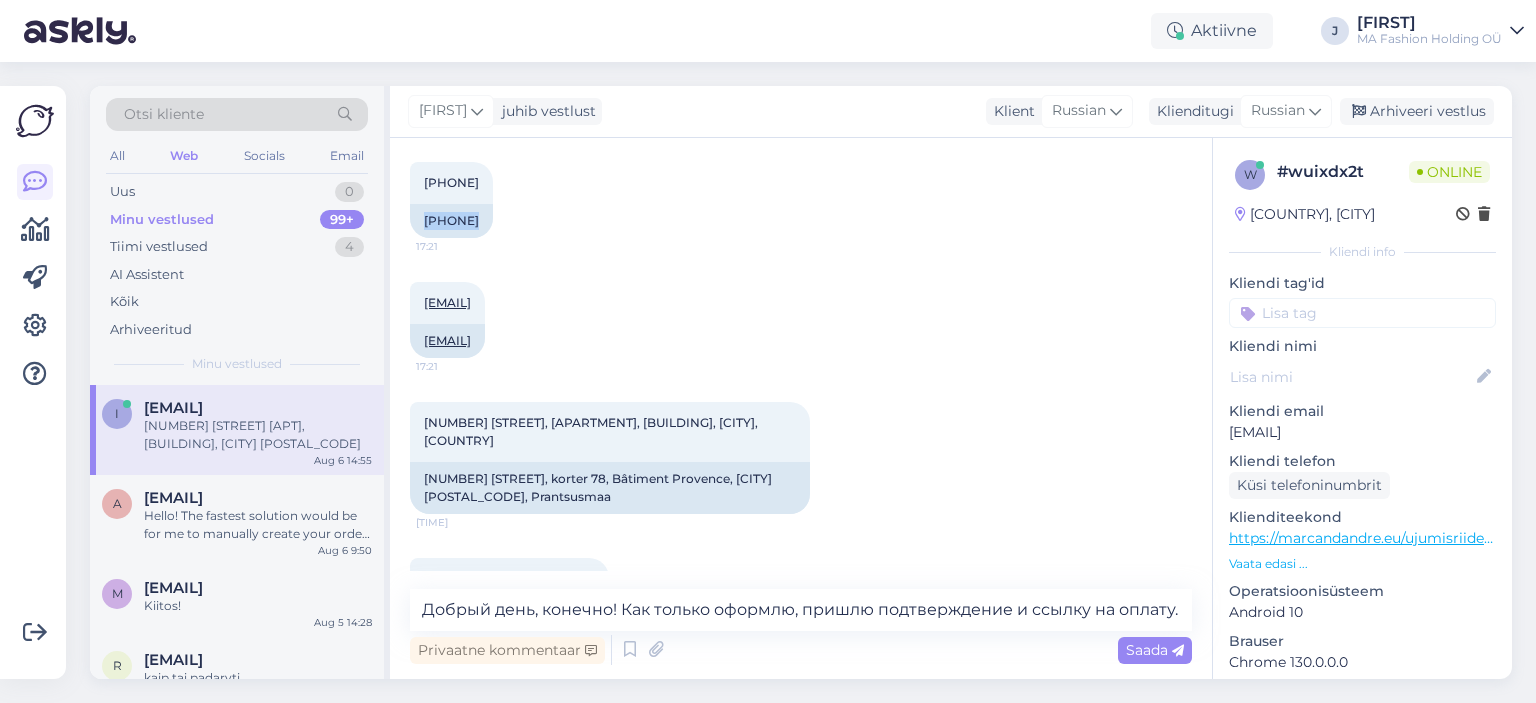 copy on "[PHONE]" 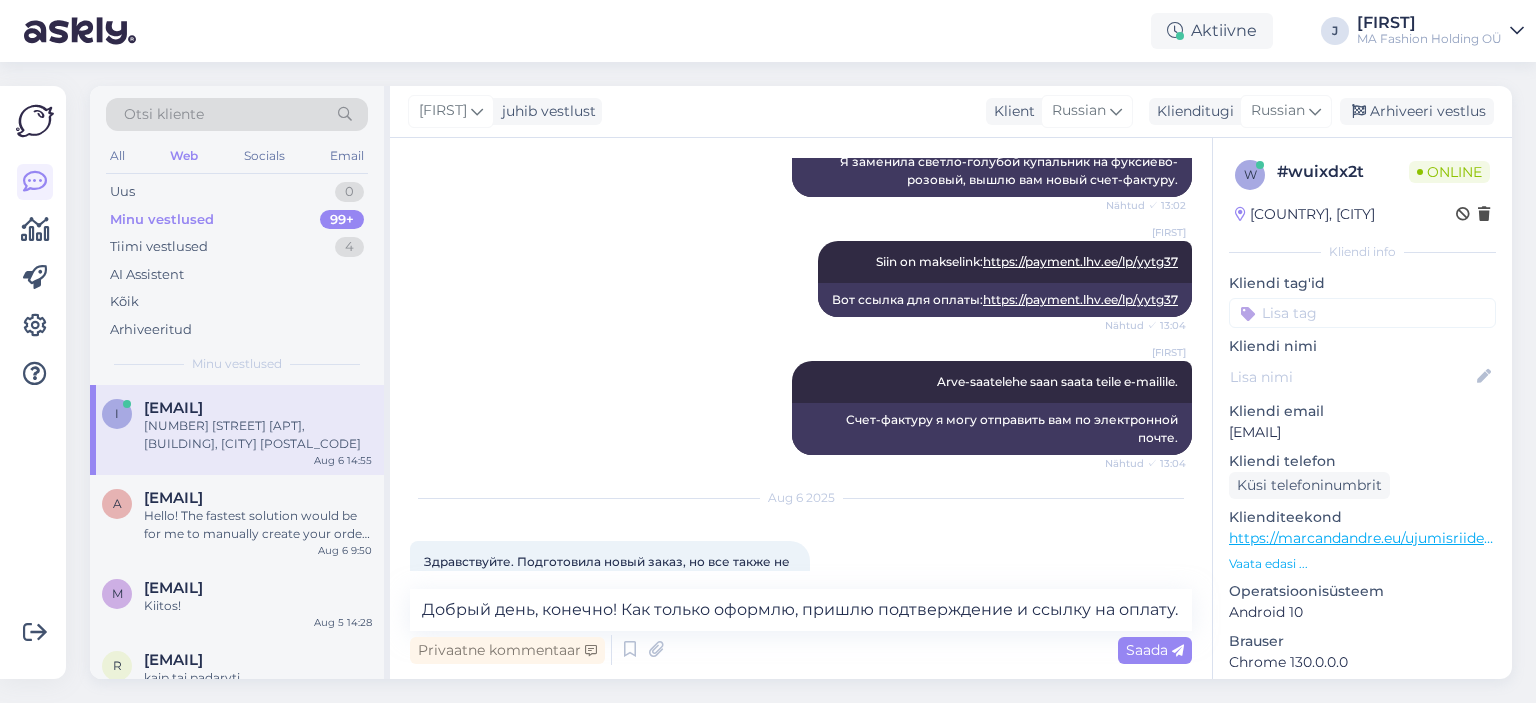 scroll, scrollTop: 6160, scrollLeft: 0, axis: vertical 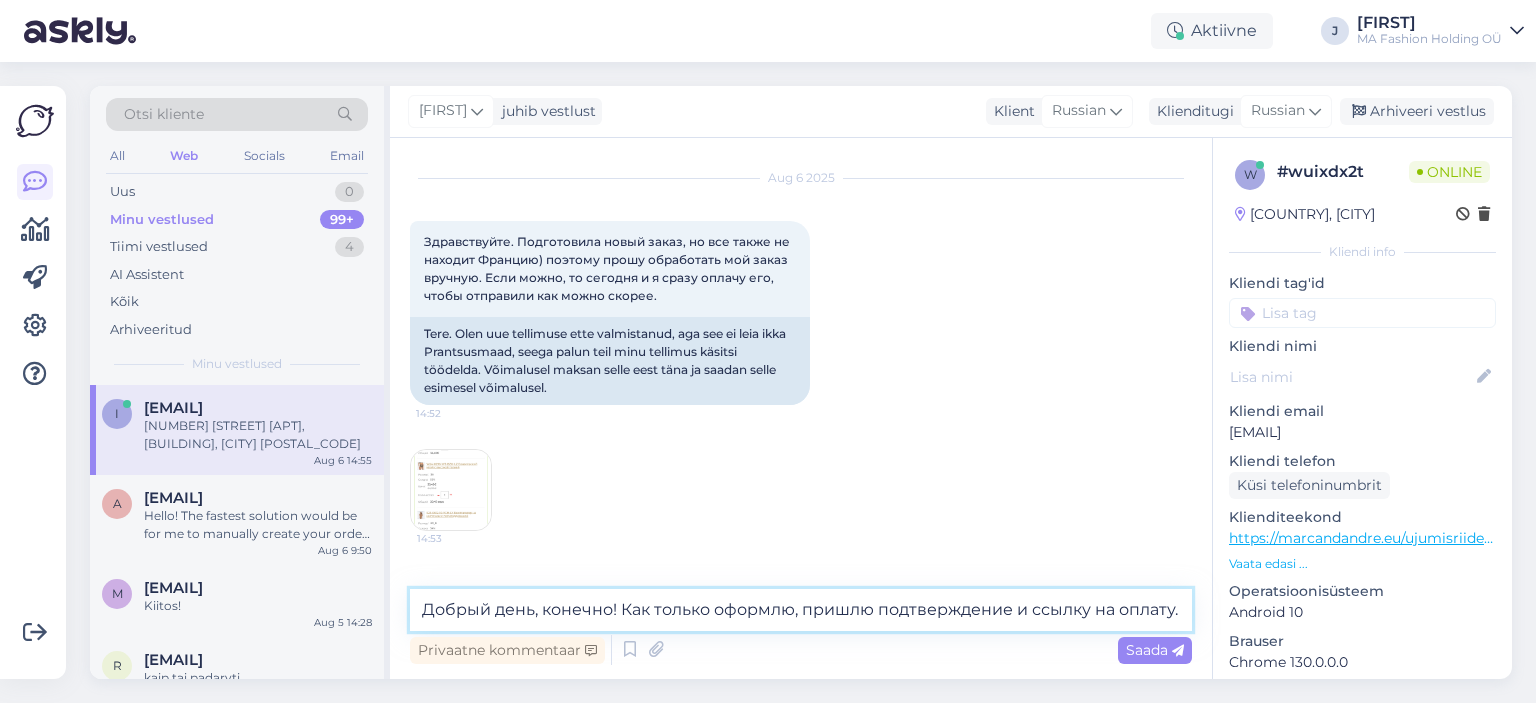 click on "Добрый день, конечно! Как только оформлю, пришлю подтверждение и ссылку на оплату." at bounding box center [801, 610] 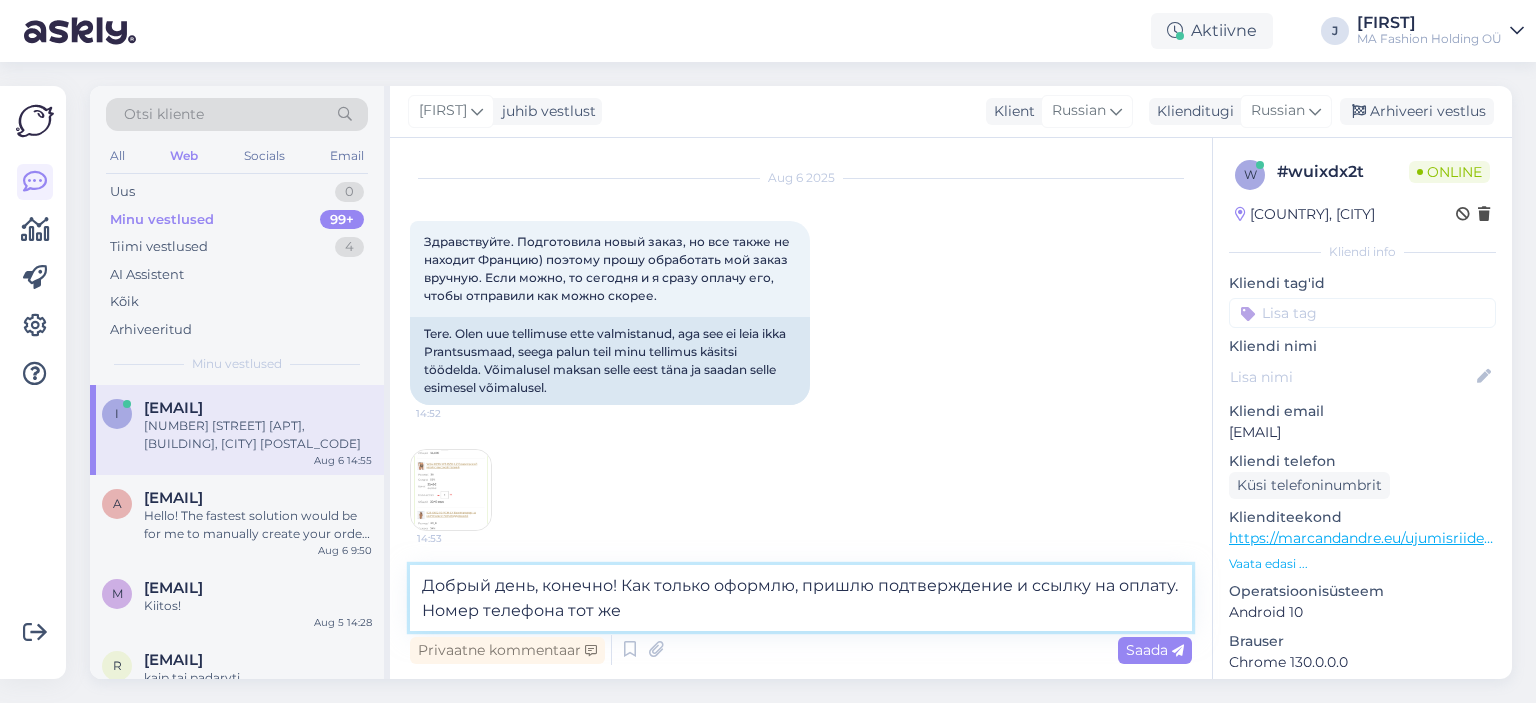 paste on "[PHONE]" 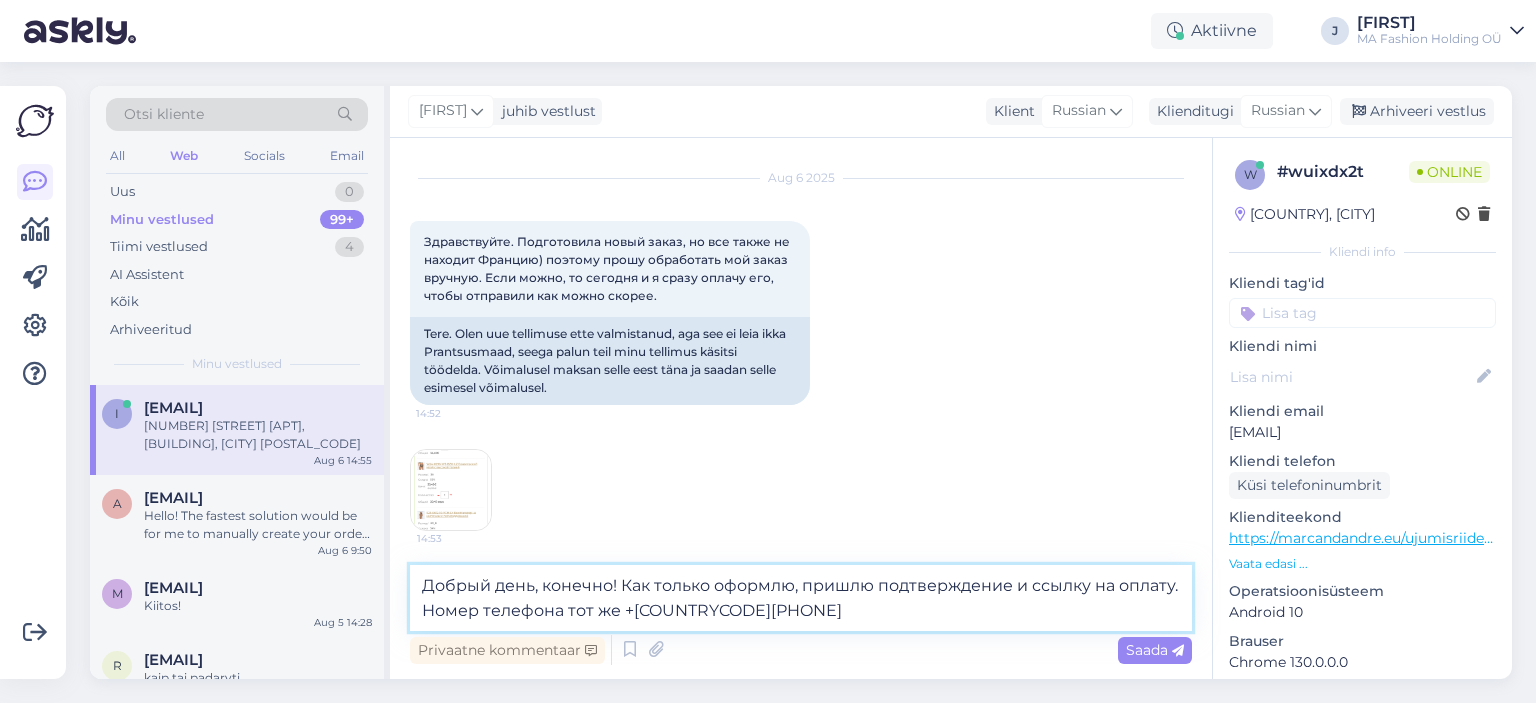 type on "Добрый день, конечно! Как только оформлю, пришлю подтверждение и ссылку на оплату. Номер телефона тот же [PHONE] ?" 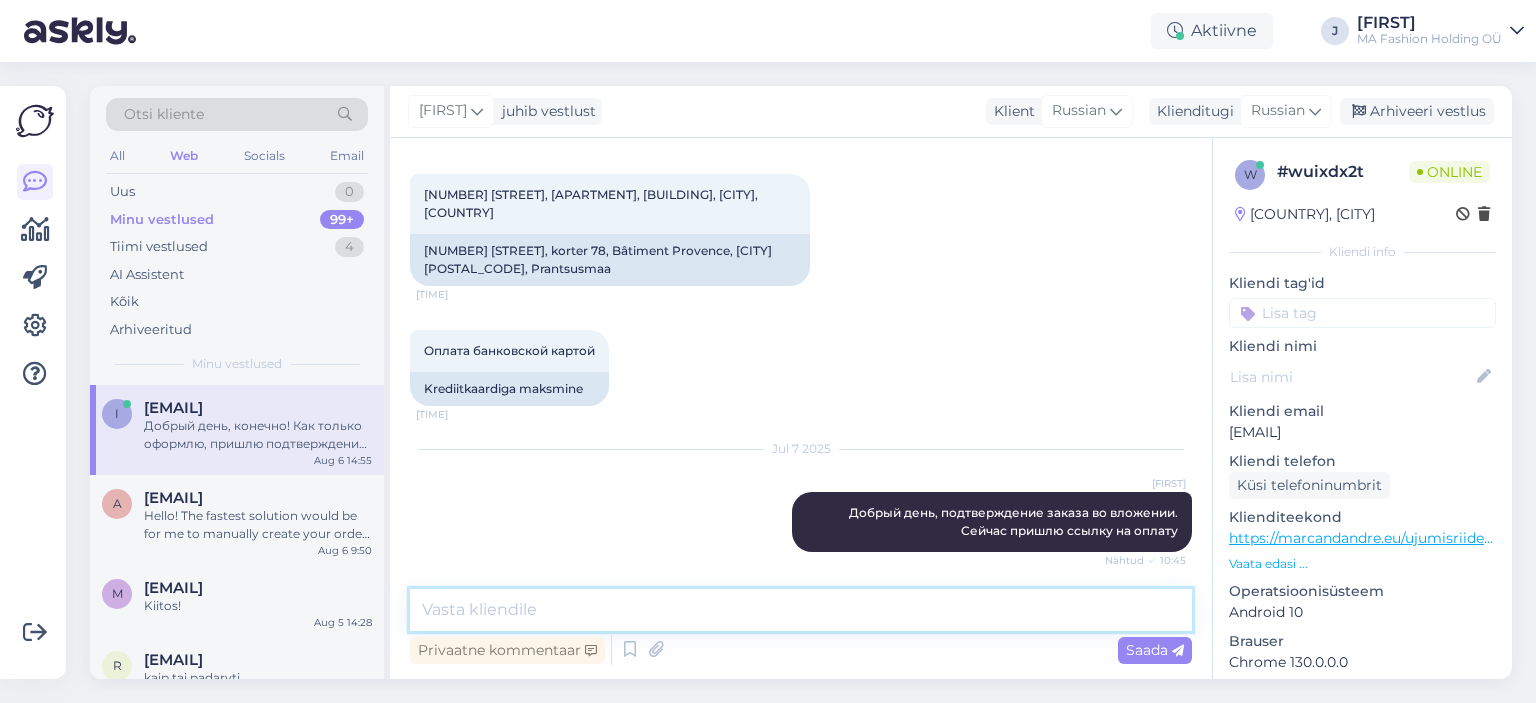 scroll, scrollTop: 4382, scrollLeft: 0, axis: vertical 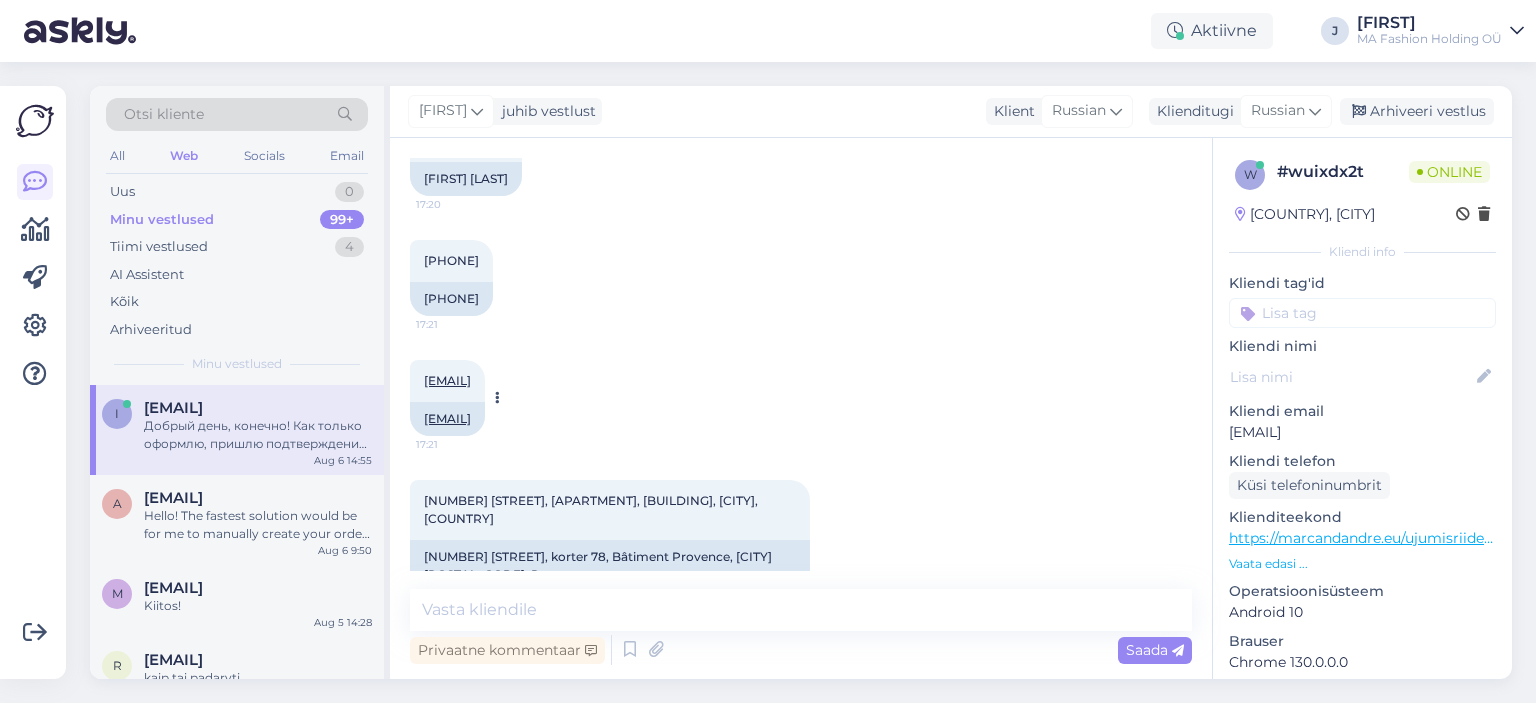 drag, startPoint x: 601, startPoint y: 499, endPoint x: 416, endPoint y: 498, distance: 185.0027 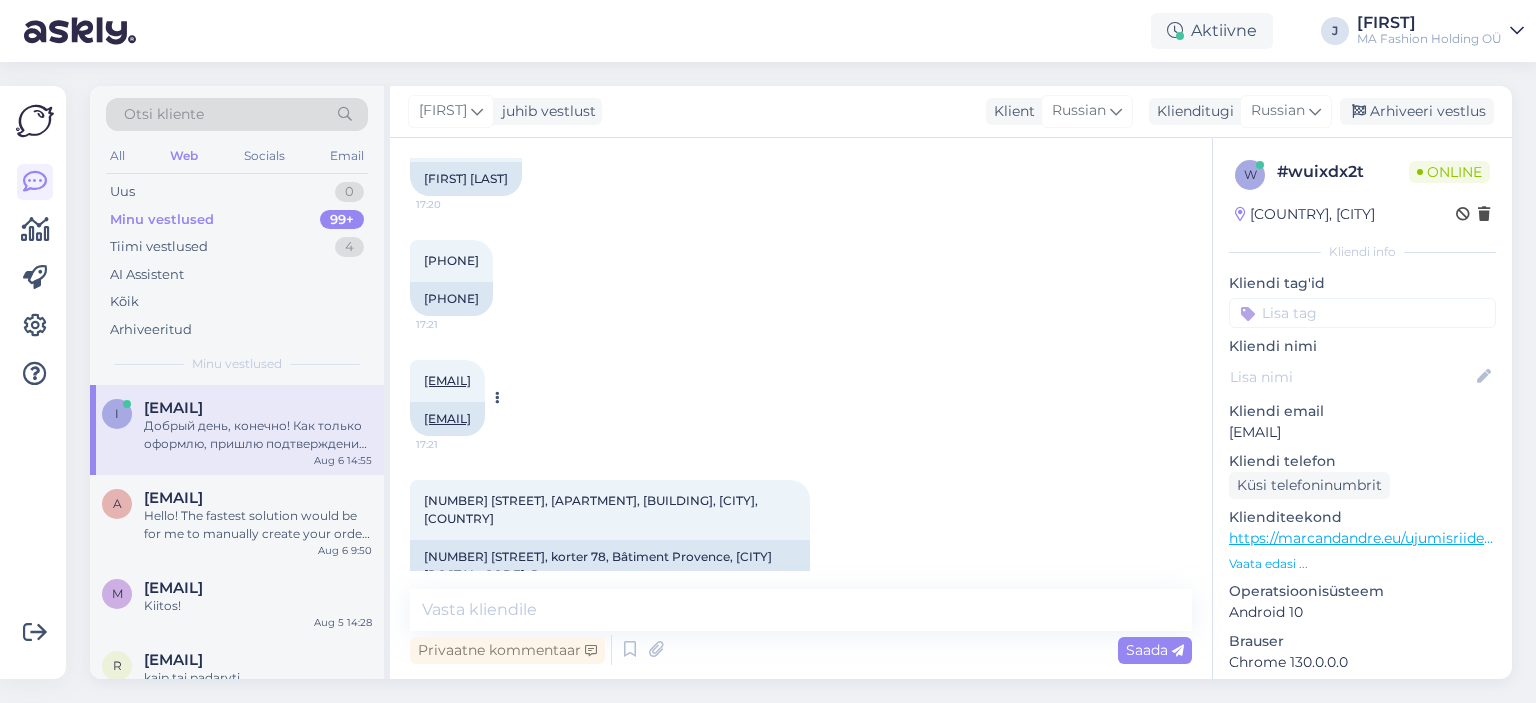 click on "[EMAIL]" at bounding box center (447, 419) 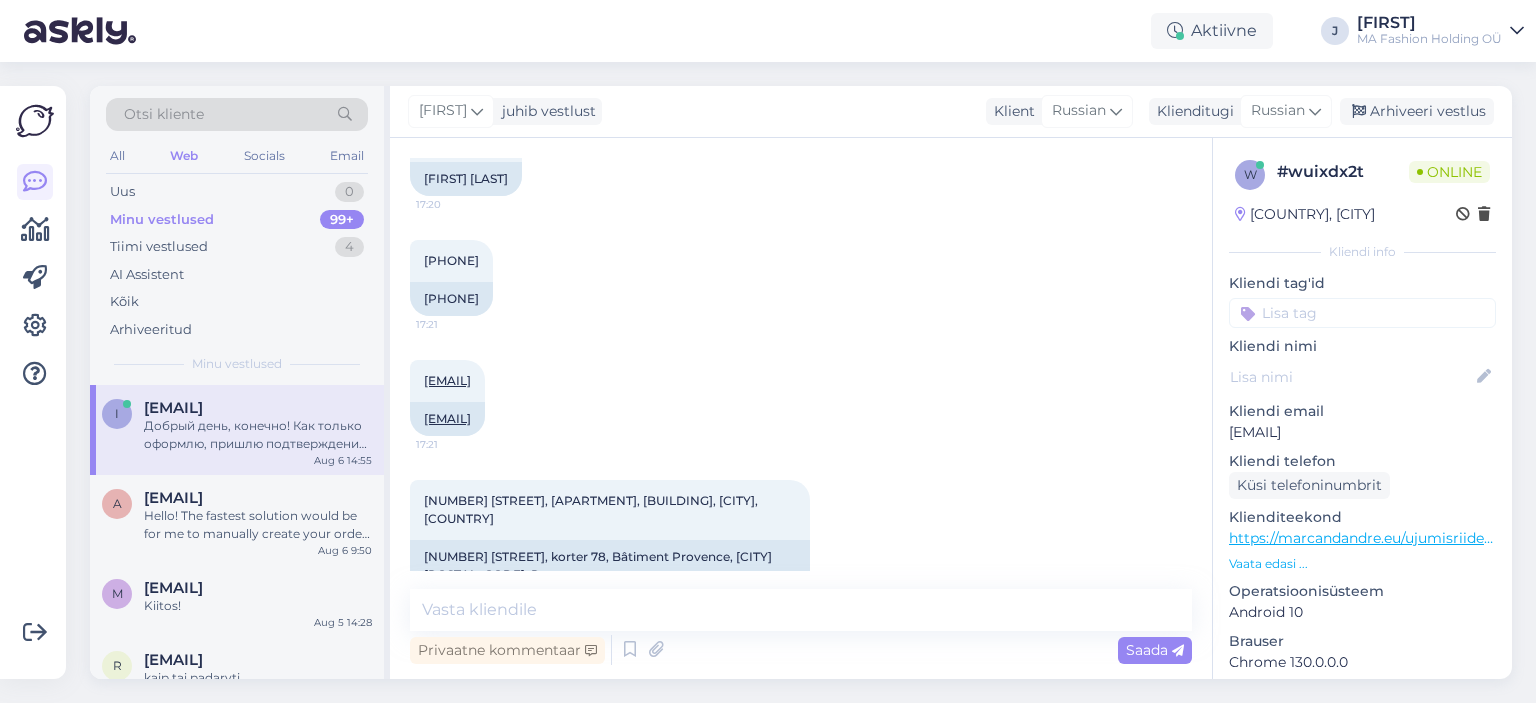 copy on "[EMAIL]" 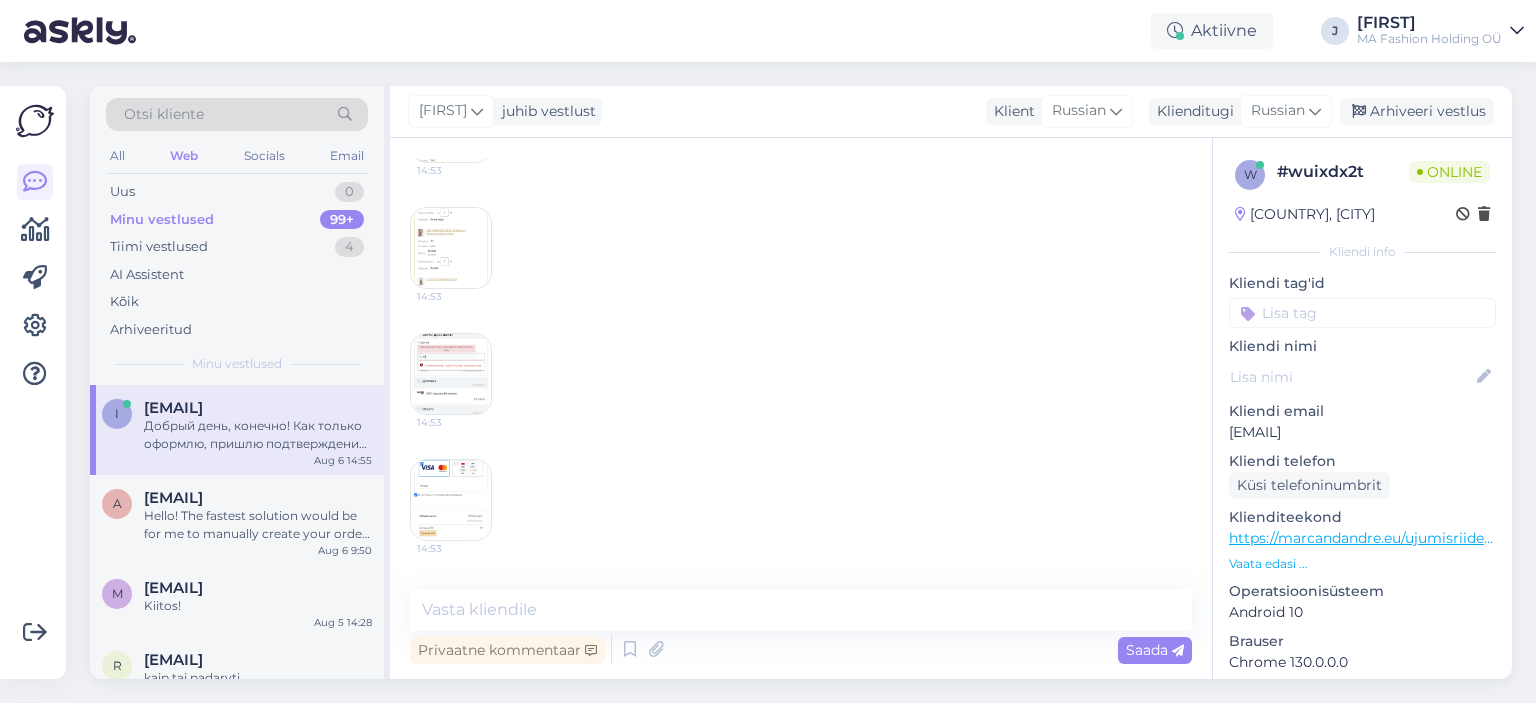 scroll, scrollTop: 6382, scrollLeft: 0, axis: vertical 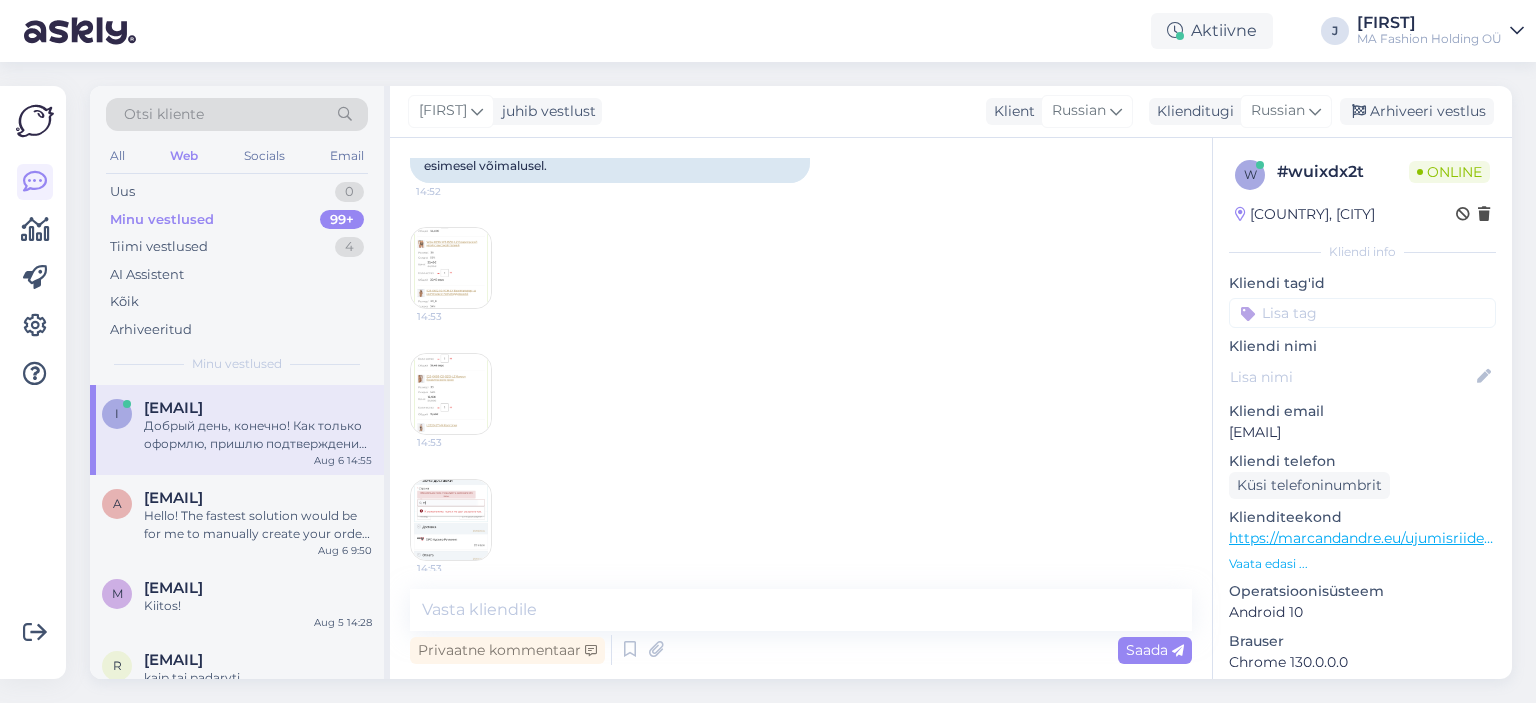 click on "14:53  14:53  14:53  14:53" at bounding box center [801, 457] 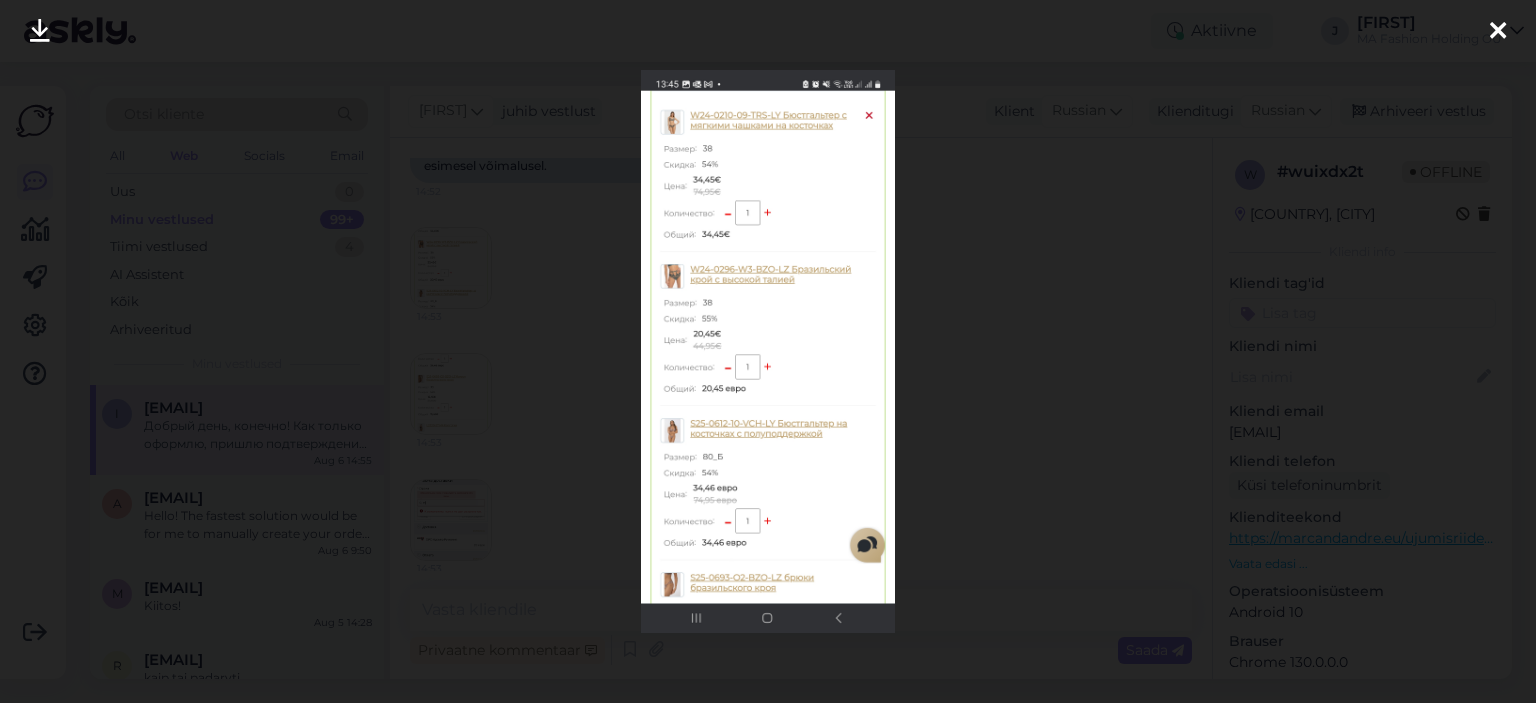 click at bounding box center (768, 351) 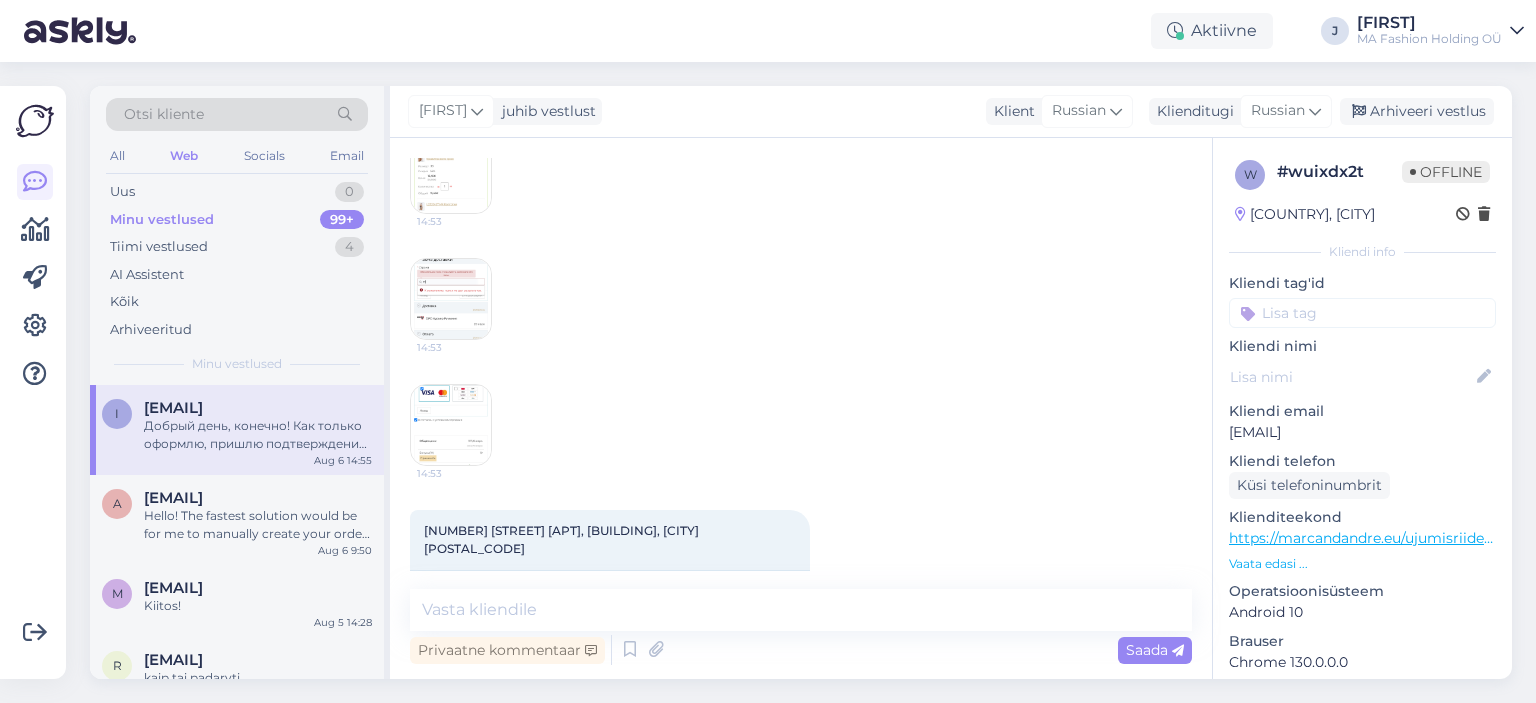scroll, scrollTop: 6882, scrollLeft: 0, axis: vertical 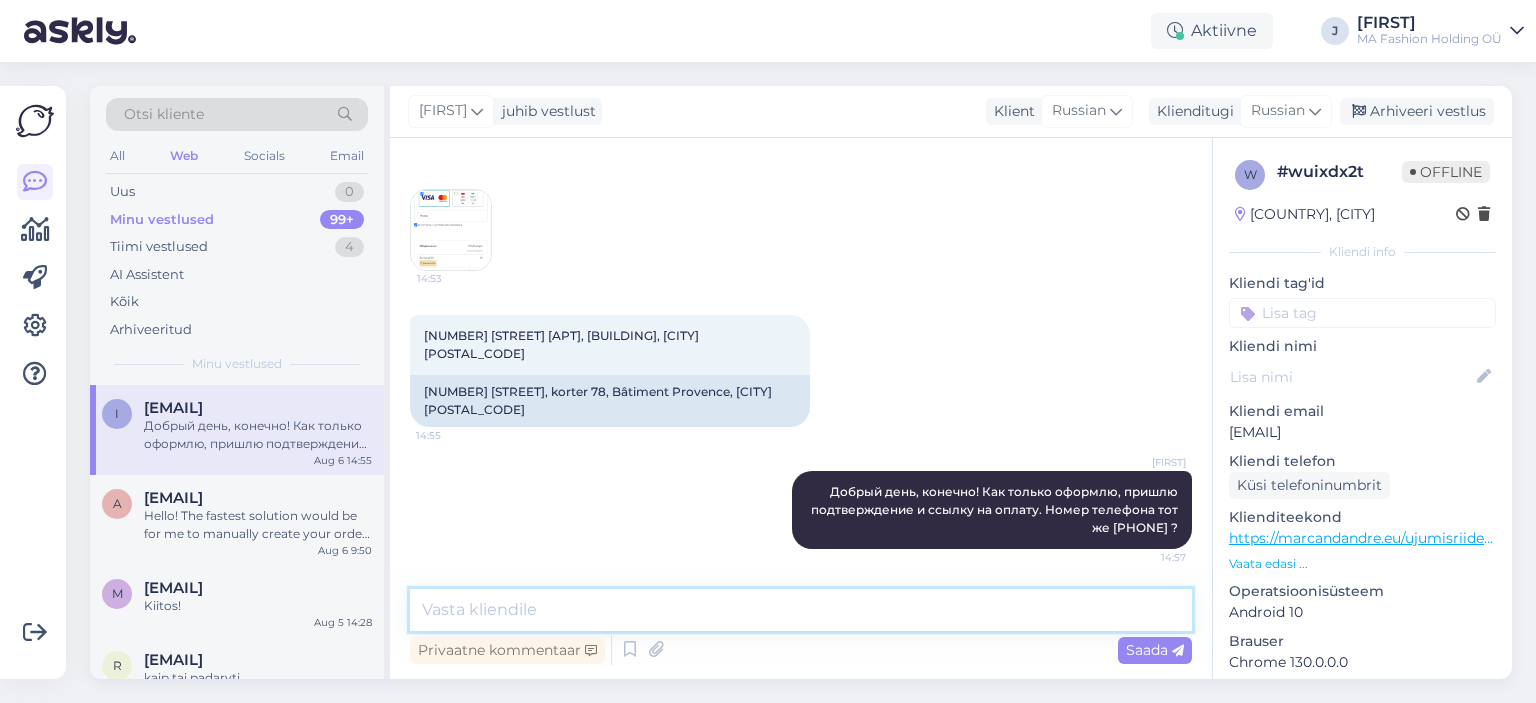 click at bounding box center [801, 610] 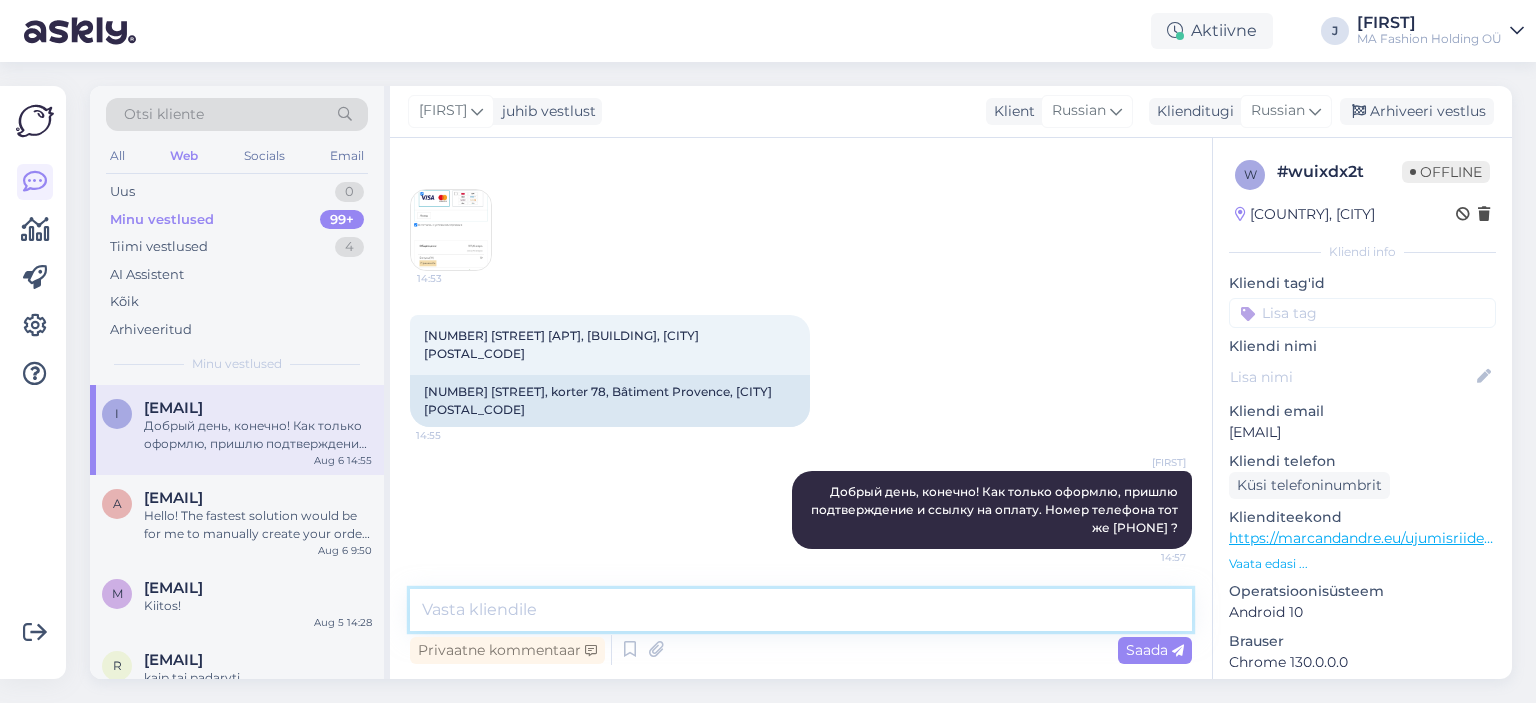 paste 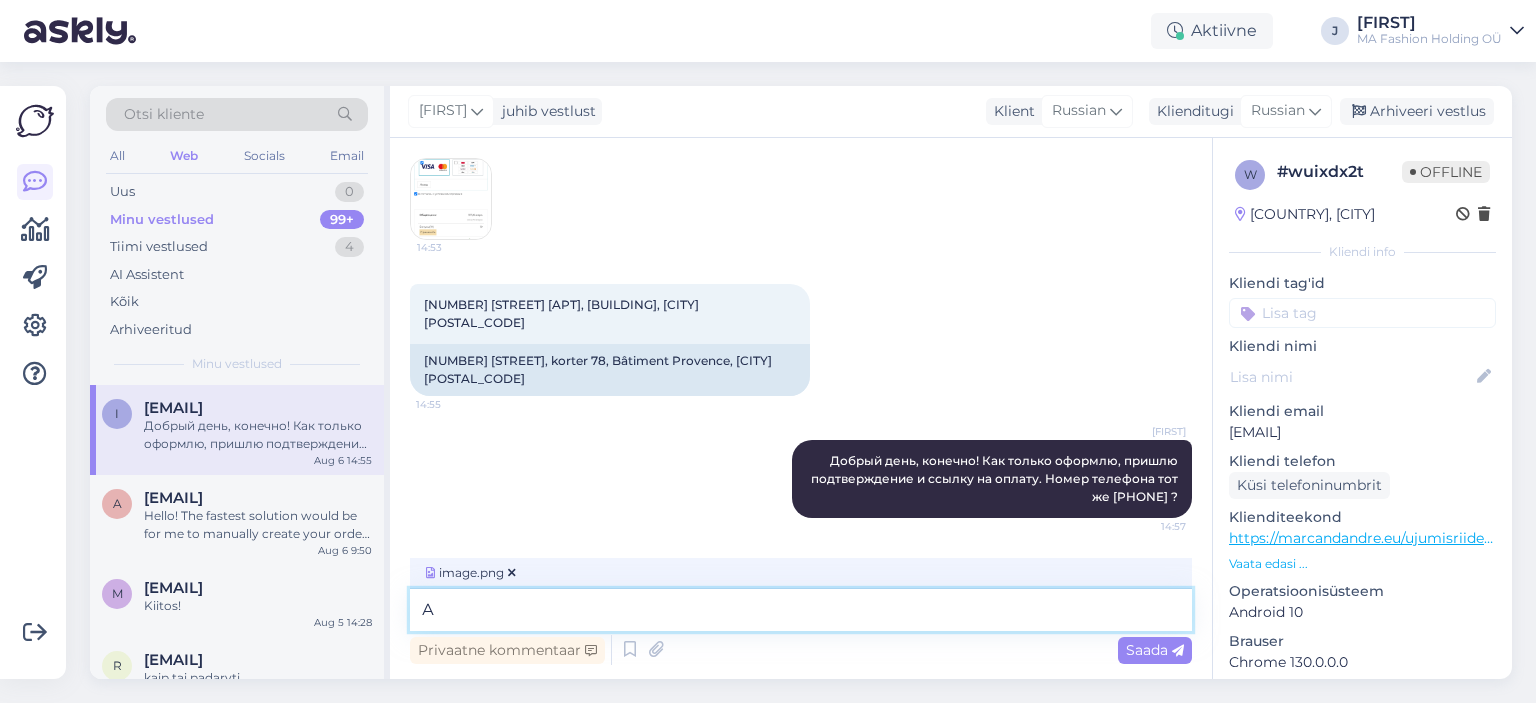 type on "А" 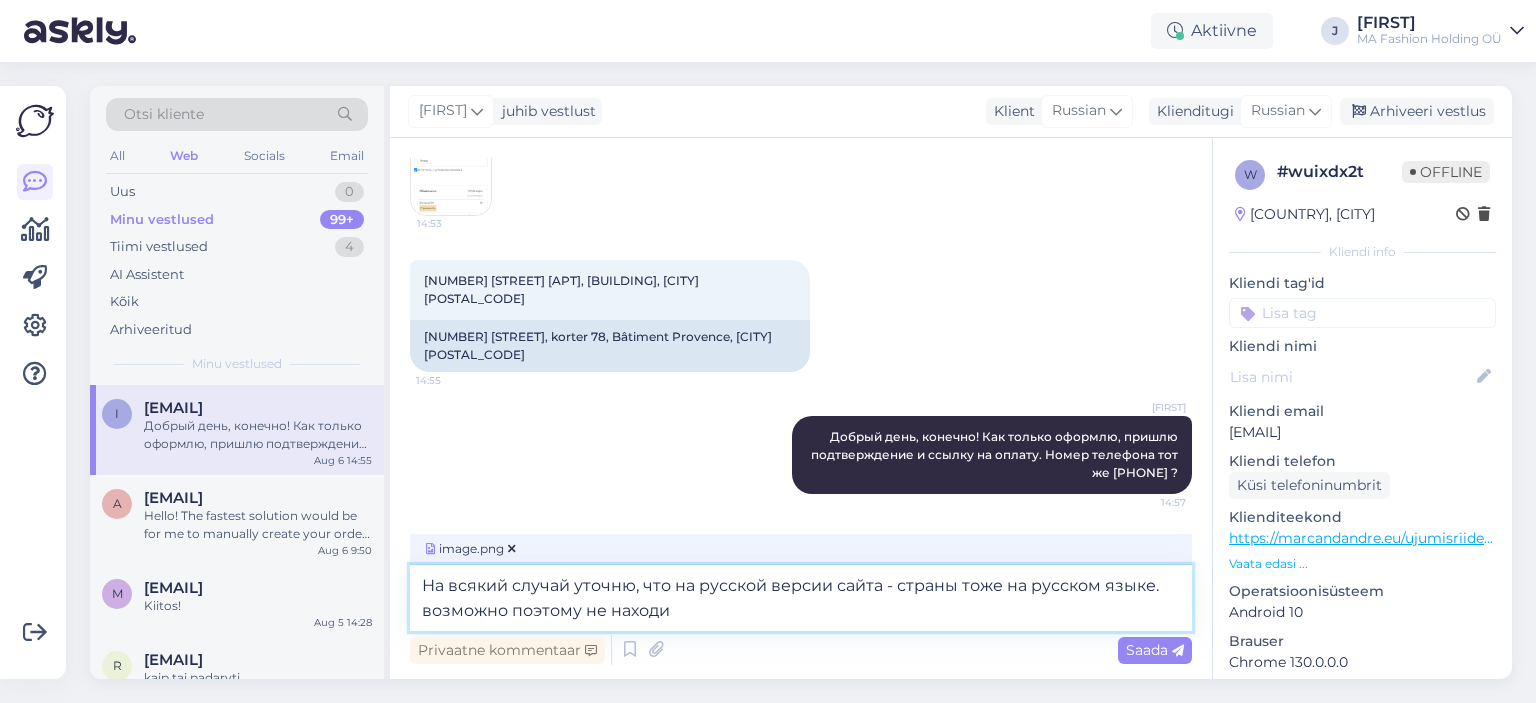 type on "На всякий случай уточню, что на русской версии сайта - страны тоже на русском языке. возможно поэтому не находит" 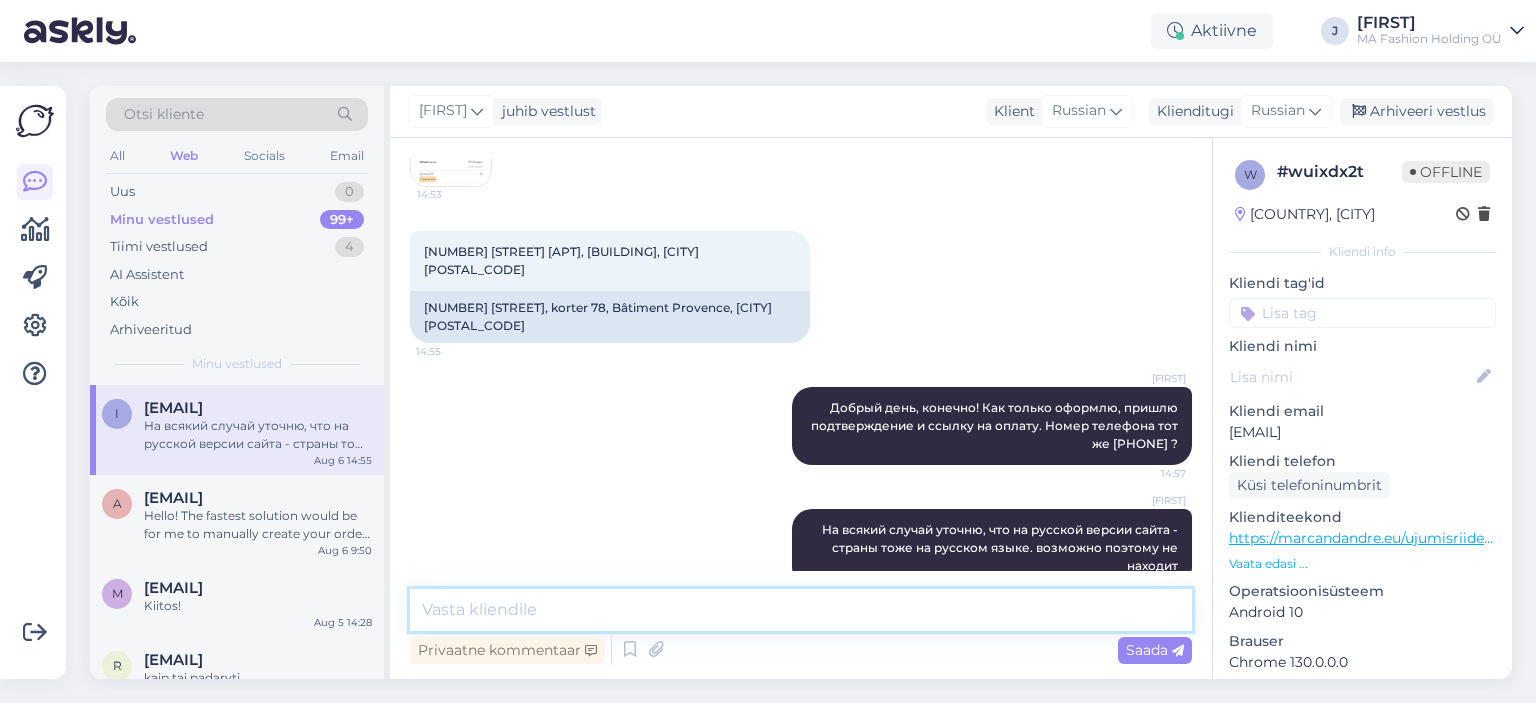 scroll, scrollTop: 7129, scrollLeft: 0, axis: vertical 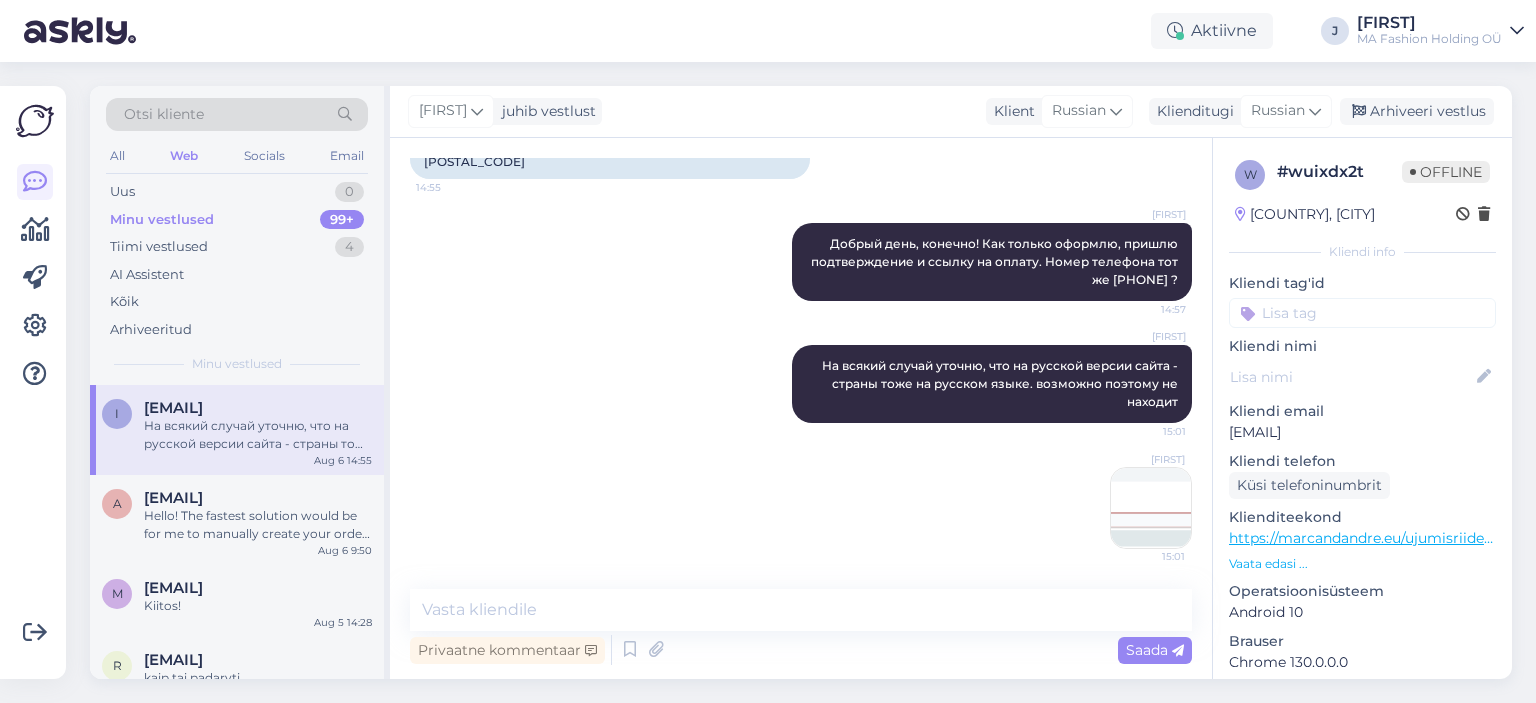 click at bounding box center [1151, 508] 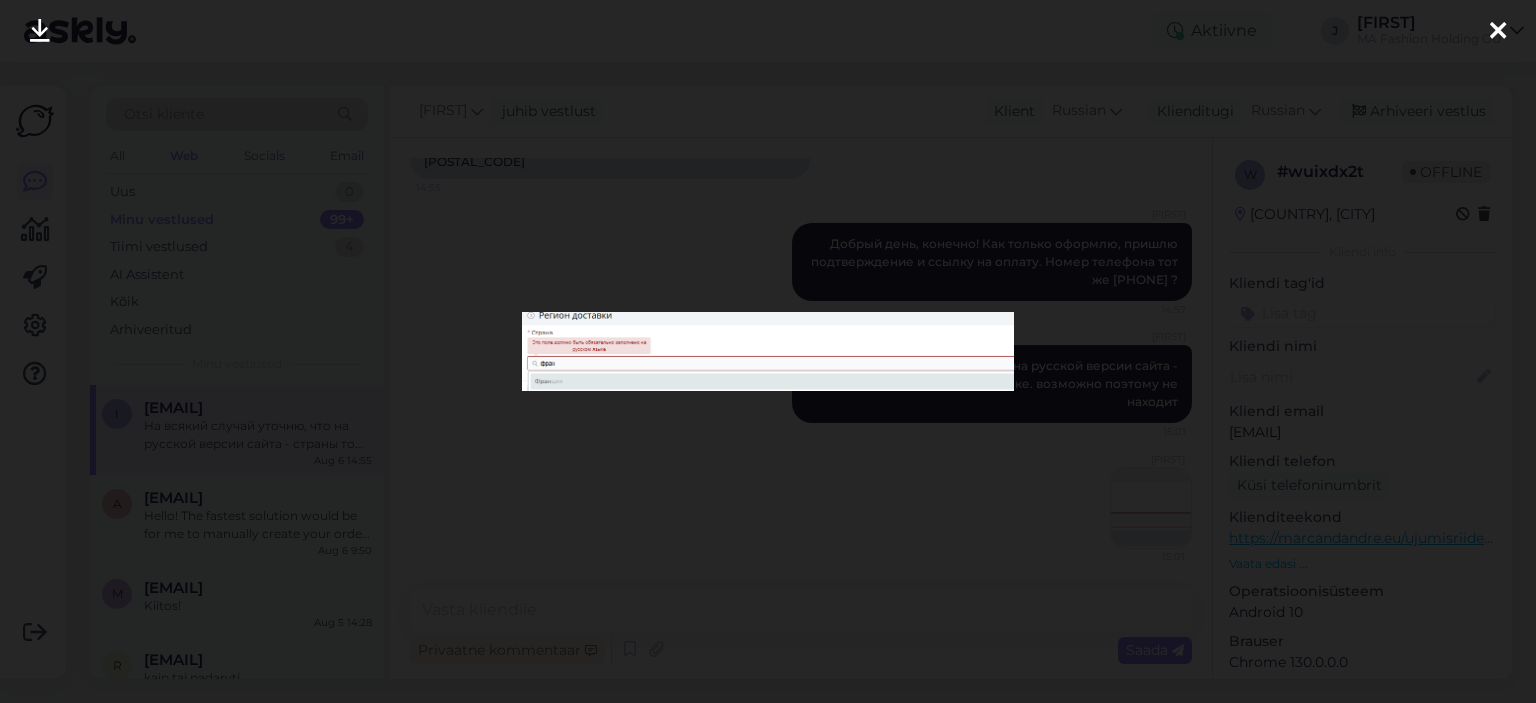 click at bounding box center [768, 351] 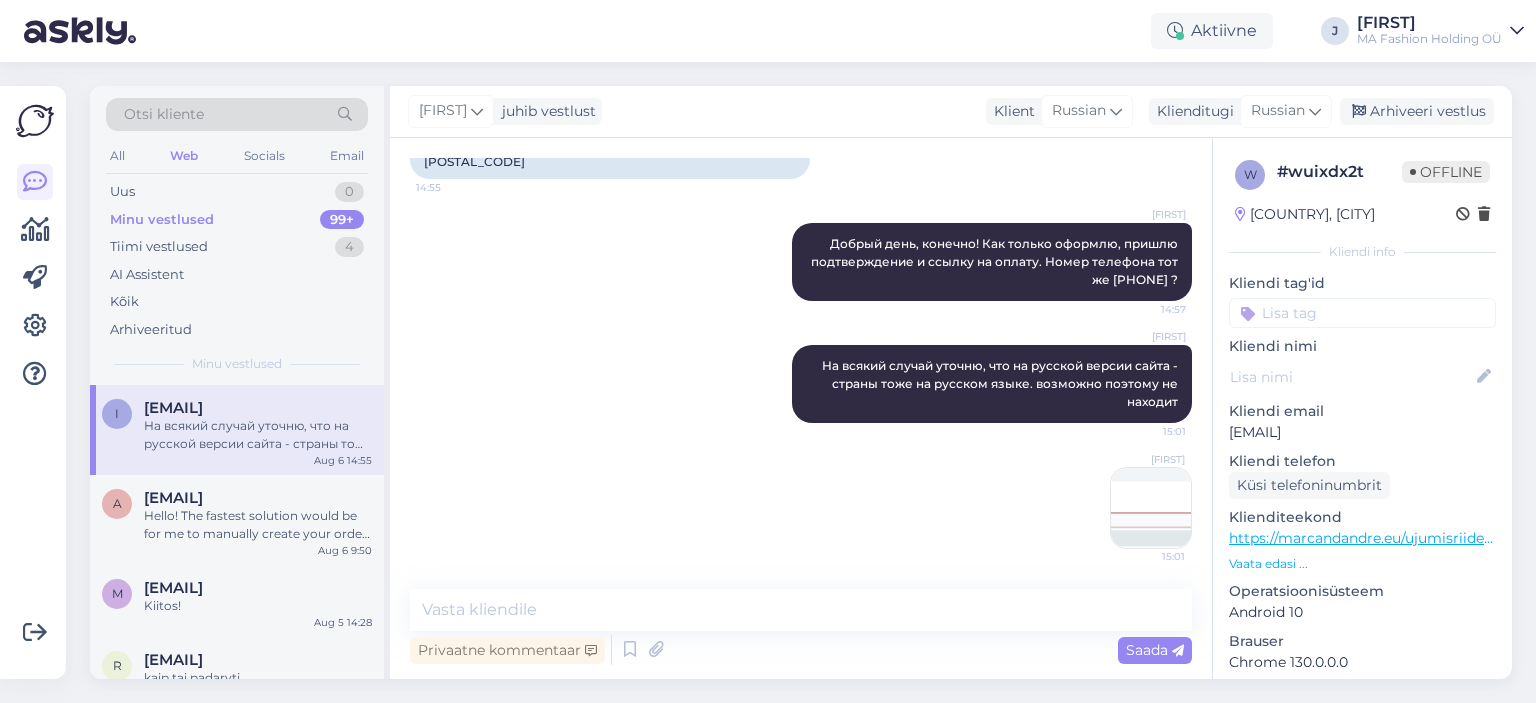 scroll, scrollTop: 7129, scrollLeft: 0, axis: vertical 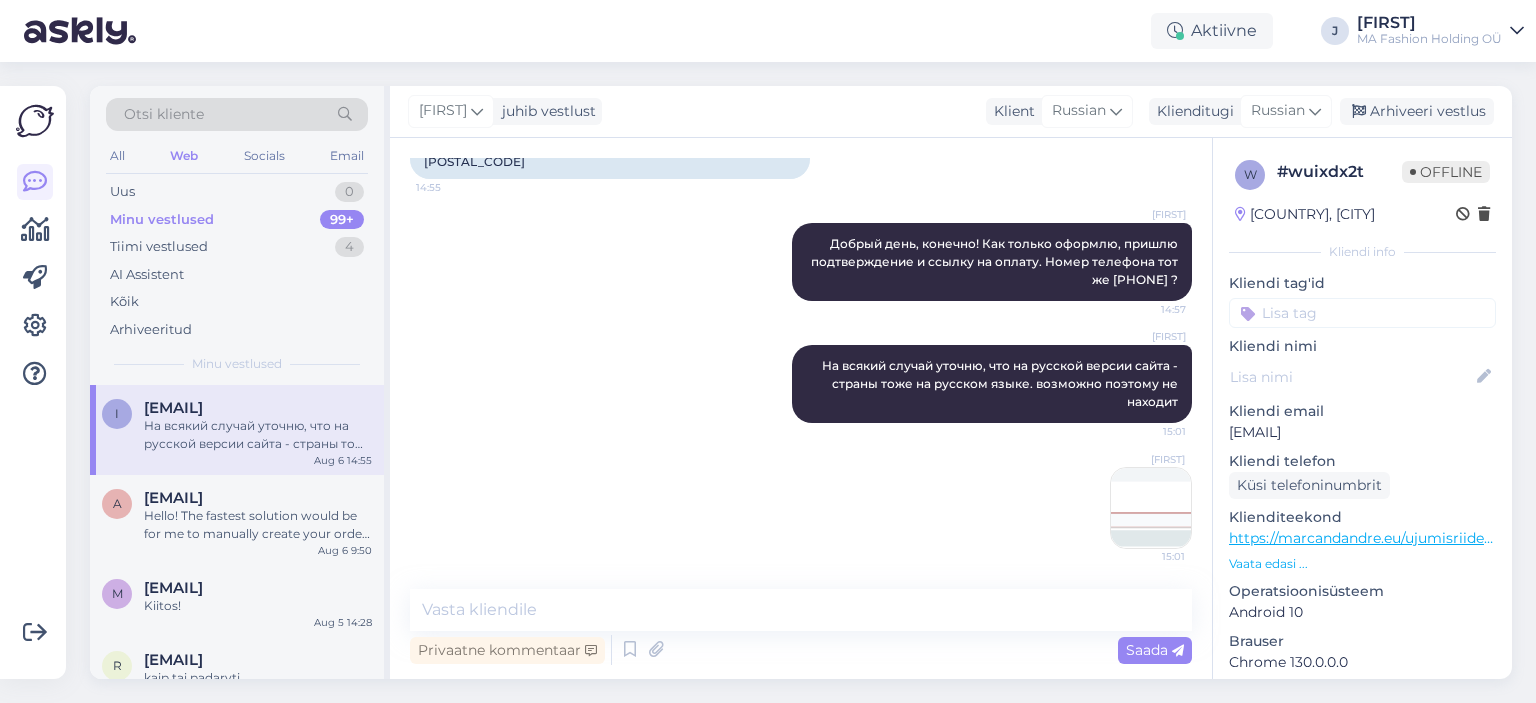 click at bounding box center (1151, 508) 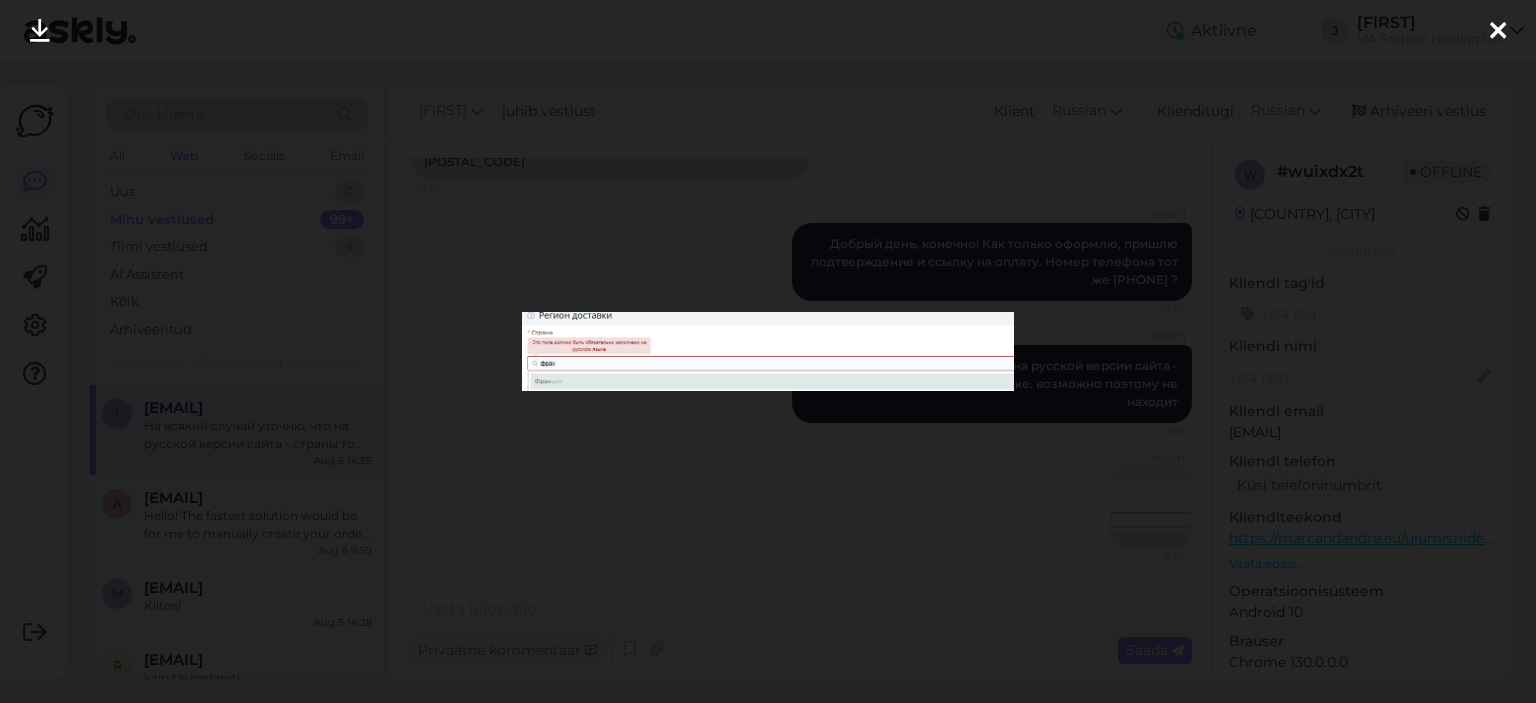 click at bounding box center (768, 351) 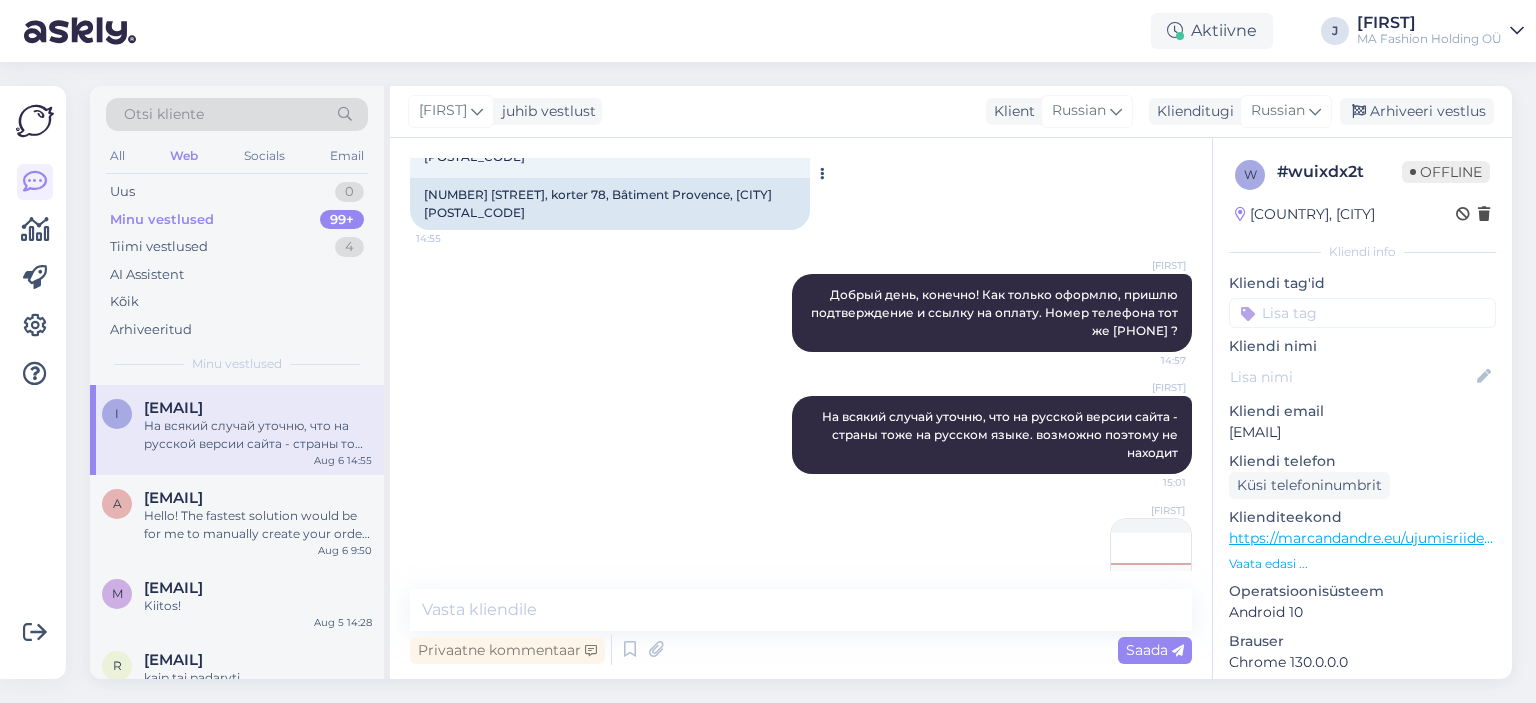 scroll, scrollTop: 7029, scrollLeft: 0, axis: vertical 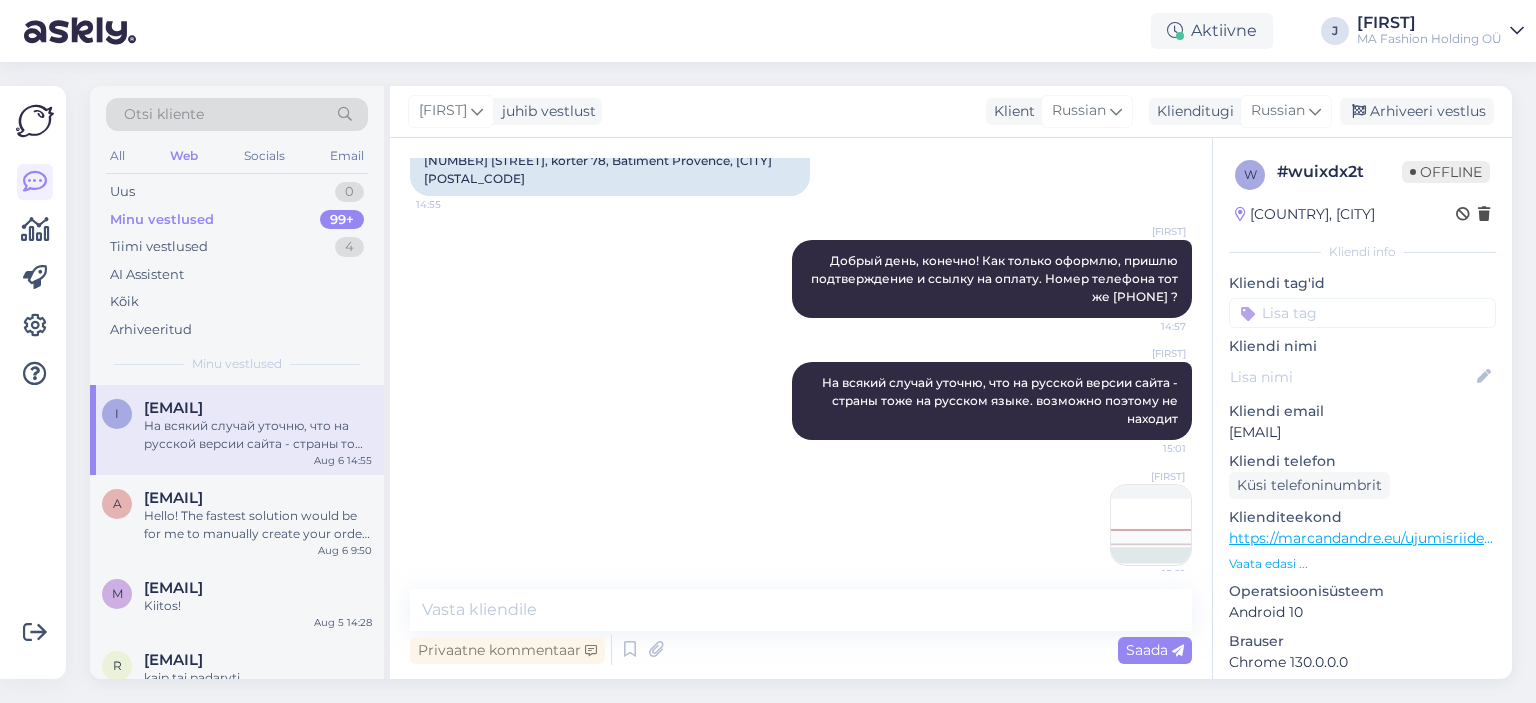 drag, startPoint x: 548, startPoint y: 270, endPoint x: 428, endPoint y: 242, distance: 123.22337 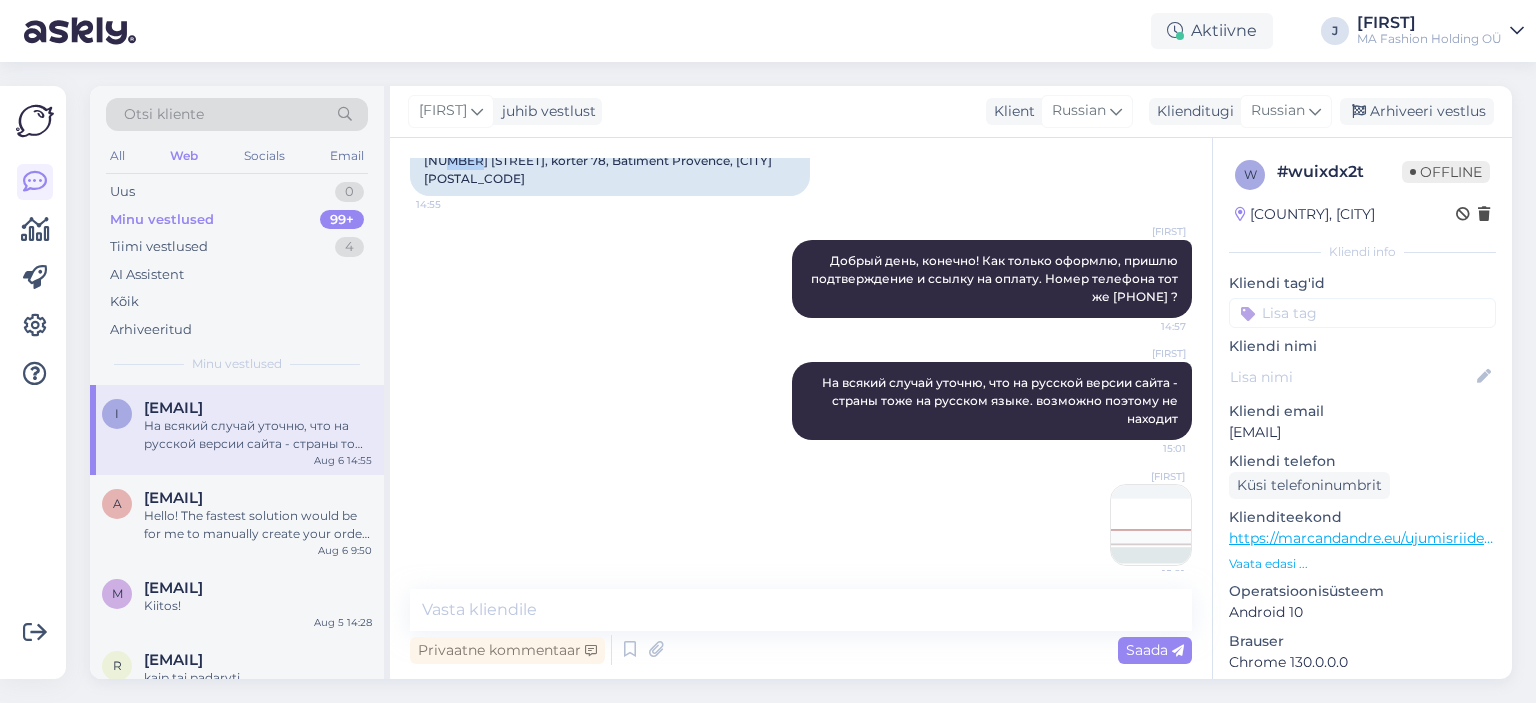 click on "[NUMBER] [STREET], korter 78, Bâtiment Provence, [CITY] [POSTAL_CODE]" at bounding box center [610, 170] 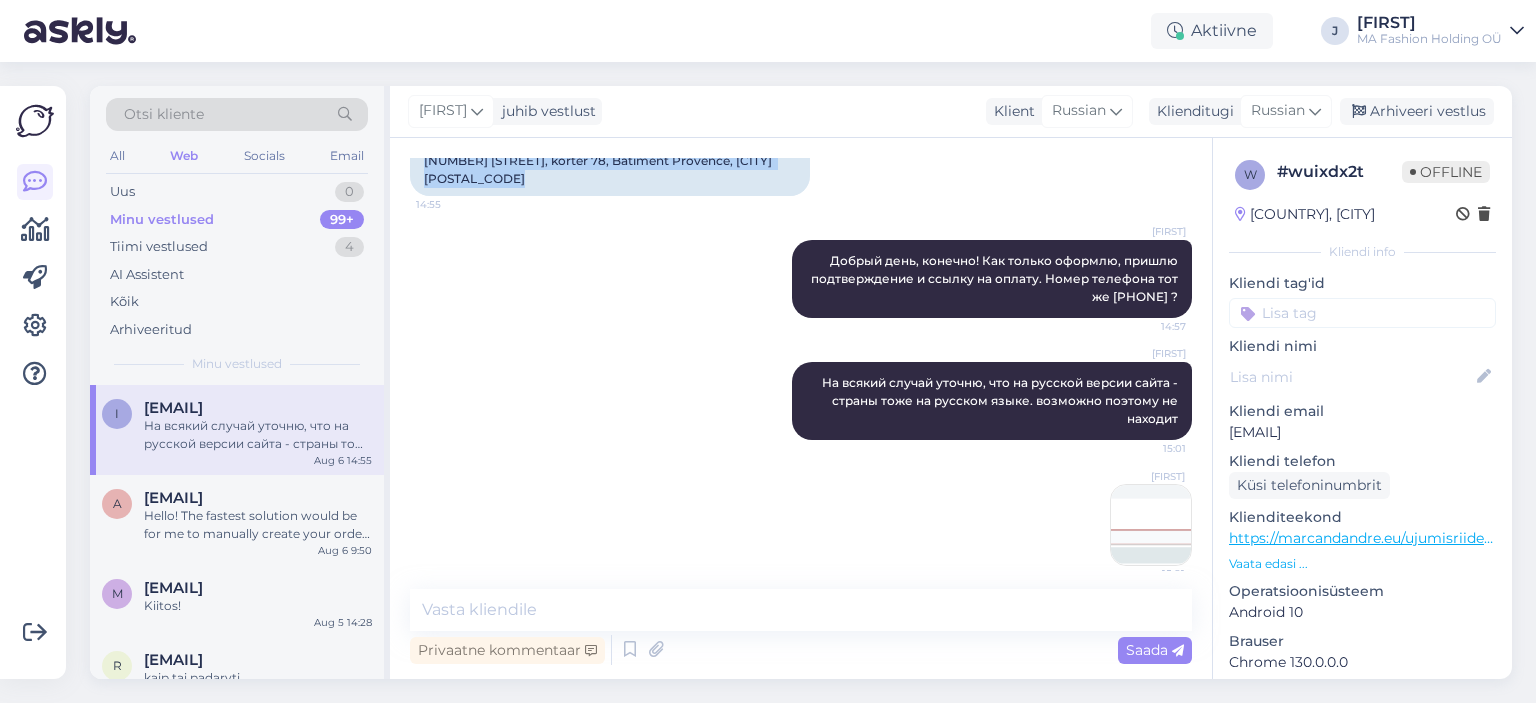 click on "[NUMBER] [STREET], korter 78, Bâtiment Provence, [CITY] [POSTAL_CODE]" at bounding box center (610, 170) 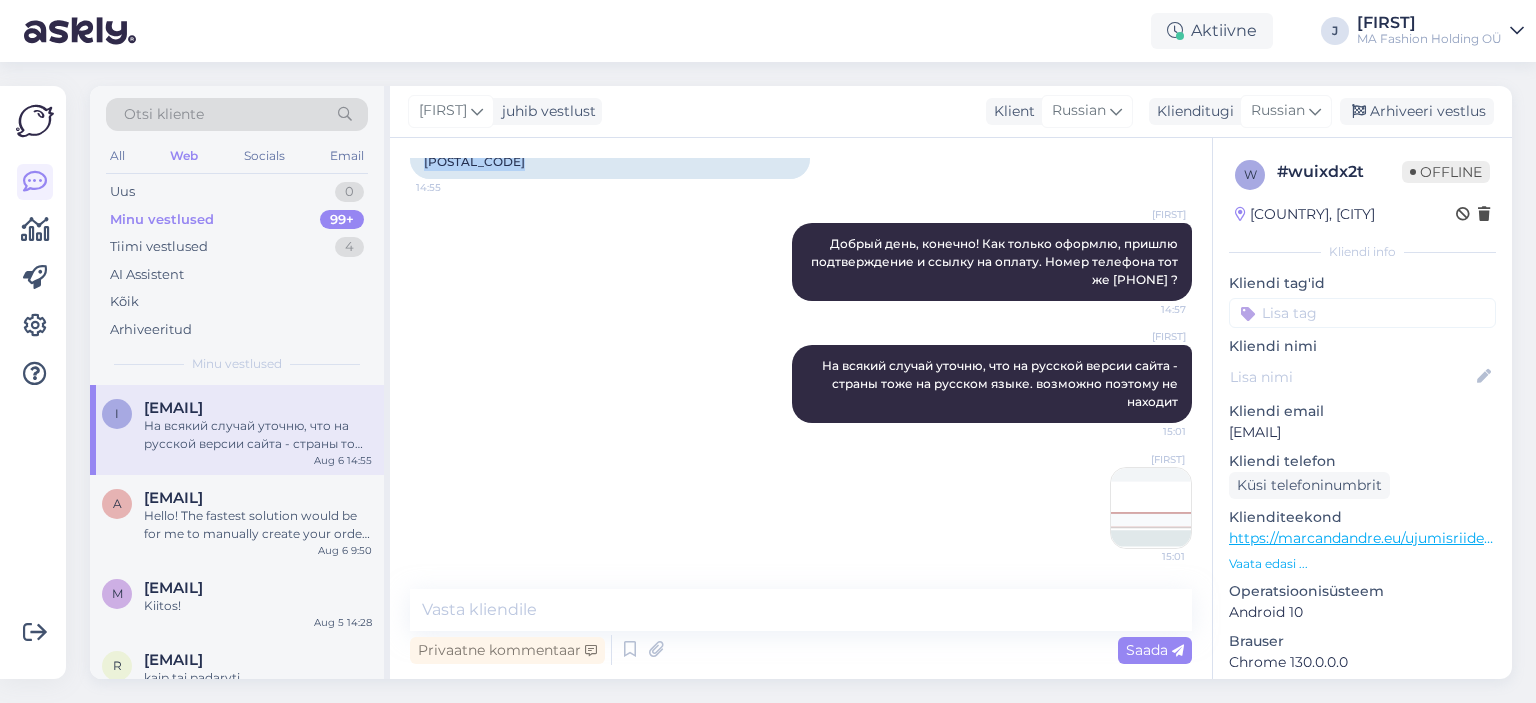 scroll, scrollTop: 7129, scrollLeft: 0, axis: vertical 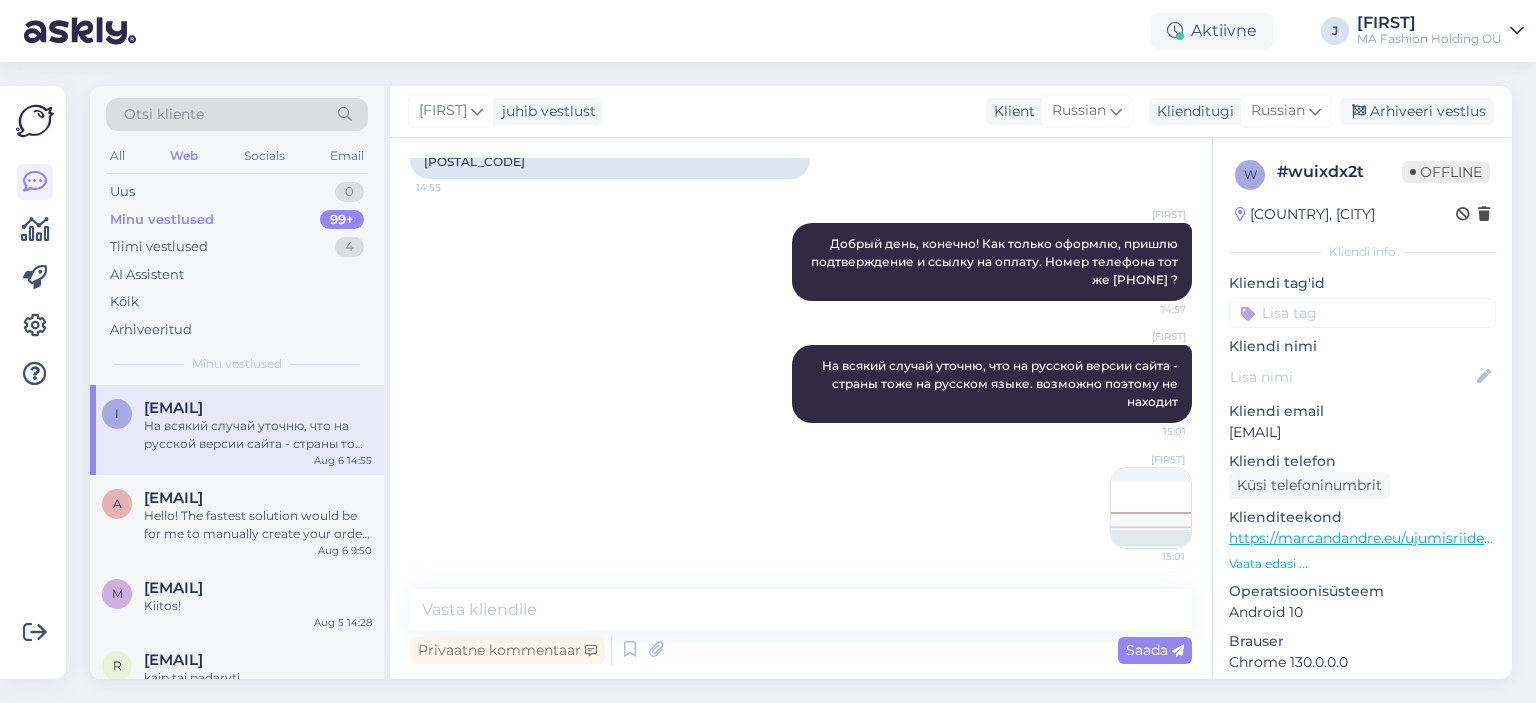 click on "[FIRST] На всякий случай уточню, что на русской версии сайта - страны тоже на русском языке. возможно поэтому не находит 15:01  [FIRST] 15:01" at bounding box center [801, 447] 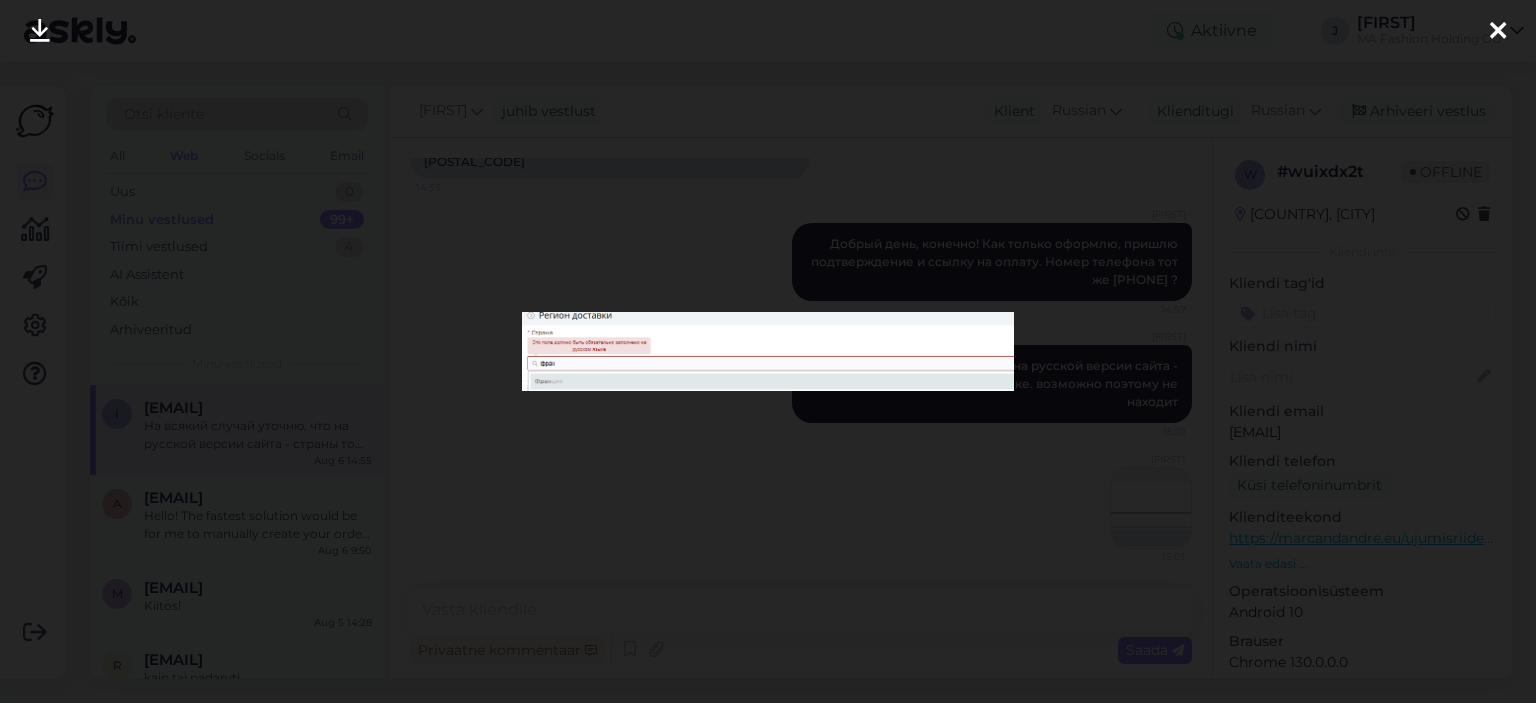 click at bounding box center [768, 351] 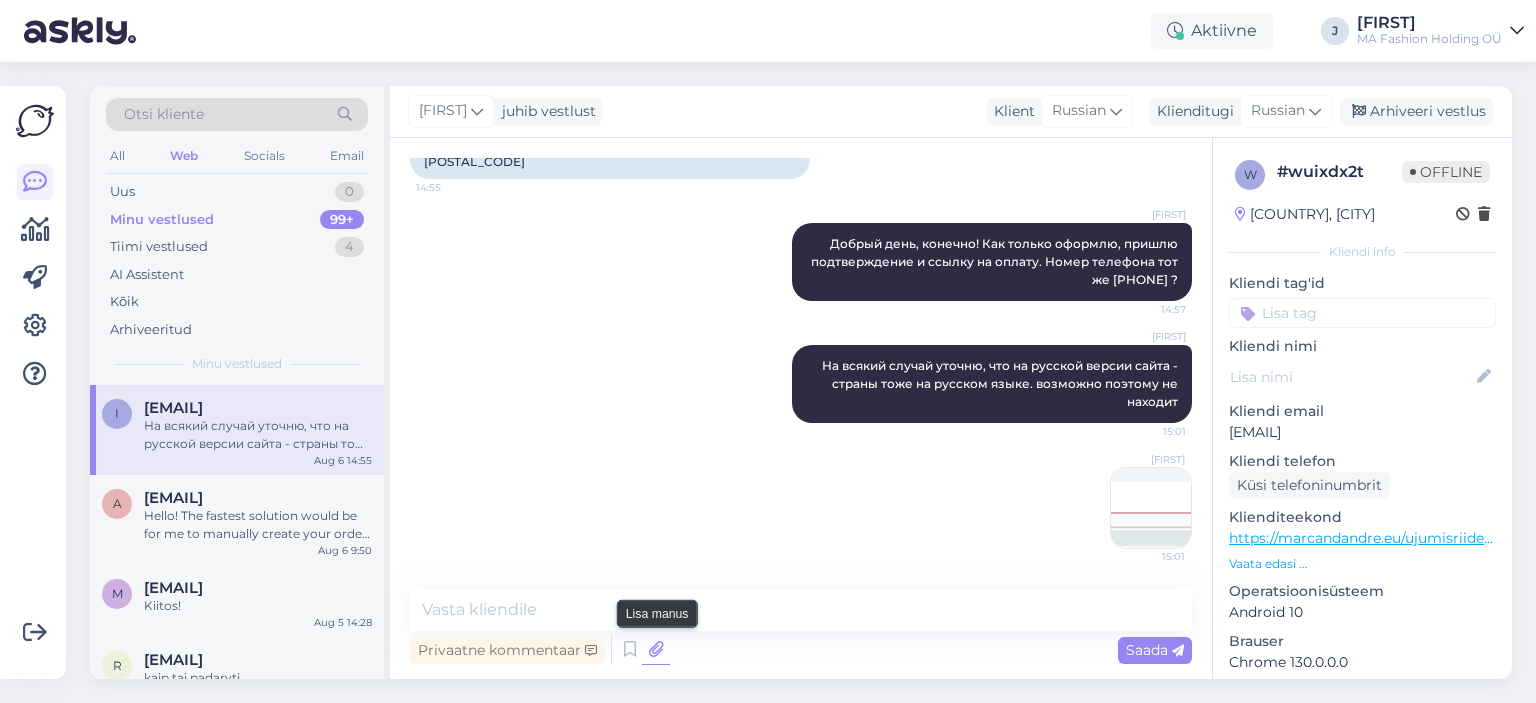 click at bounding box center [656, 650] 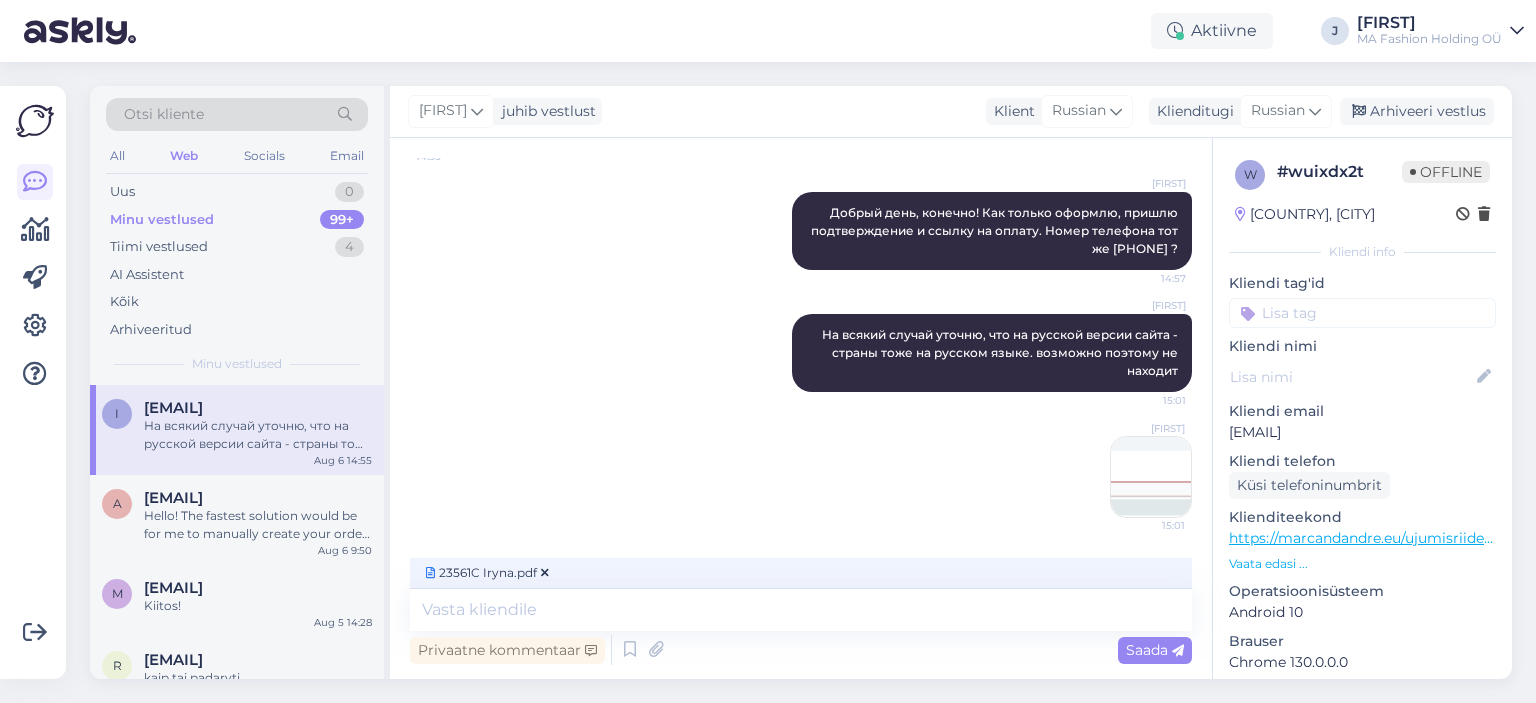 click on "Privaatne kommentaar Saada" at bounding box center [801, 650] 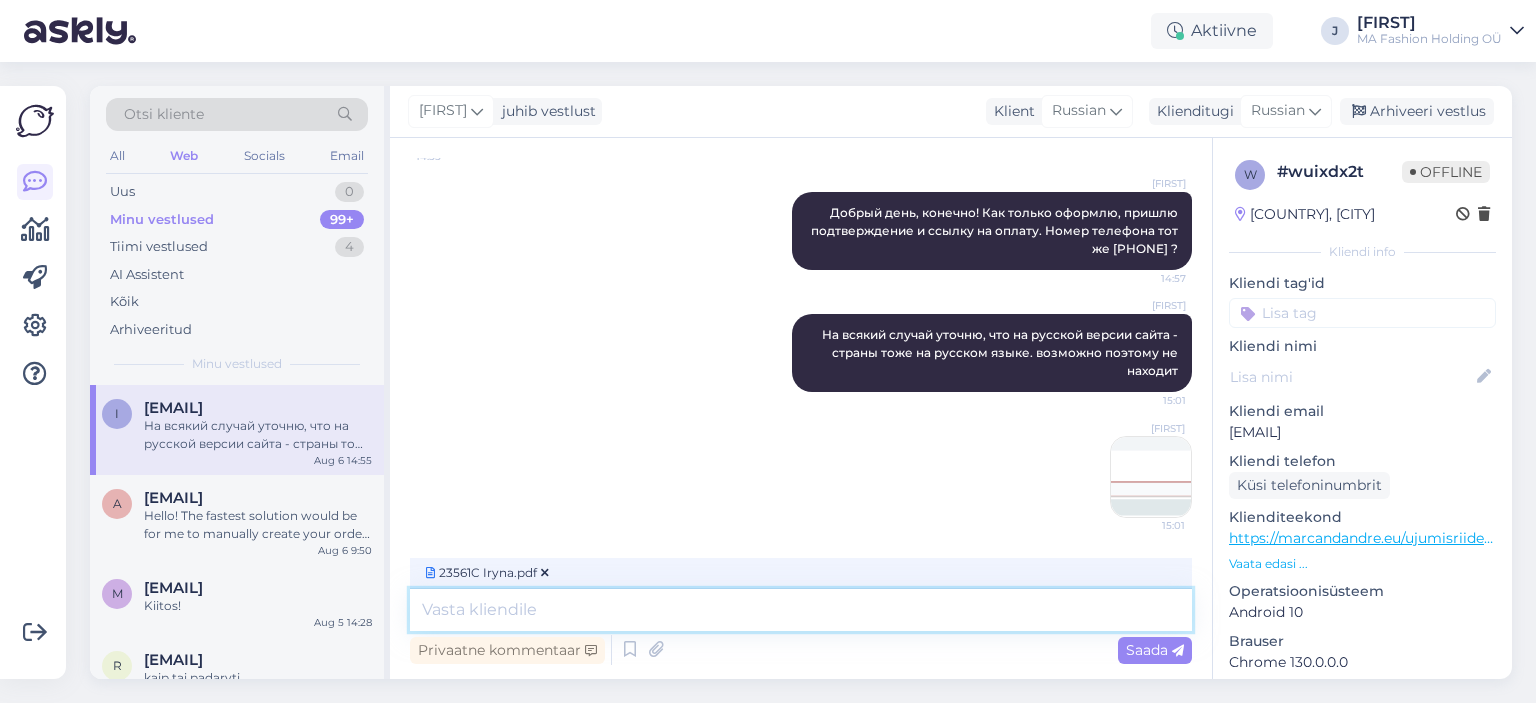 click at bounding box center [801, 610] 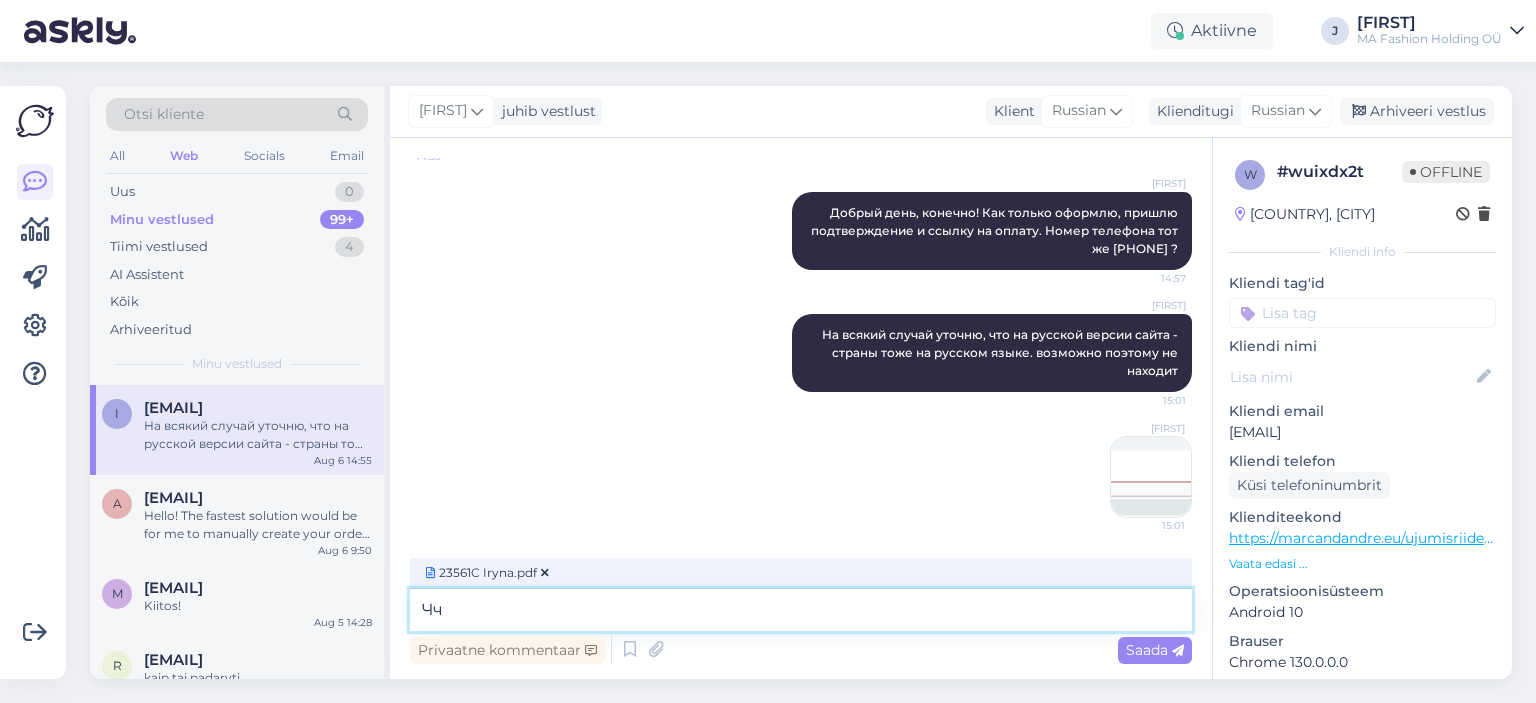 type on "Ч" 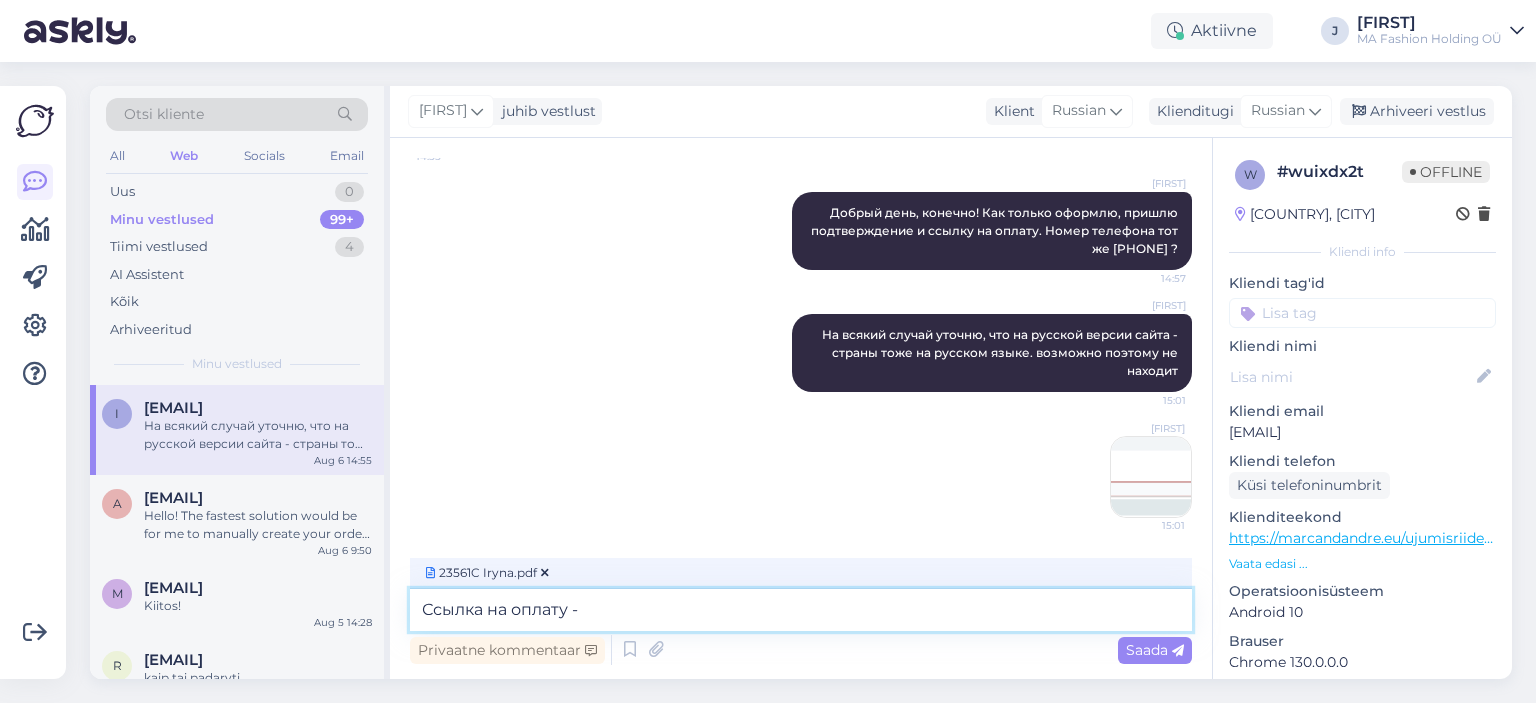 paste on "https://payment.lhv.ee/lp/h99aa7xppx" 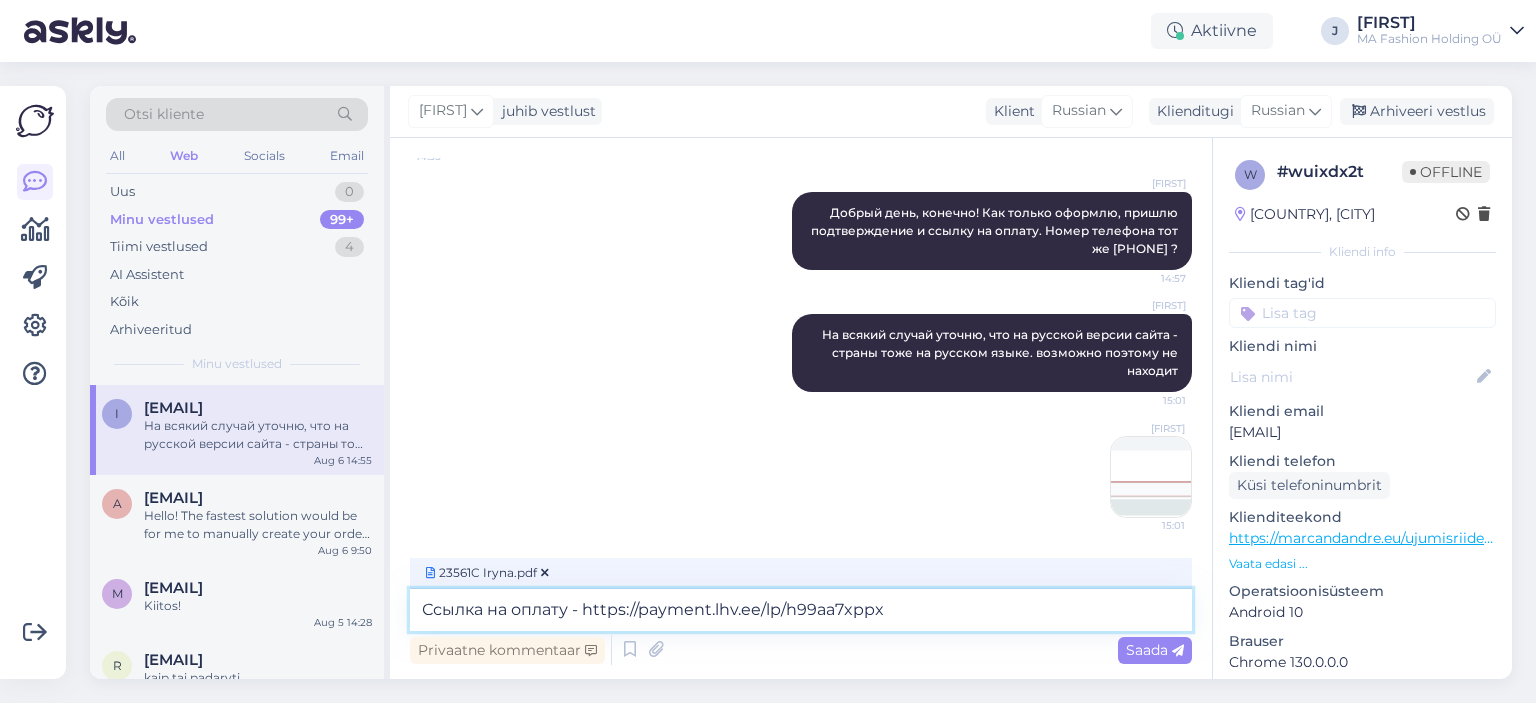type on "Ссылка на оплату - https://payment.lhv.ee/lp/h99aa7xppx" 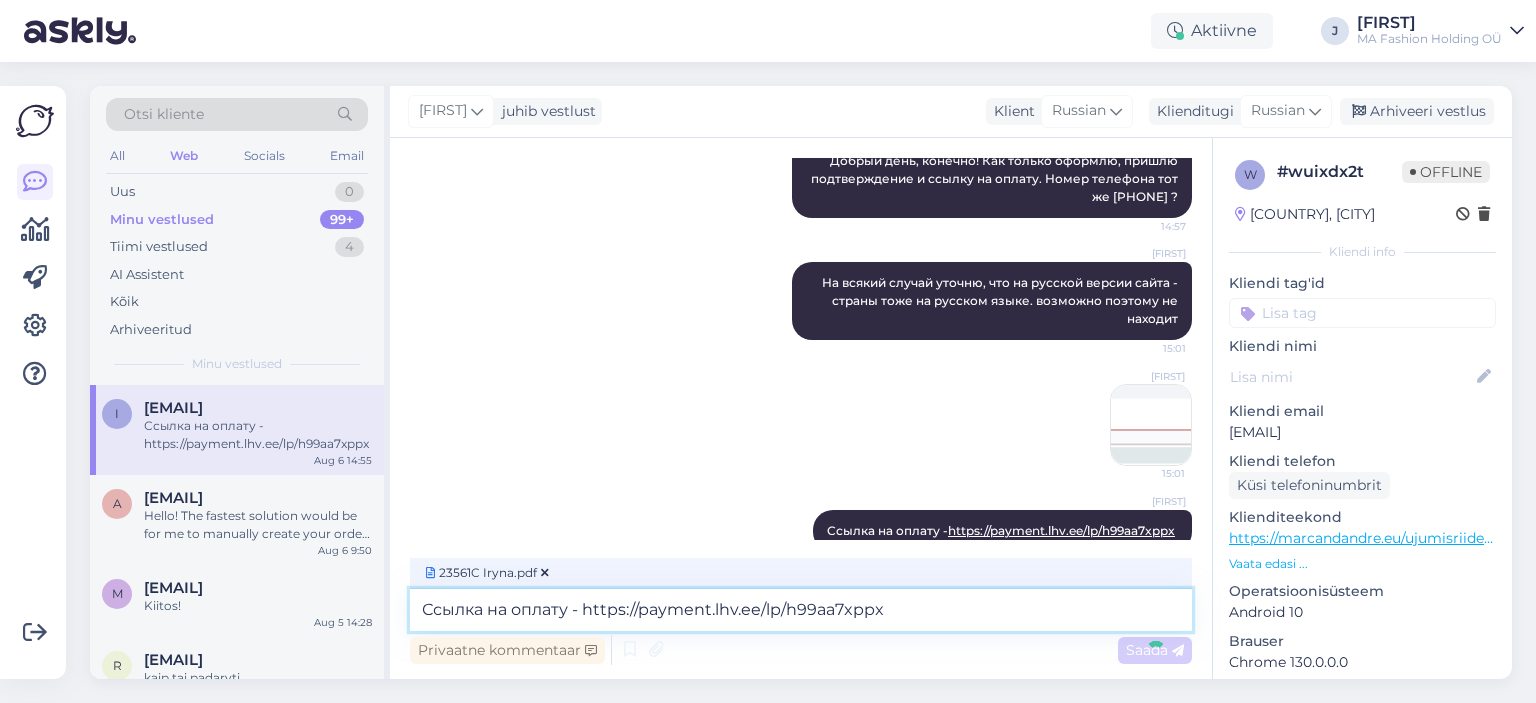 type 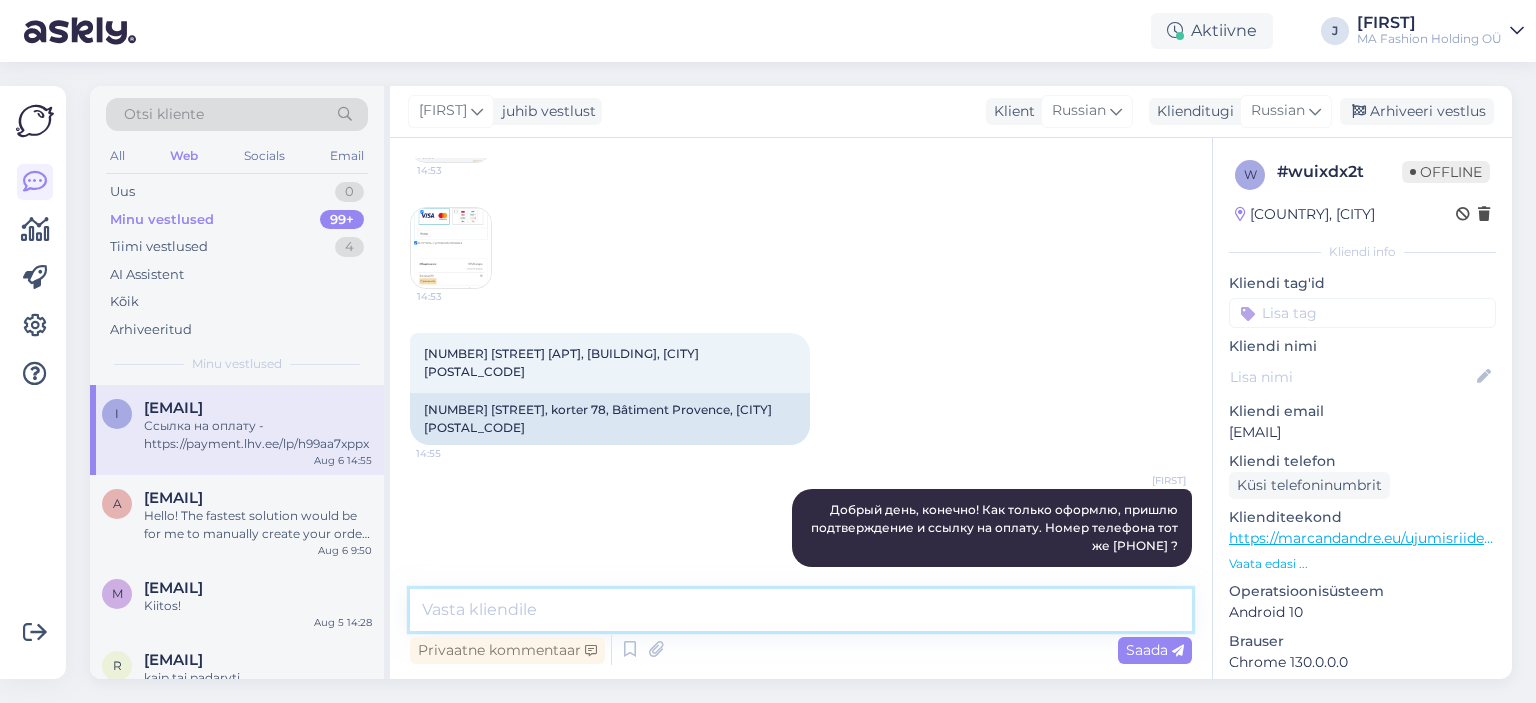 scroll, scrollTop: 6703, scrollLeft: 0, axis: vertical 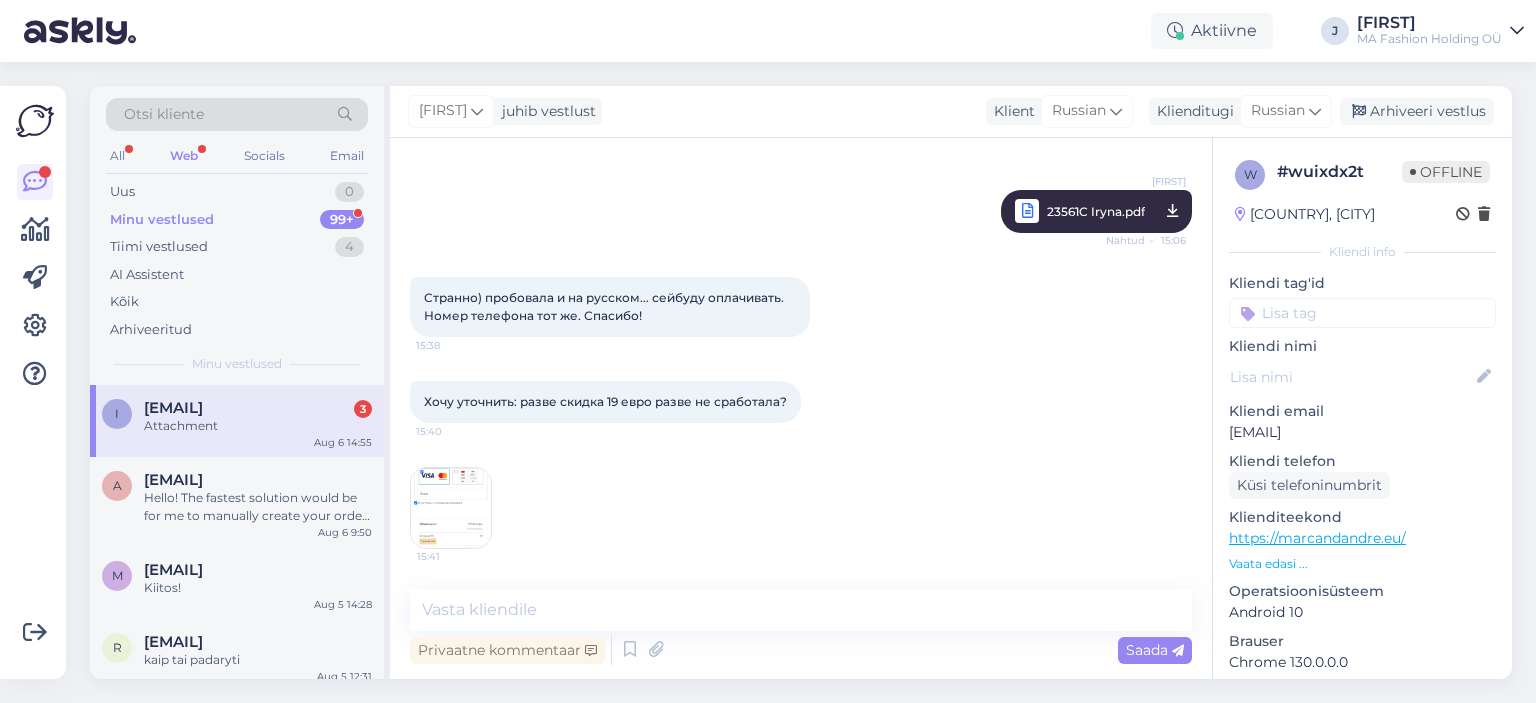 click on "Хочу уточнить: разве скидка 19 евро разве не сработала? [TIME]" at bounding box center [605, 402] 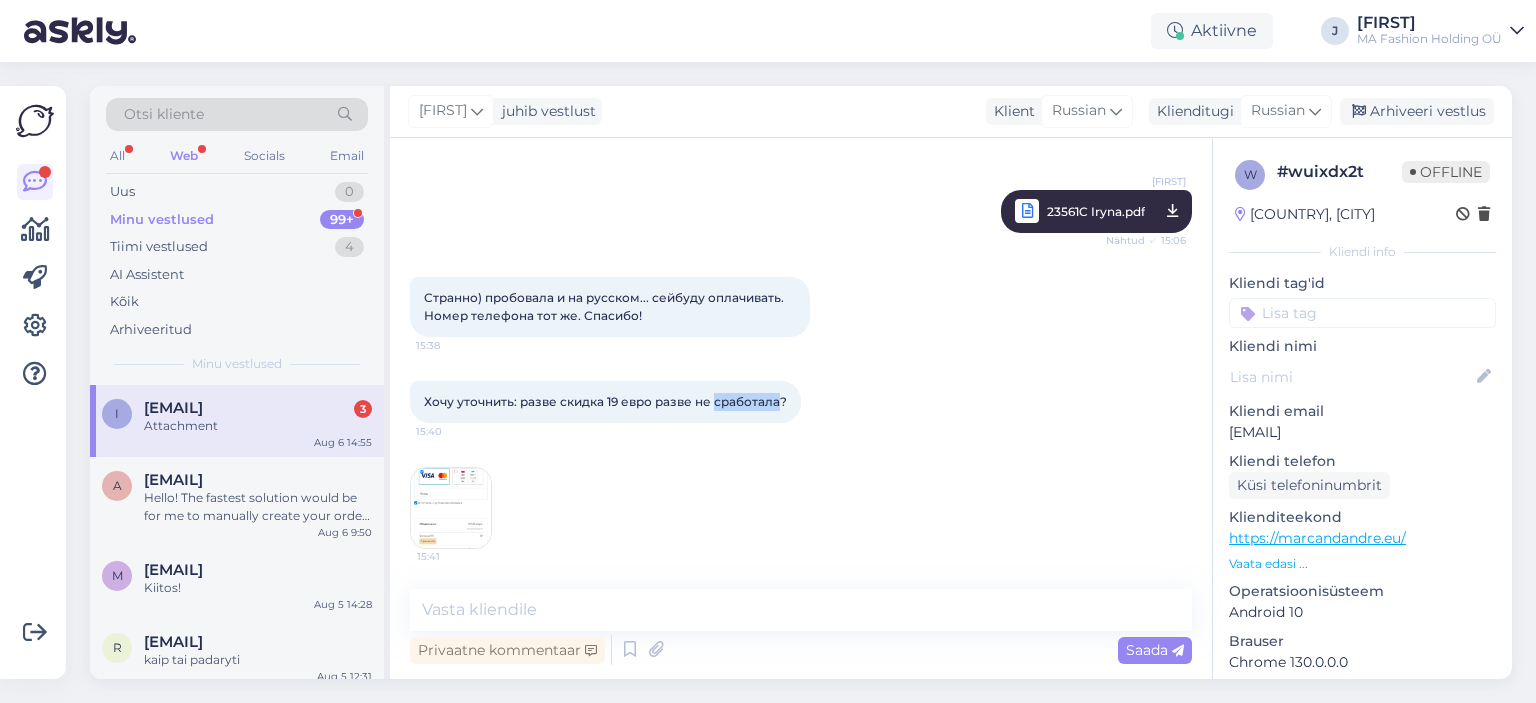 click on "Хочу уточнить: разве скидка 19 евро разве не сработала? [TIME]" at bounding box center [605, 402] 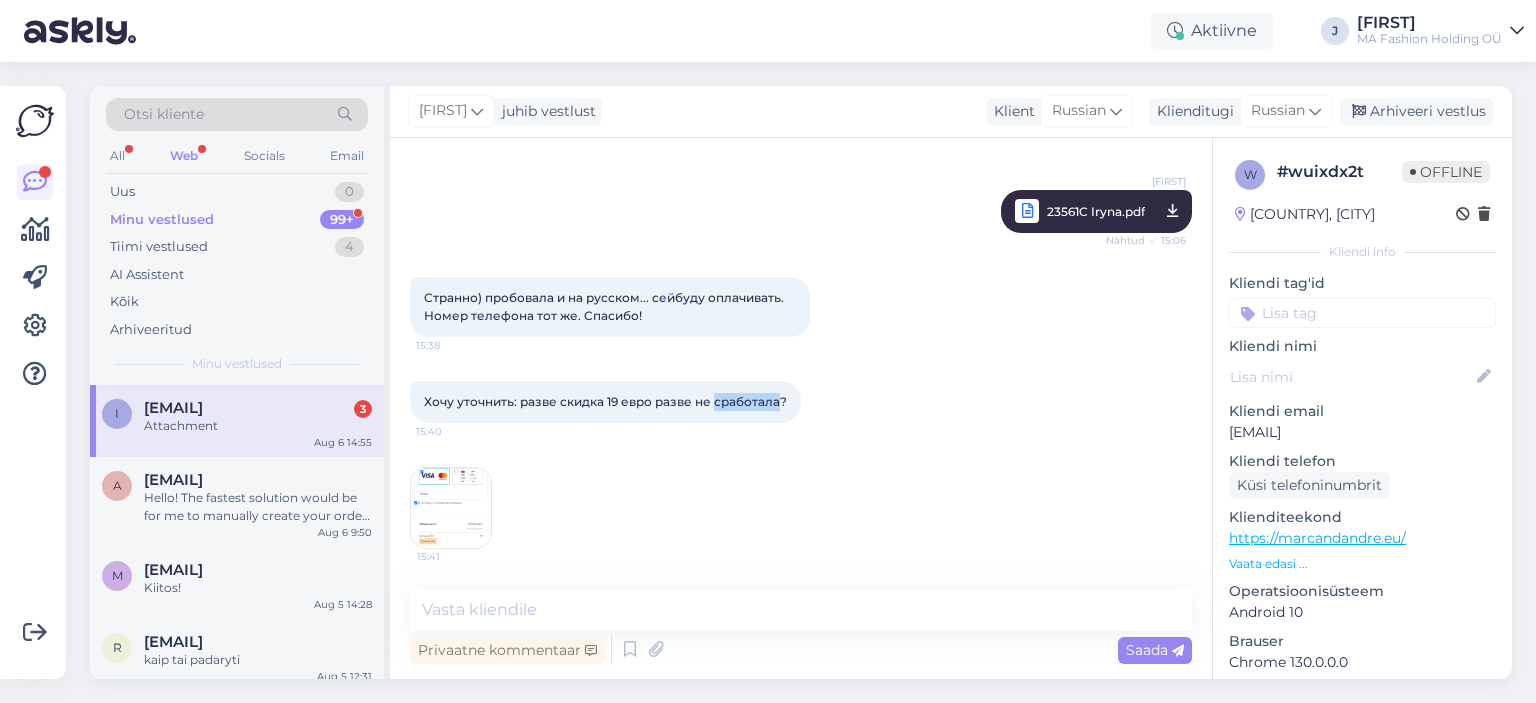 click on "Хочу уточнить: разве скидка 19 евро разве не сработала?" at bounding box center (605, 401) 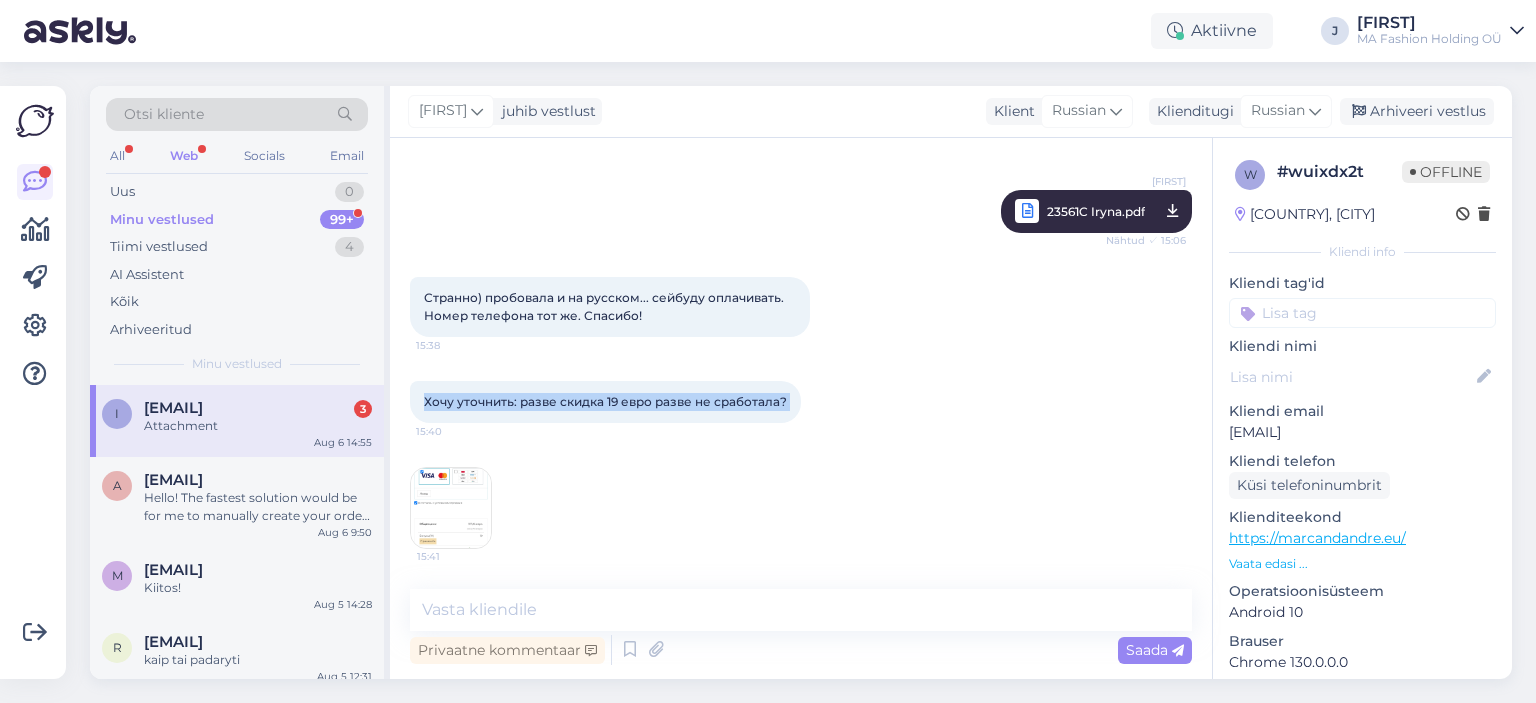 click on "Хочу уточнить: разве скидка 19 евро разве не сработала?" at bounding box center (605, 401) 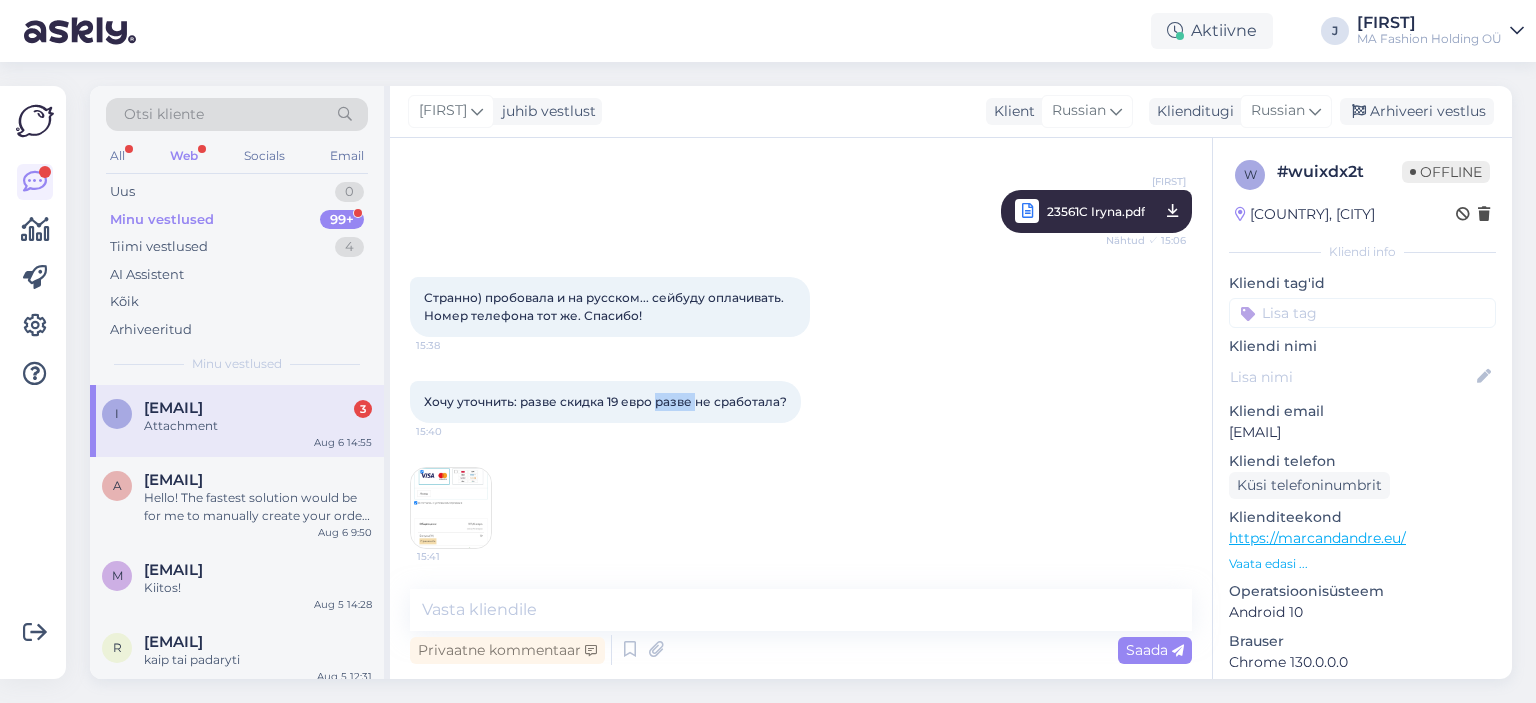 click on "Хочу уточнить: разве скидка 19 евро разве не сработала?" at bounding box center [605, 401] 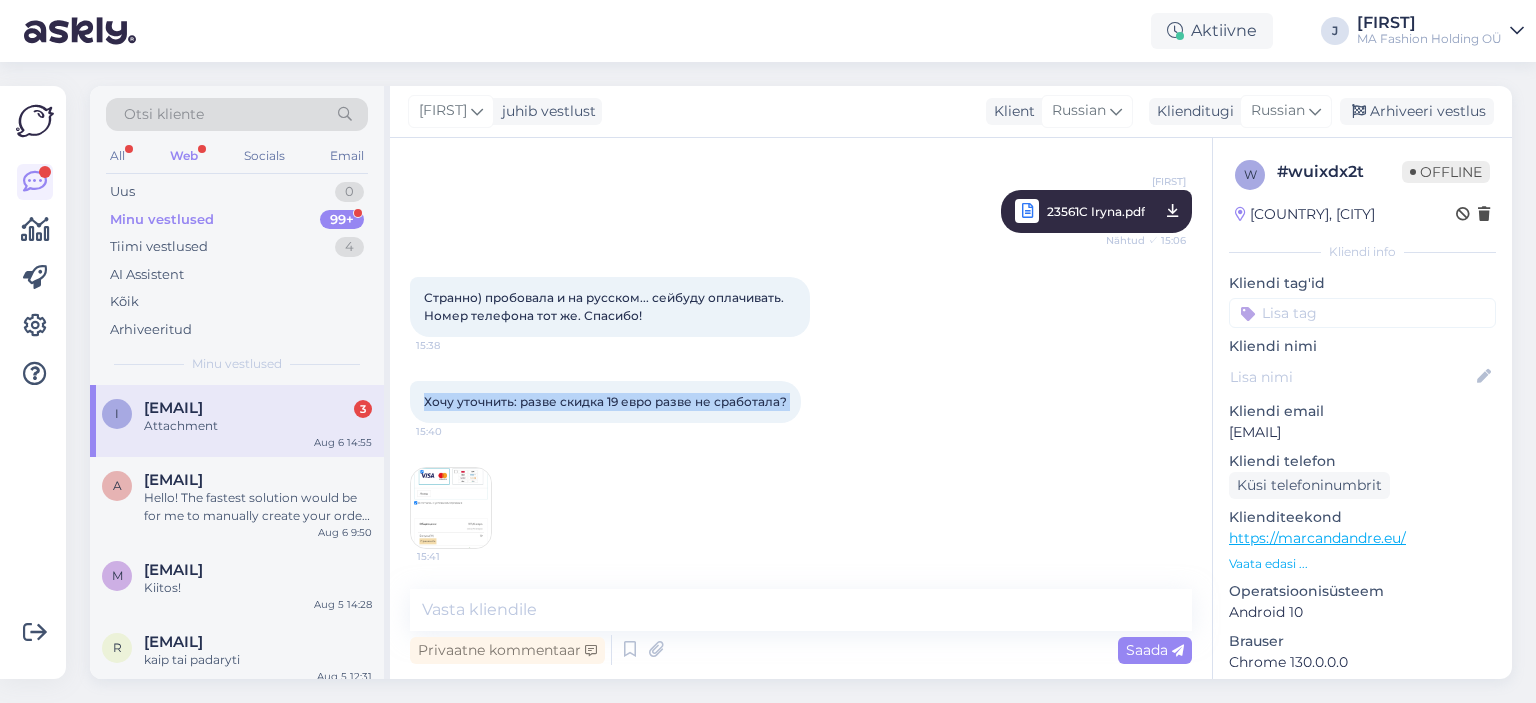 click on "Хочу уточнить: разве скидка 19 евро разве не сработала?" at bounding box center (605, 401) 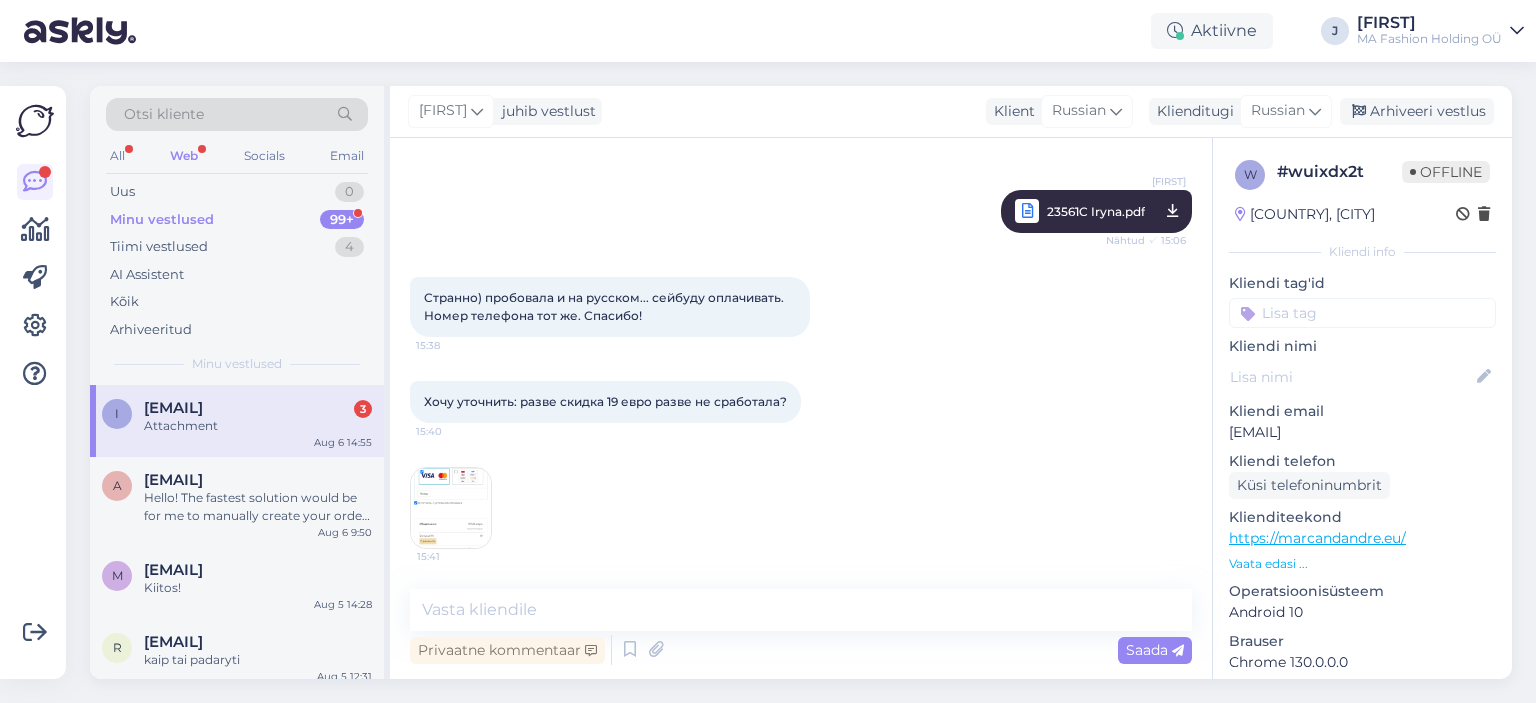 click on "Странно) пробовала и на русском... сейбуду оплачивать. Номер телефона тот же. Спасибо! [TIME]" at bounding box center (610, 307) 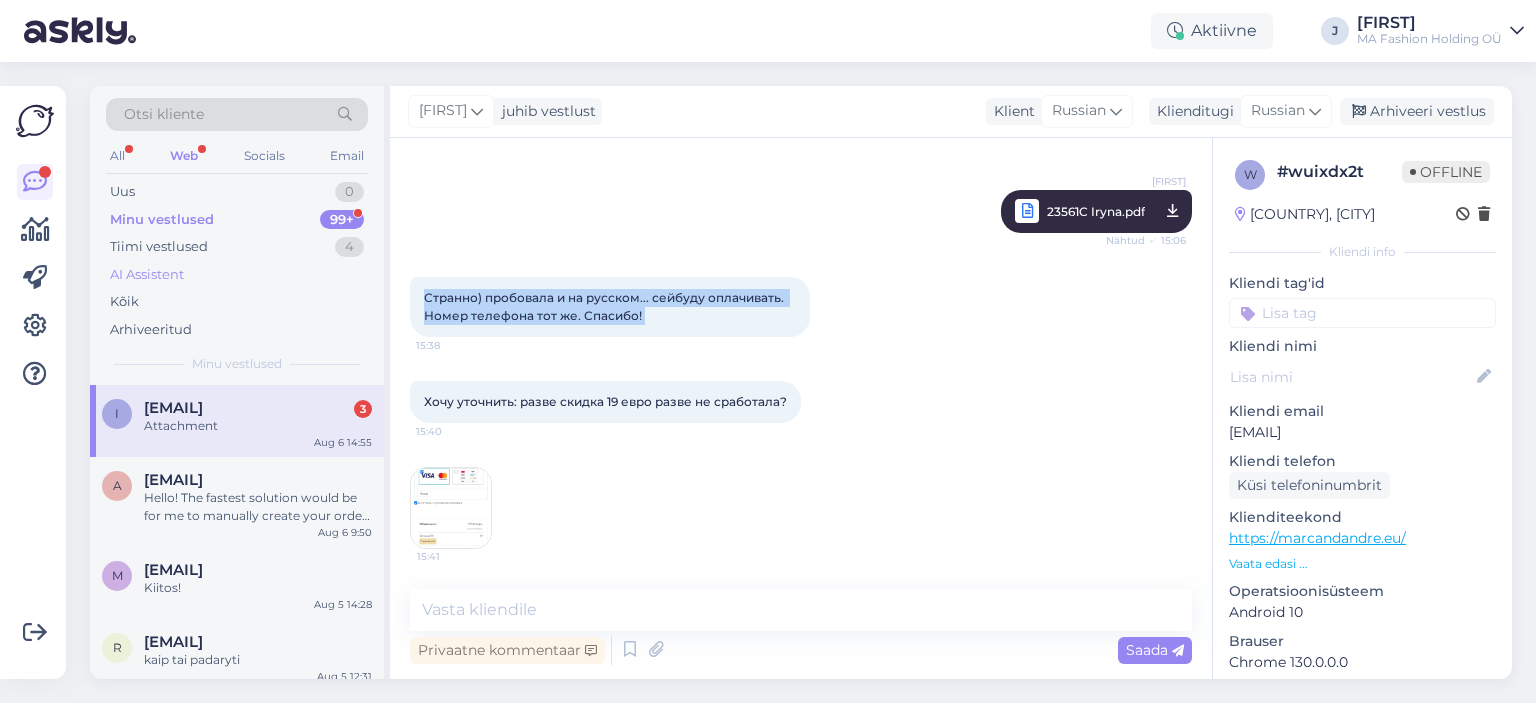 drag, startPoint x: 647, startPoint y: 323, endPoint x: 338, endPoint y: 286, distance: 311.20734 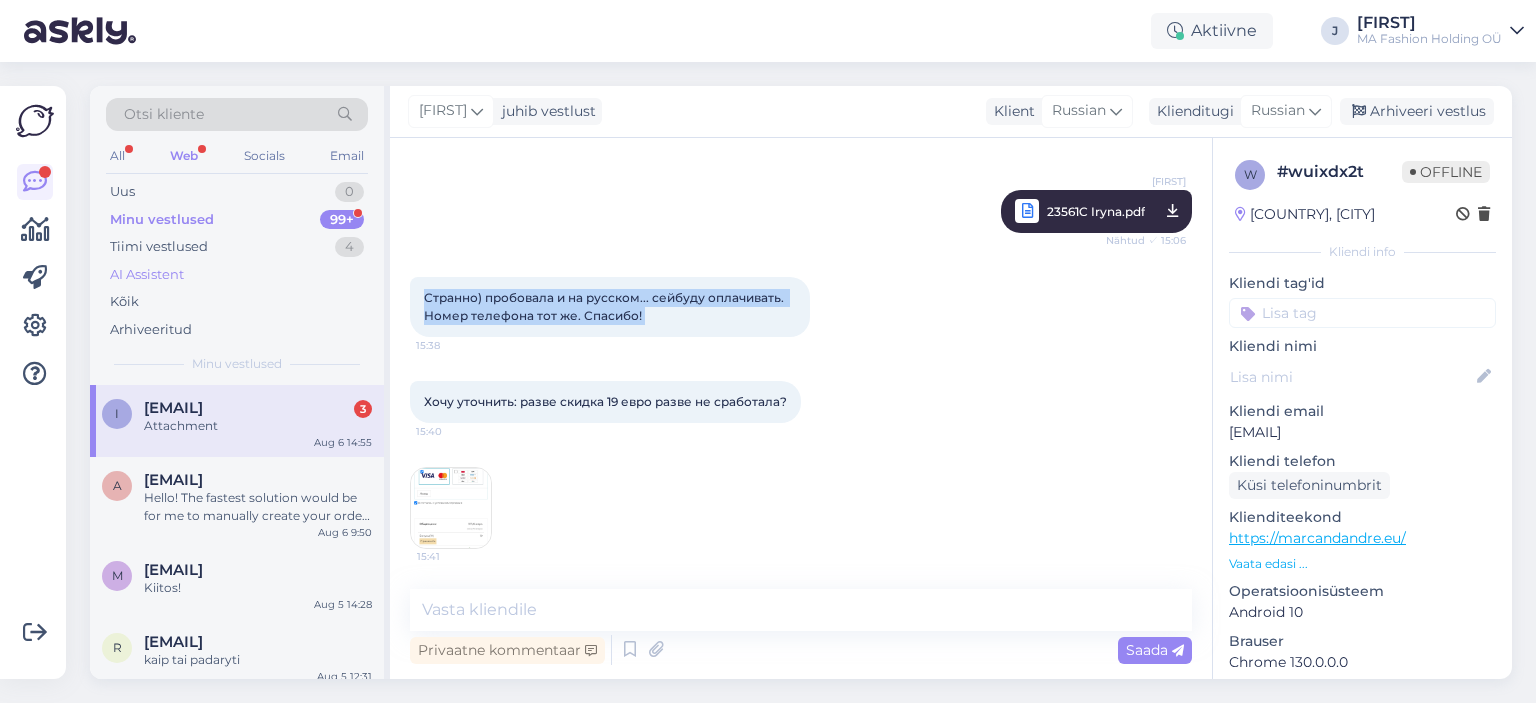click on "Otsi kliente All Web Socials Email Uus 0 Minu vestlused 99+ Tiimi vestlused 4 AI Assistent Kõik Arhiveeritud Minu vestlused I [EMAIL] 3 Attachment [MONTH] [DAY] [TIME] a [EMAIL] Hello! The fastest solution would be for me to manually create your order and send you a payment link. Could you please provide the following details:
• The article numbers, sizes, and quantities of the products you’d like to order (a screenshot or photo is perfectly fine!)
• Your full name
• Your email address
• Your delivery address
• Your phone number
[MONTH] [DAY] [TIME] m [EMAIL] Kiitos! [MONTH] [DAY] [TIME] r [EMAIL] kaip tai padaryti [MONTH] [DAY] [TIME] m [EMAIL] [MONTH] [DAY] [TIME] m [EMAIL] It will probably be 12.08-13.08. First order ETA is exactly 6 business days. [MONTH] [DAY] [TIME] a [EMAIL] Можете еще на этот эмейл написать при дальнейших вопросах eshopru@marcandandre.com [MONTH] [DAY] [TIME] k a k a" at bounding box center (801, 382) 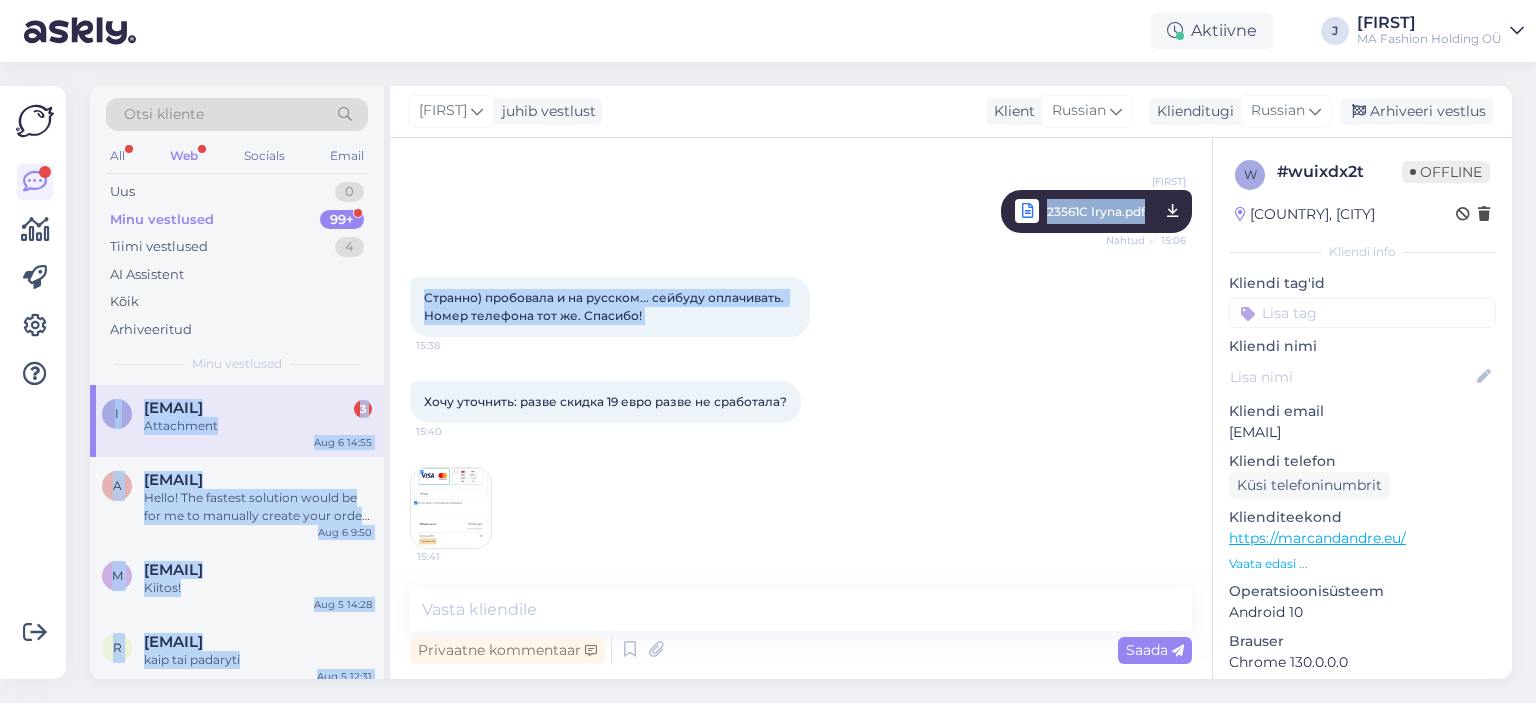 click on "Странно) пробовала и на русском... сейбуду оплачивать. Номер телефона тот же. Спасибо! [TIME]" at bounding box center (610, 307) 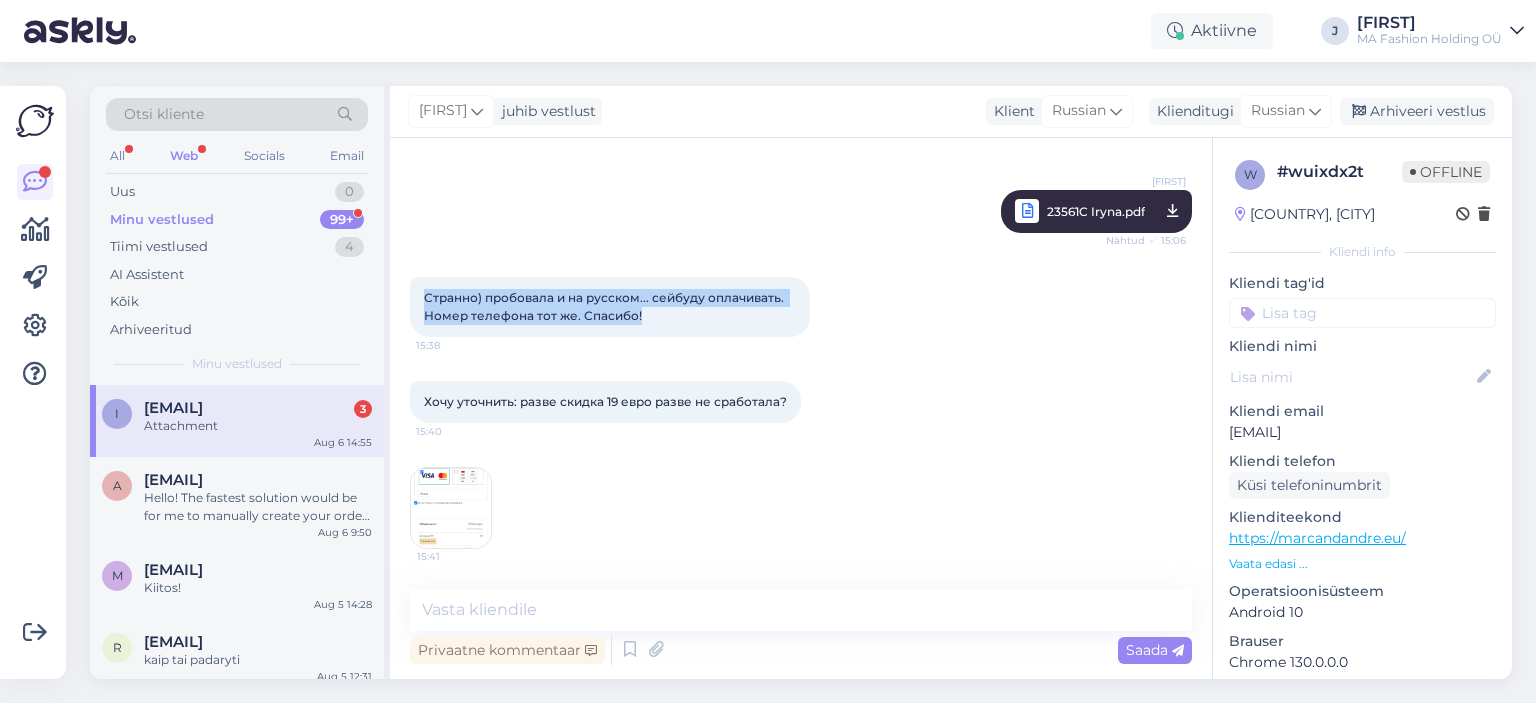 drag, startPoint x: 426, startPoint y: 298, endPoint x: 676, endPoint y: 326, distance: 251.56311 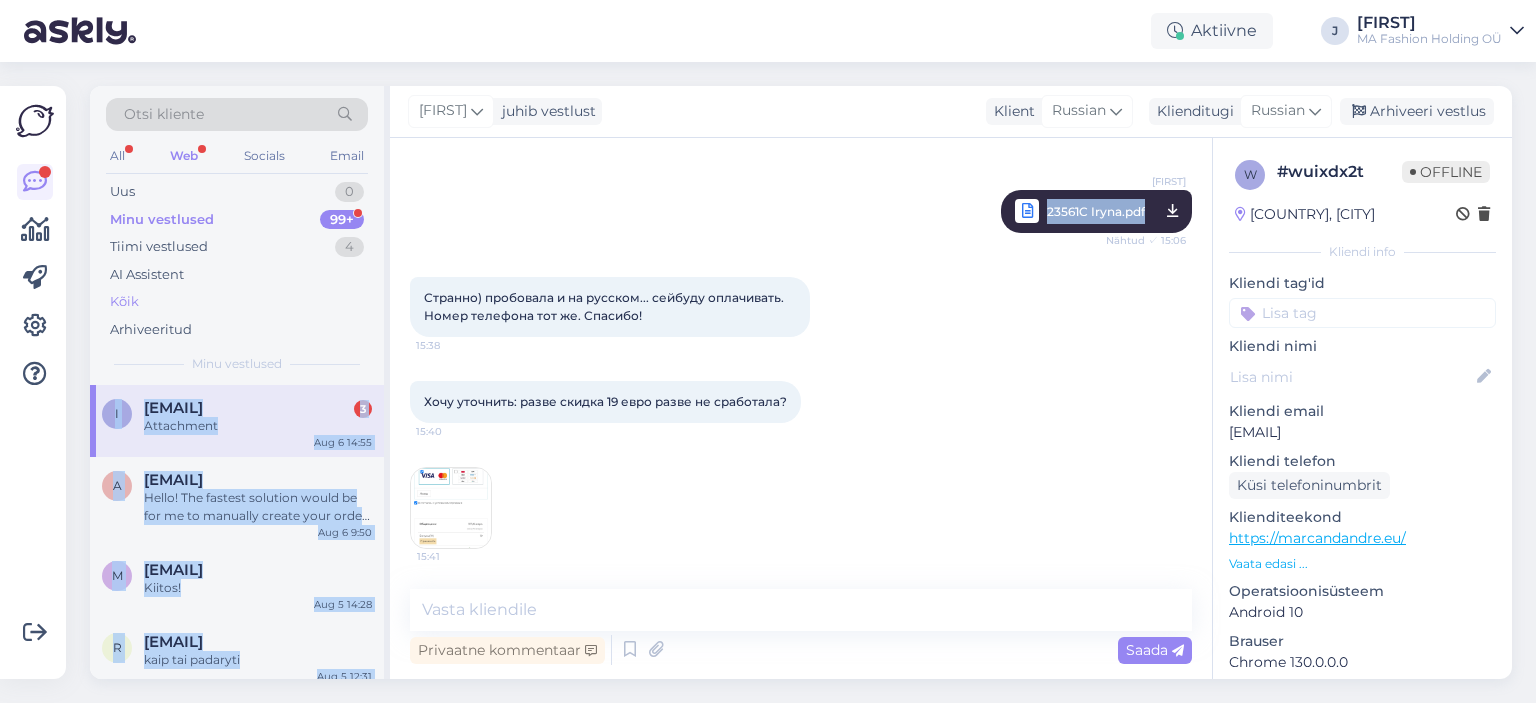 drag, startPoint x: 677, startPoint y: 327, endPoint x: 356, endPoint y: 306, distance: 321.6862 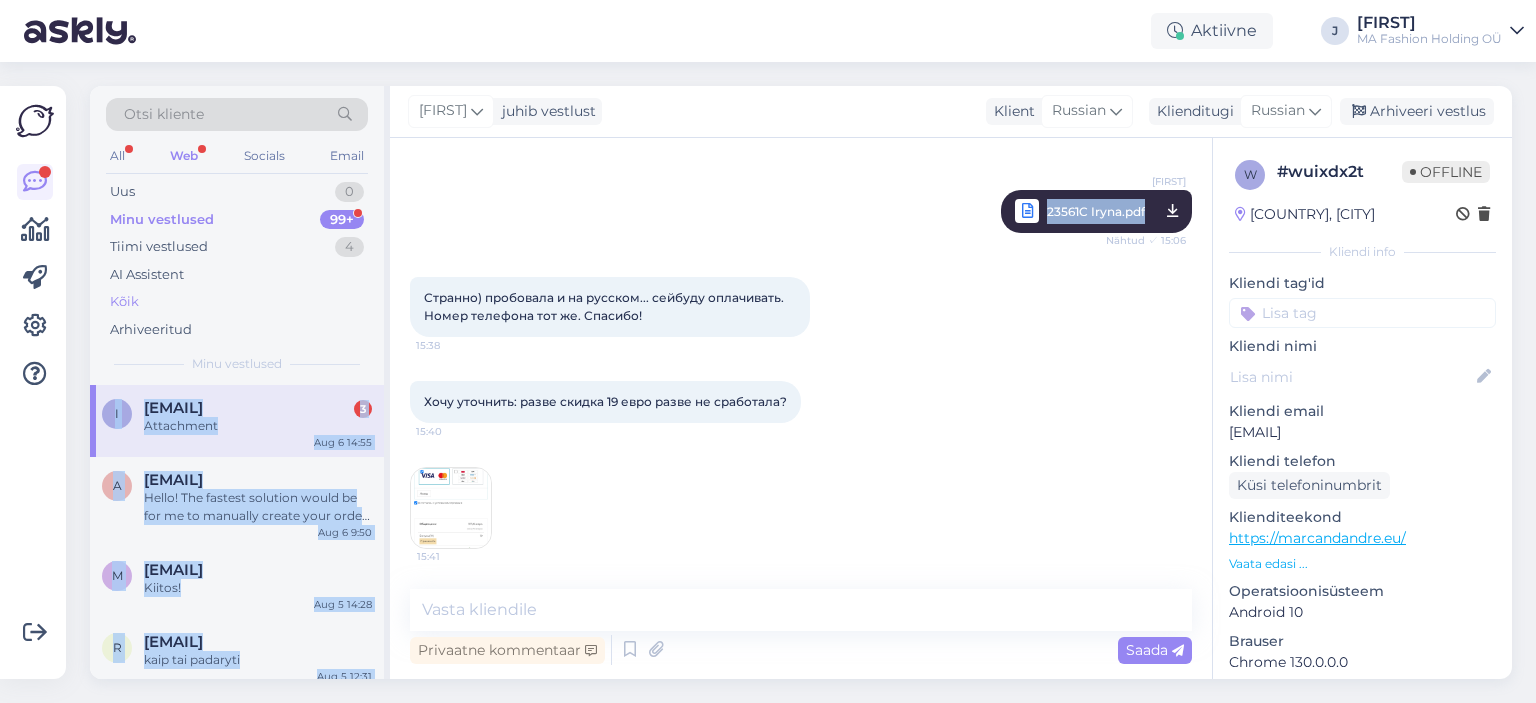 click on "Otsi kliente All Web Socials Email Uus 0 Minu vestlused 99+ Tiimi vestlused 4 AI Assistent Kõik Arhiveeritud Minu vestlused I [EMAIL] 3 Attachment [MONTH] [DAY] [TIME] a [EMAIL] Hello! The fastest solution would be for me to manually create your order and send you a payment link. Could you please provide the following details:
• The article numbers, sizes, and quantities of the products you’d like to order (a screenshot or photo is perfectly fine!)
• Your full name
• Your email address
• Your delivery address
• Your phone number
[MONTH] [DAY] [TIME] m [EMAIL] Kiitos! [MONTH] [DAY] [TIME] r [EMAIL] kaip tai padaryti [MONTH] [DAY] [TIME] m [EMAIL] [MONTH] [DAY] [TIME] m [EMAIL] It will probably be 12.08-13.08. First order ETA is exactly 6 business days. [MONTH] [DAY] [TIME] a [EMAIL] Можете еще на этот эмейл написать при дальнейших вопросах eshopru@marcandandre.com [MONTH] [DAY] [TIME] k a k a" at bounding box center [801, 382] 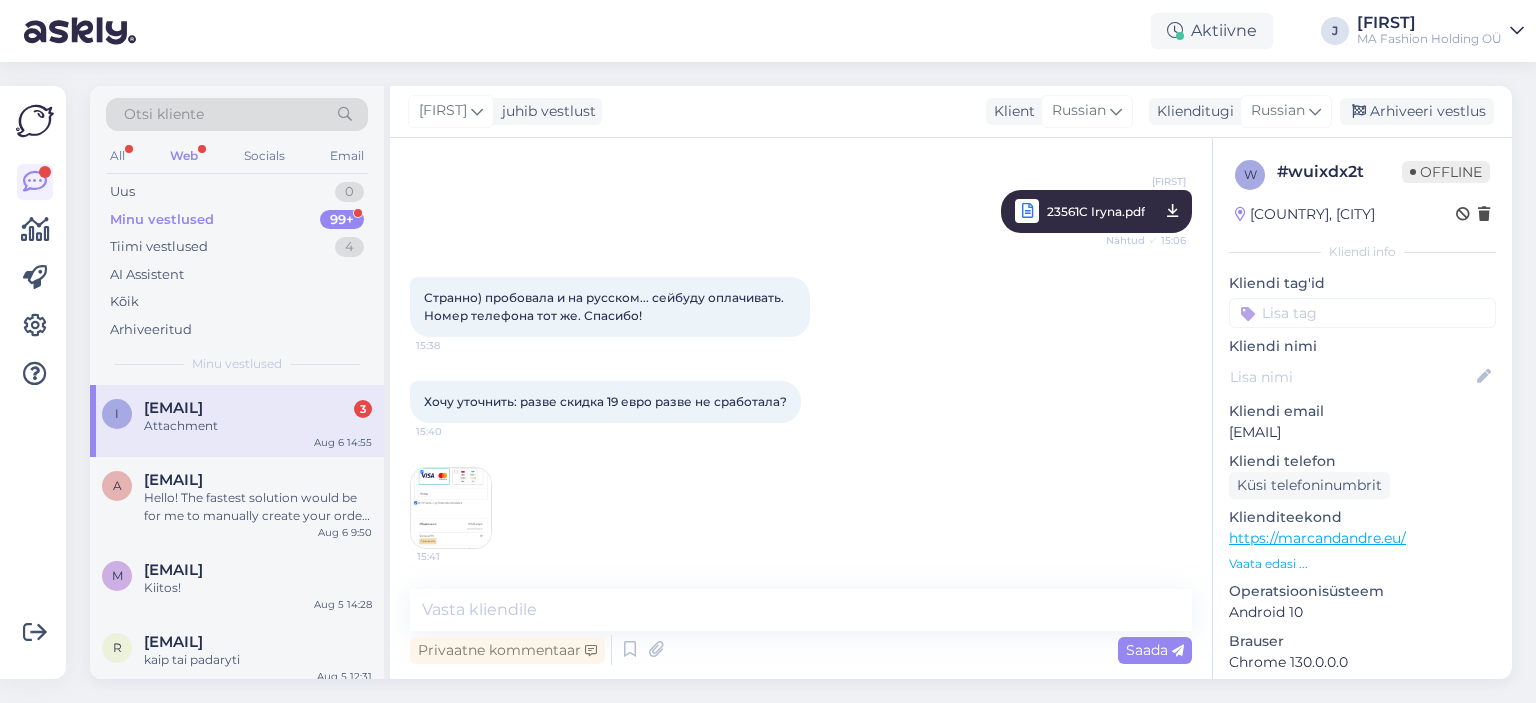 click on "Странно) пробовала и на русском... сейбуду оплачивать. Номер телефона тот же. Спасибо! [TIME]" at bounding box center [610, 307] 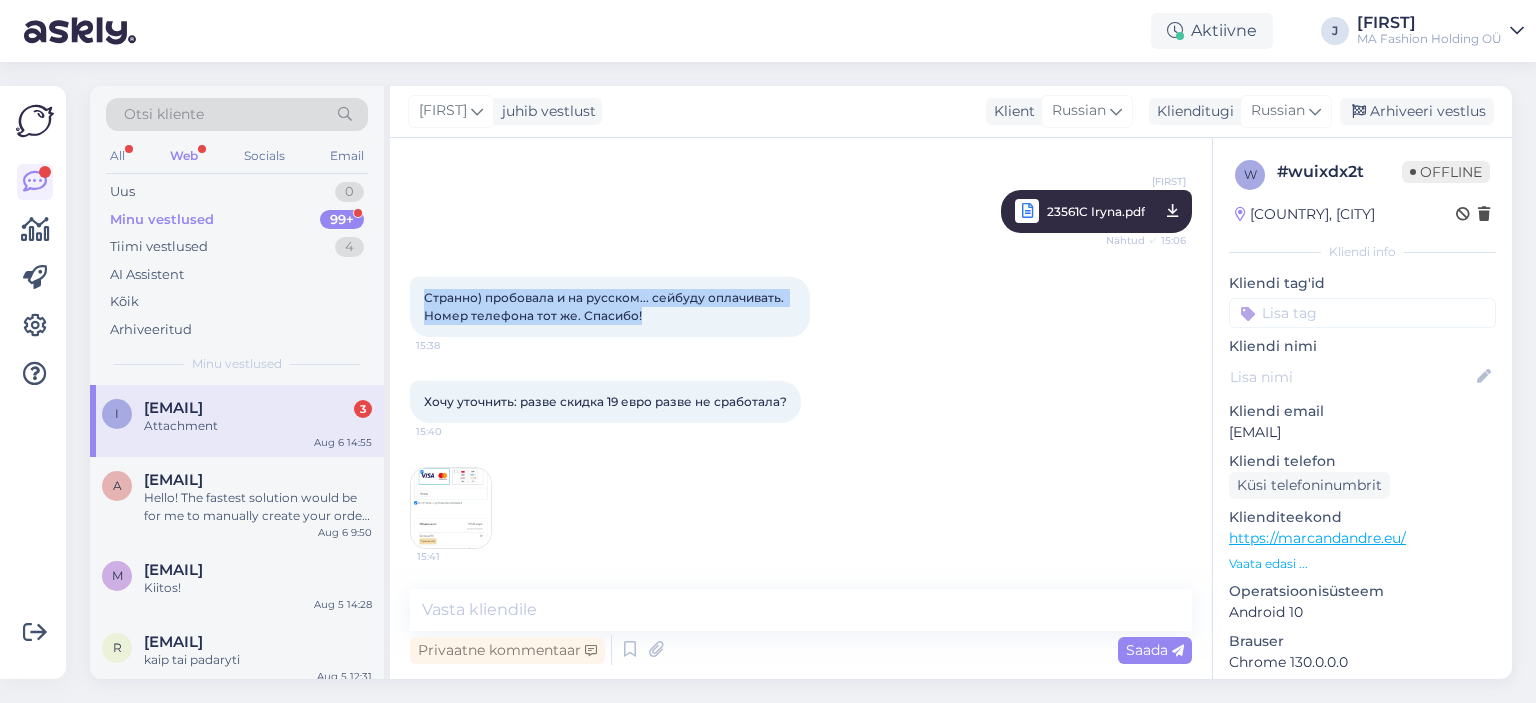 drag, startPoint x: 420, startPoint y: 303, endPoint x: 692, endPoint y: 318, distance: 272.4133 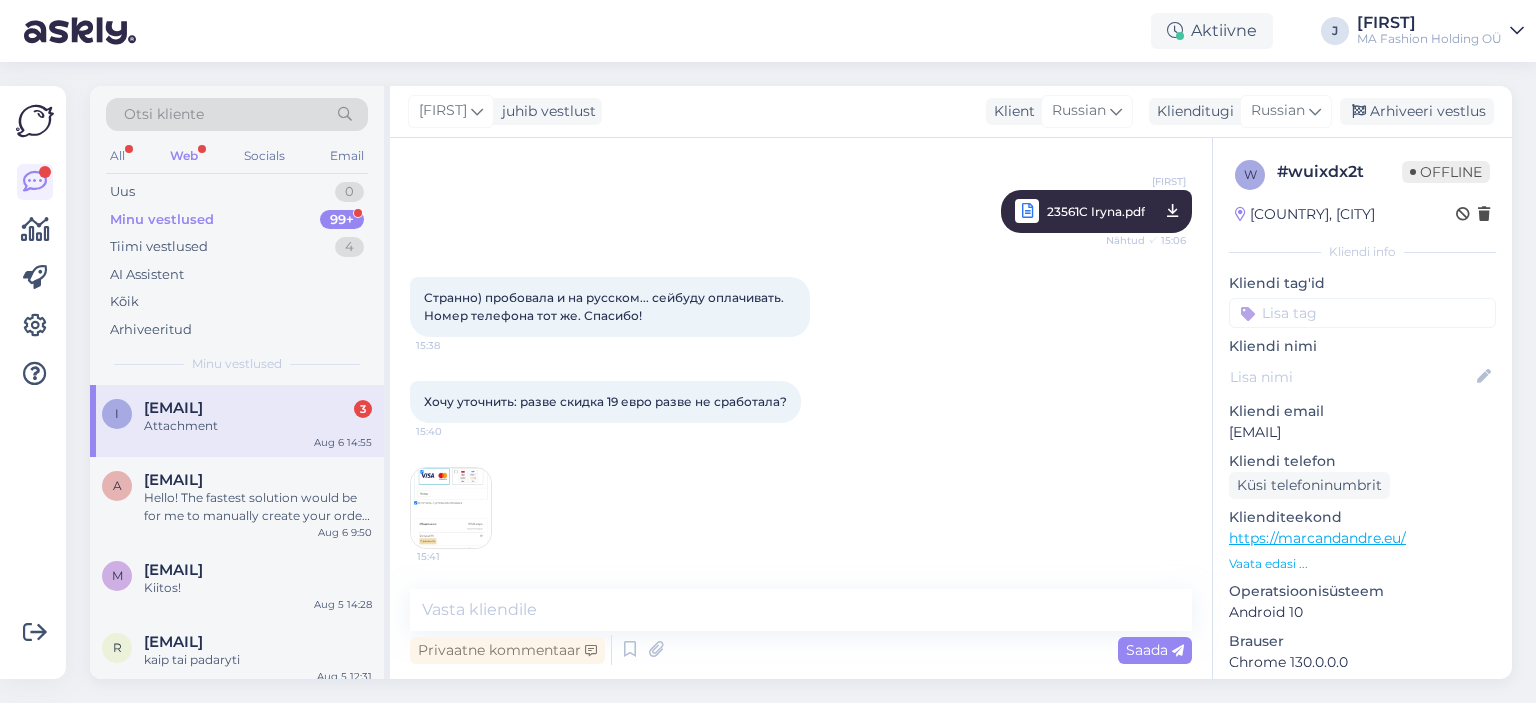 click on "Хочу уточнить: разве скидка 19 евро разве не сработала? [TIME]" at bounding box center (605, 402) 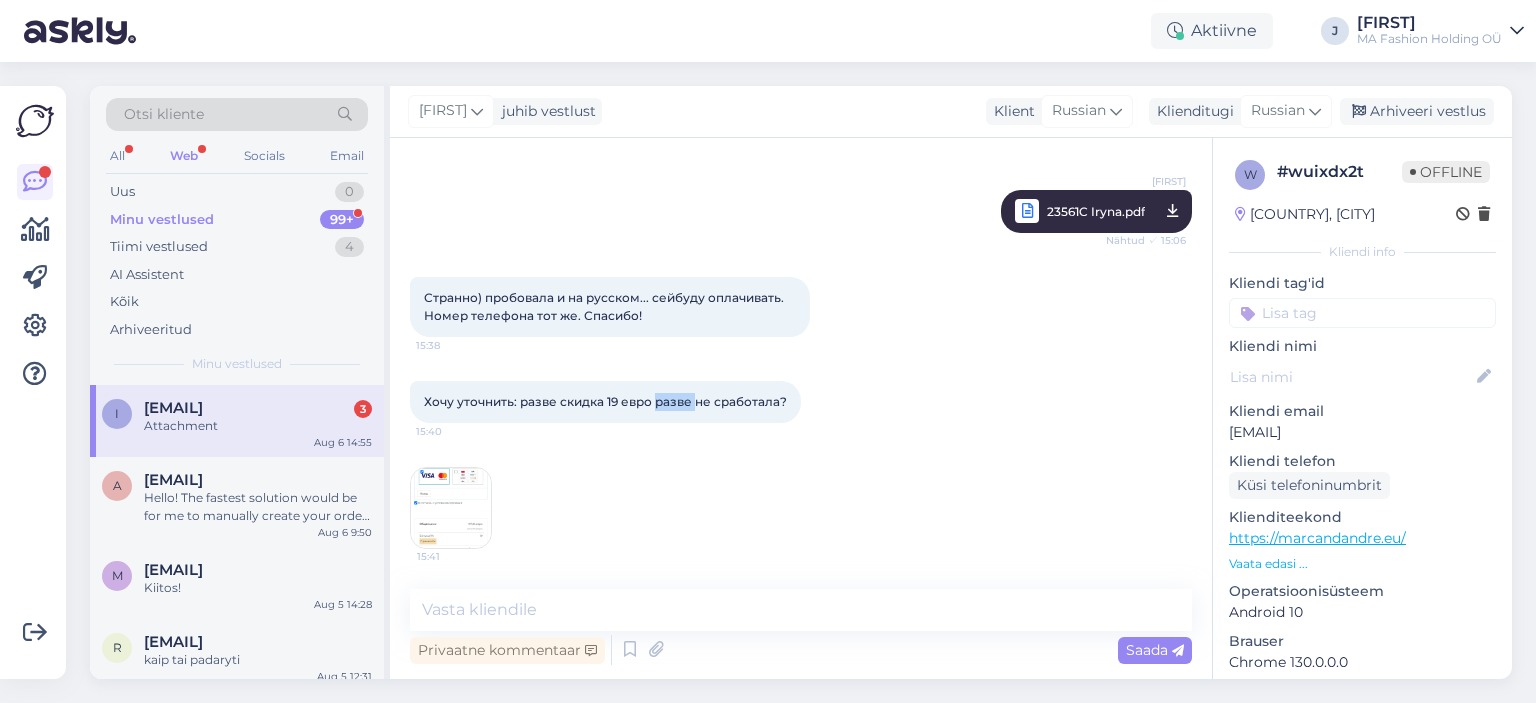 click on "Хочу уточнить: разве скидка 19 евро разве не сработала? [TIME]" at bounding box center (605, 402) 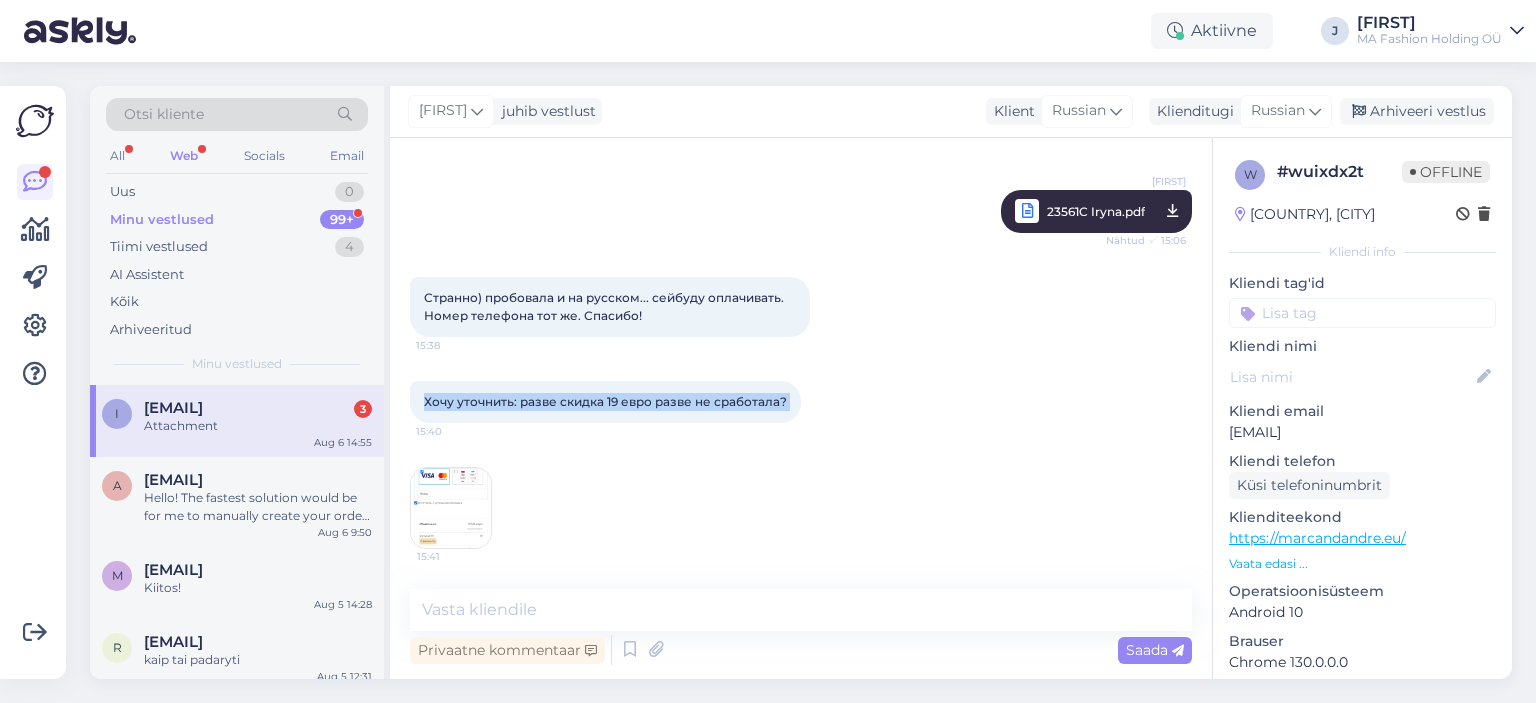 click on "Хочу уточнить: разве скидка 19 евро разве не сработала? [TIME]" at bounding box center [605, 402] 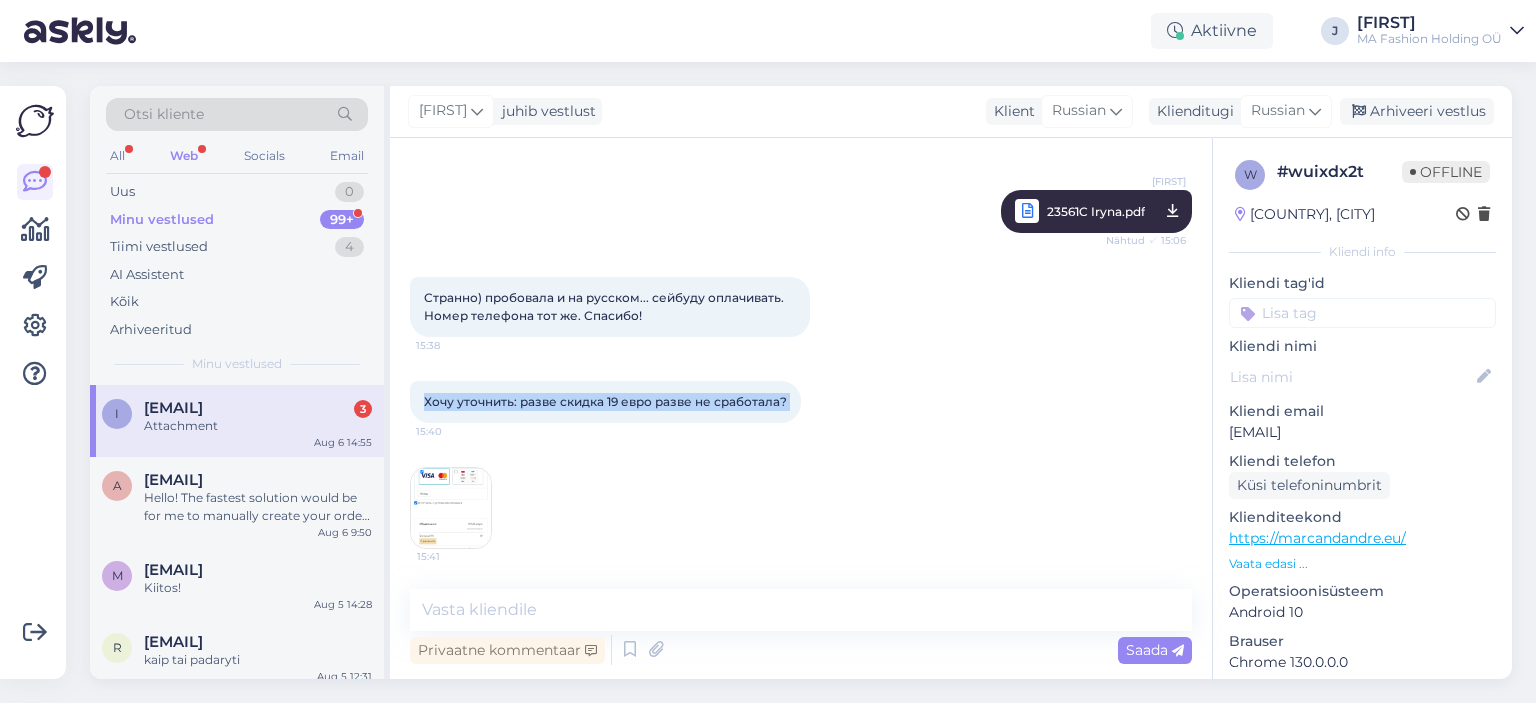 click on "Хочу уточнить: разве скидка 19 евро разве не сработала?" at bounding box center (605, 401) 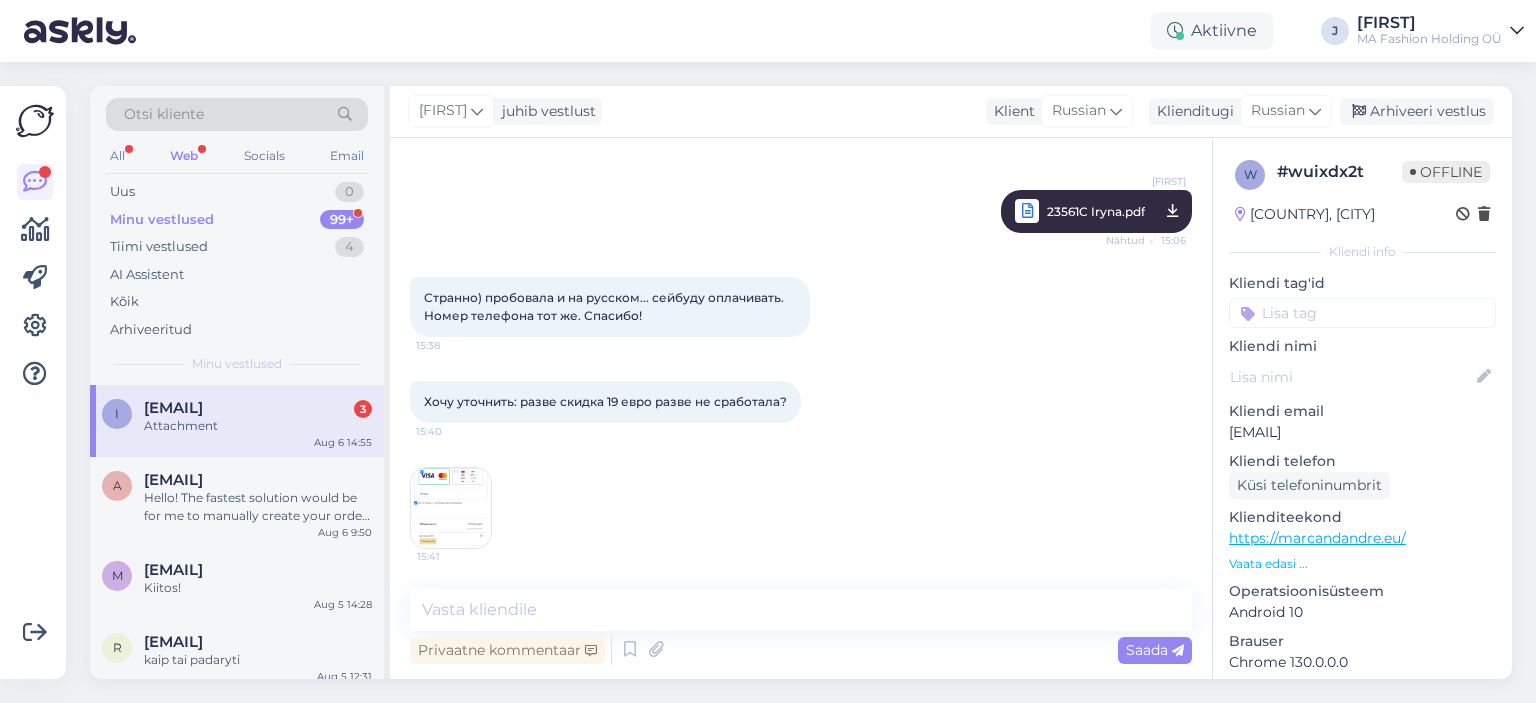 click on "Странно) пробовала и на русском... сейбуду оплачивать. Номер телефона тот же. Спасибо!" at bounding box center [605, 306] 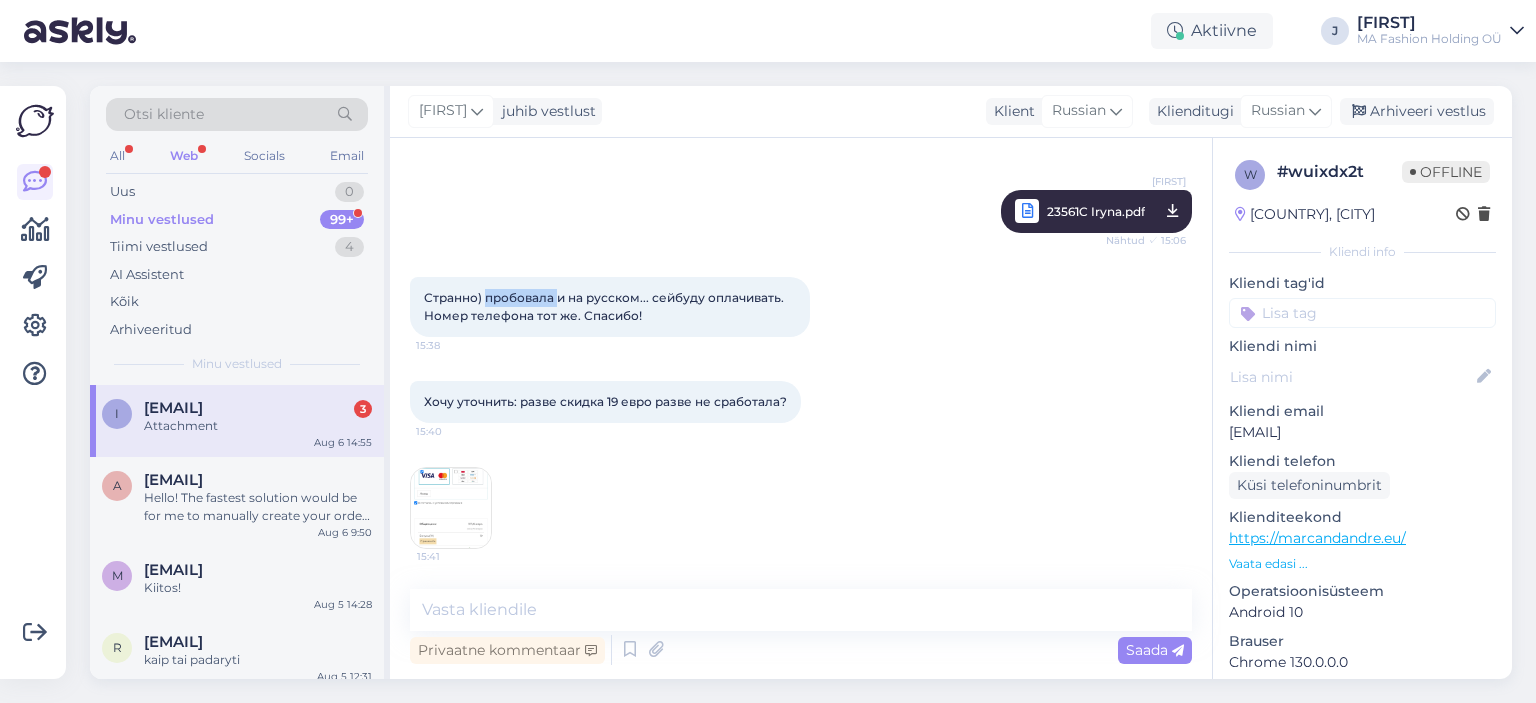 click on "Странно) пробовала и на русском... сейбуду оплачивать. Номер телефона тот же. Спасибо!" at bounding box center (605, 306) 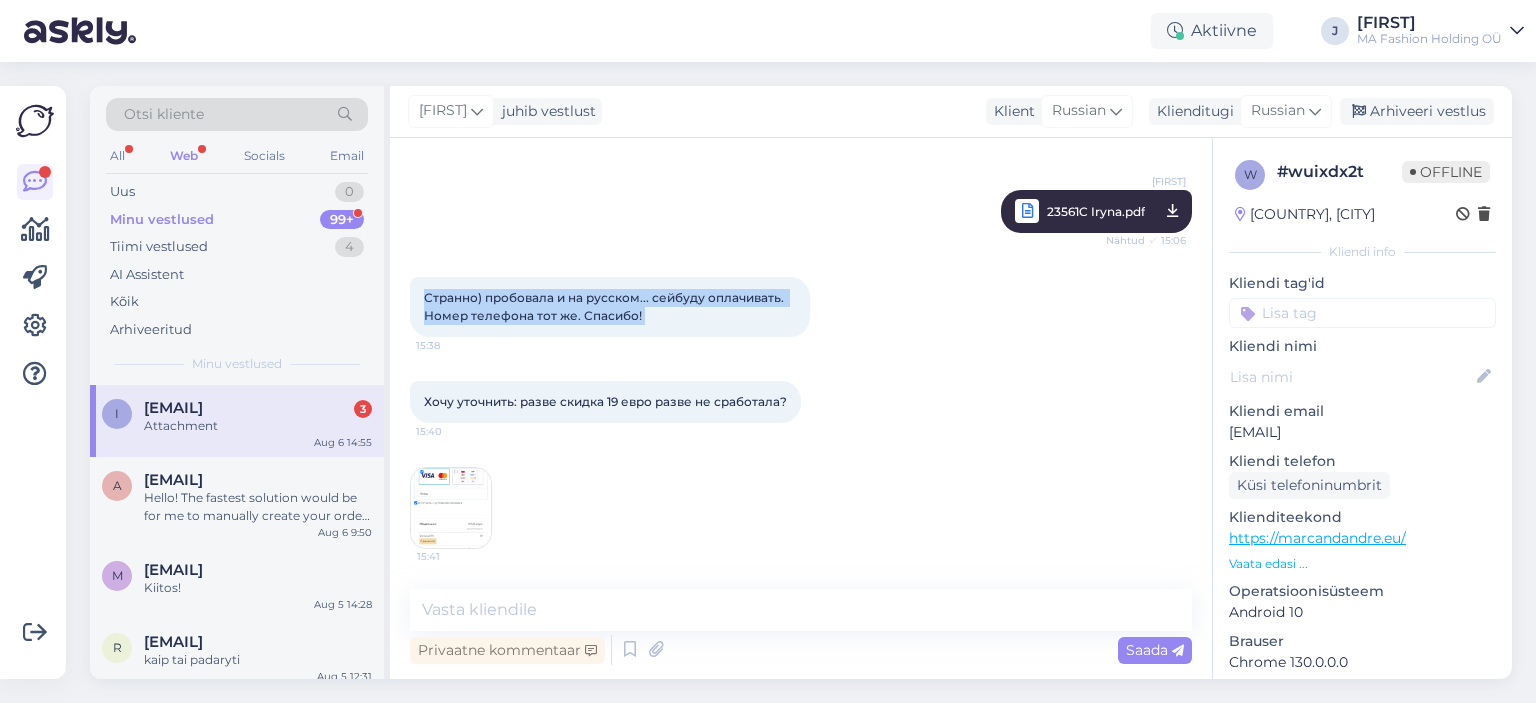 click on "Странно) пробовала и на русском... сейбуду оплачивать. Номер телефона тот же. Спасибо!" at bounding box center (605, 306) 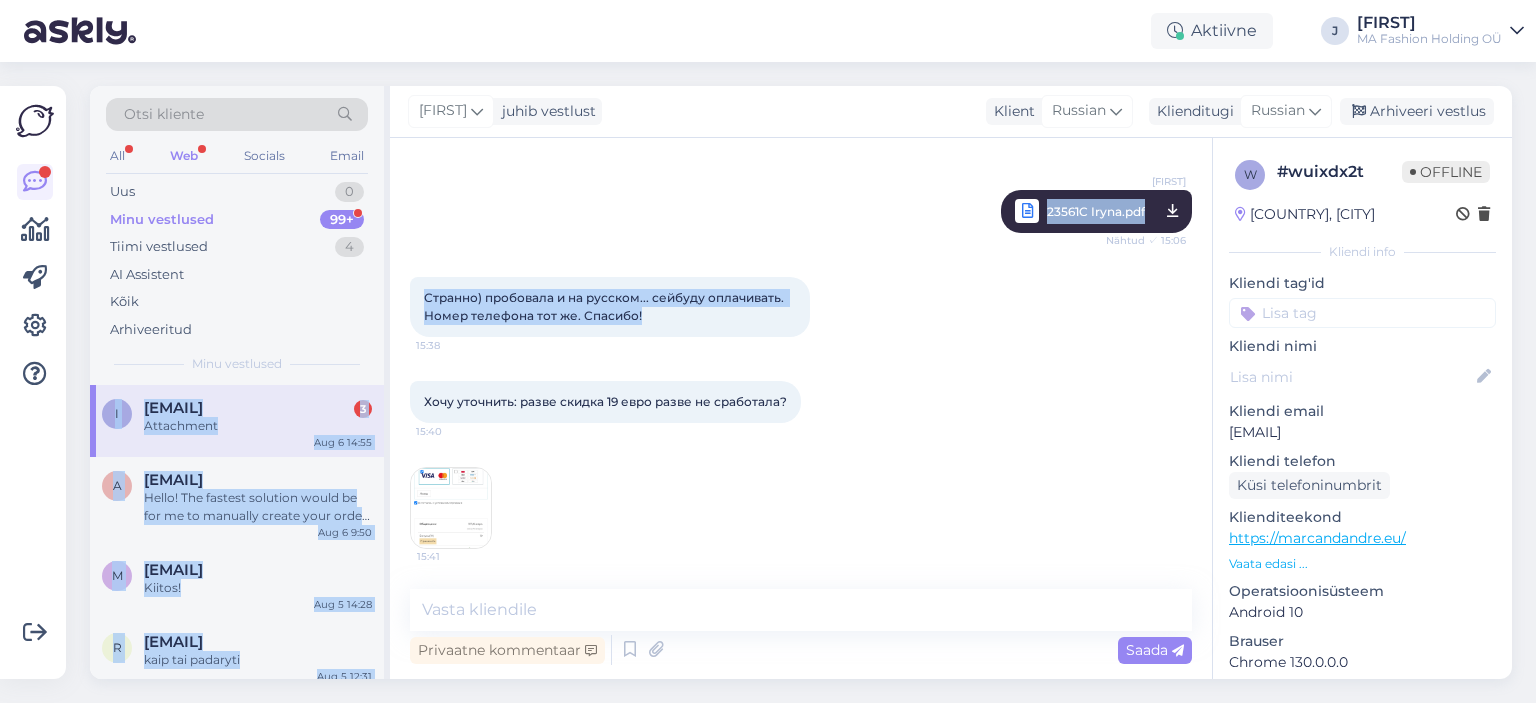 drag, startPoint x: 713, startPoint y: 326, endPoint x: 377, endPoint y: 259, distance: 342.61493 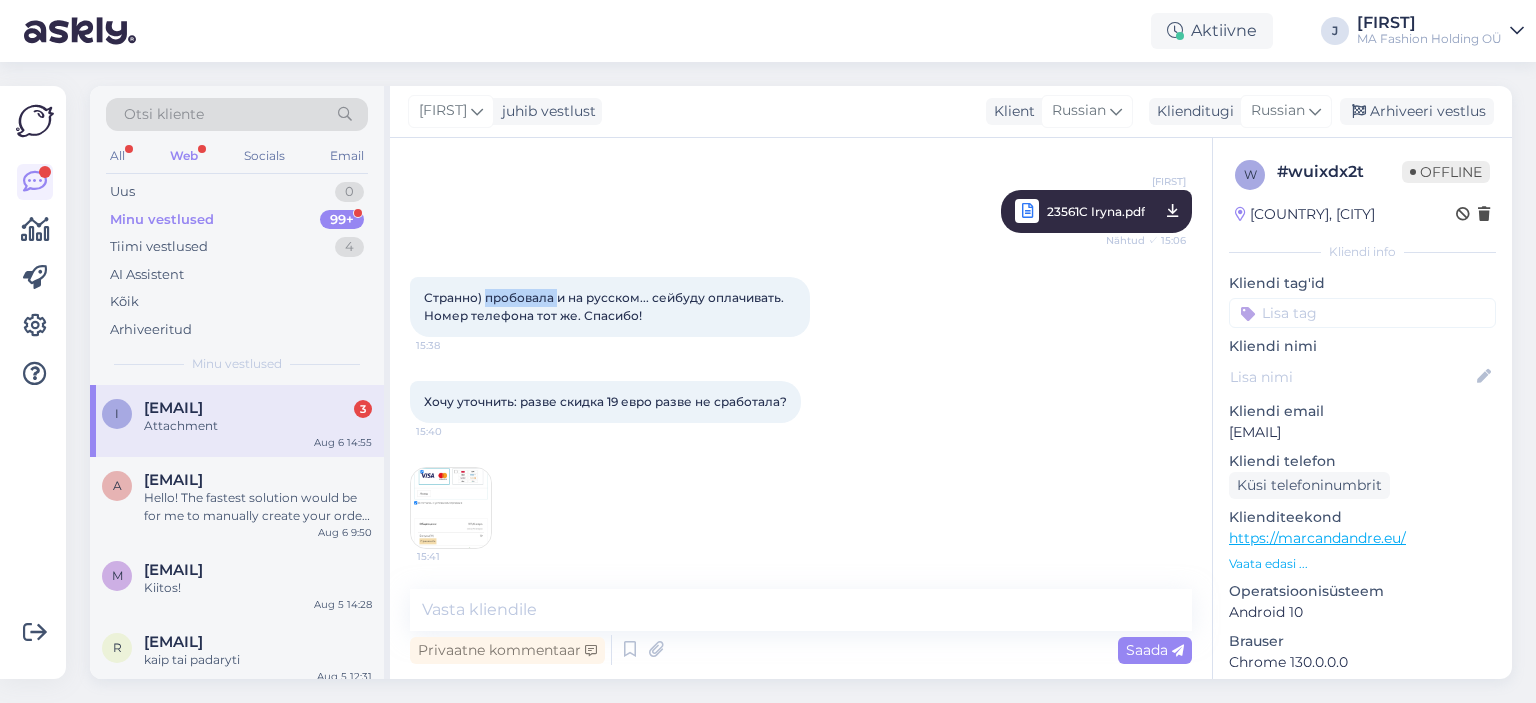 click on "Странно) пробовала и на русском... сейбуду оплачивать. Номер телефона тот же. Спасибо! [TIME]" at bounding box center [610, 307] 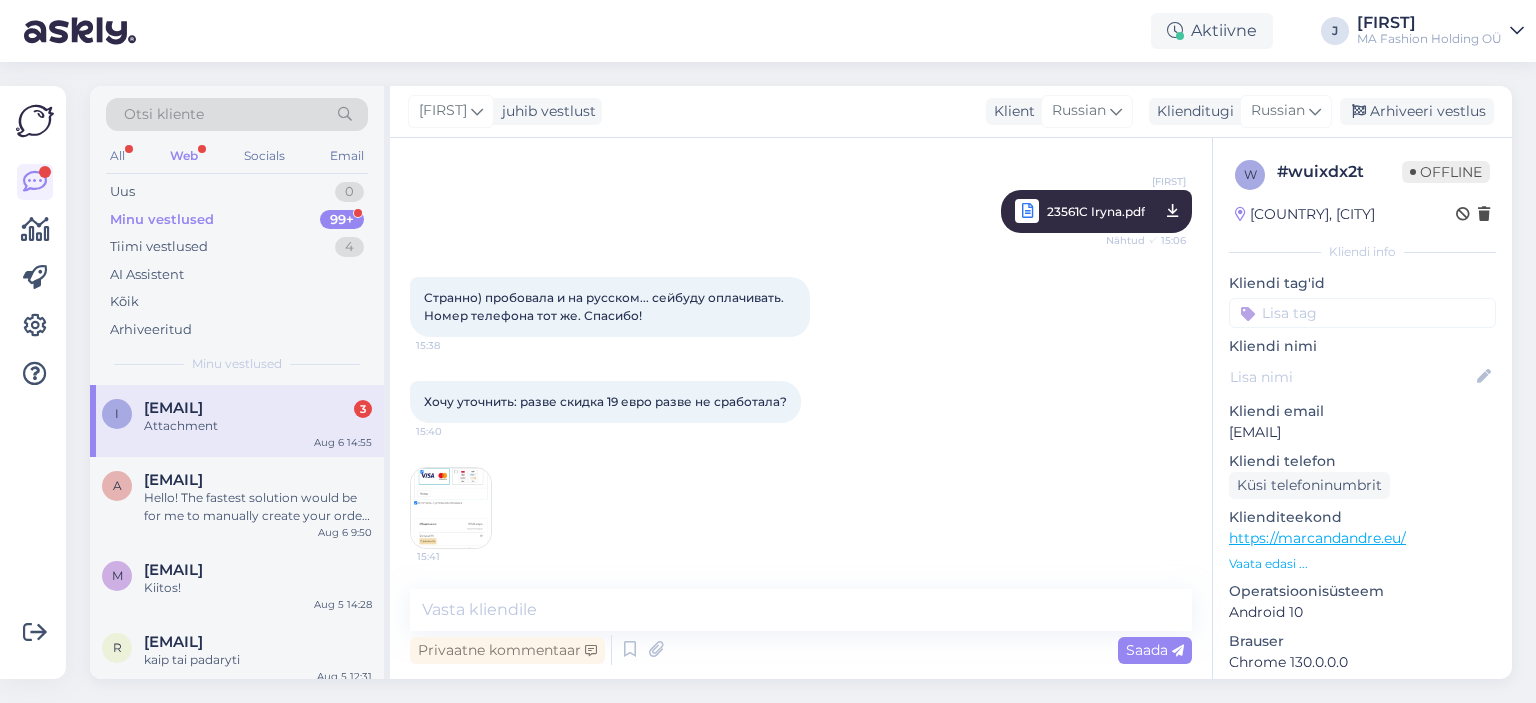 click on "Странно) пробовала и на русском... сейбуду оплачивать. Номер телефона тот же. Спасибо!" at bounding box center [605, 306] 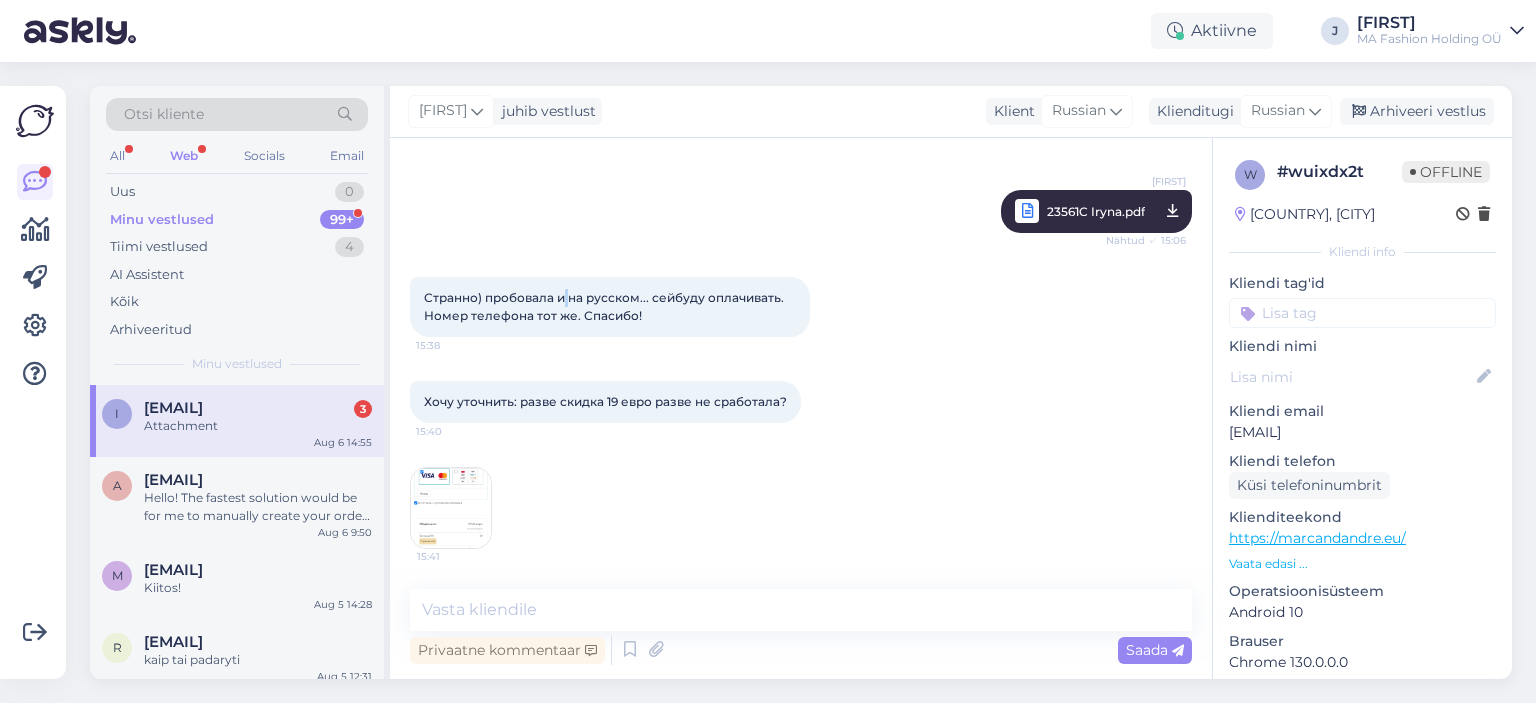 click on "Странно) пробовала и на русском... сейбуду оплачивать. Номер телефона тот же. Спасибо!" at bounding box center [605, 306] 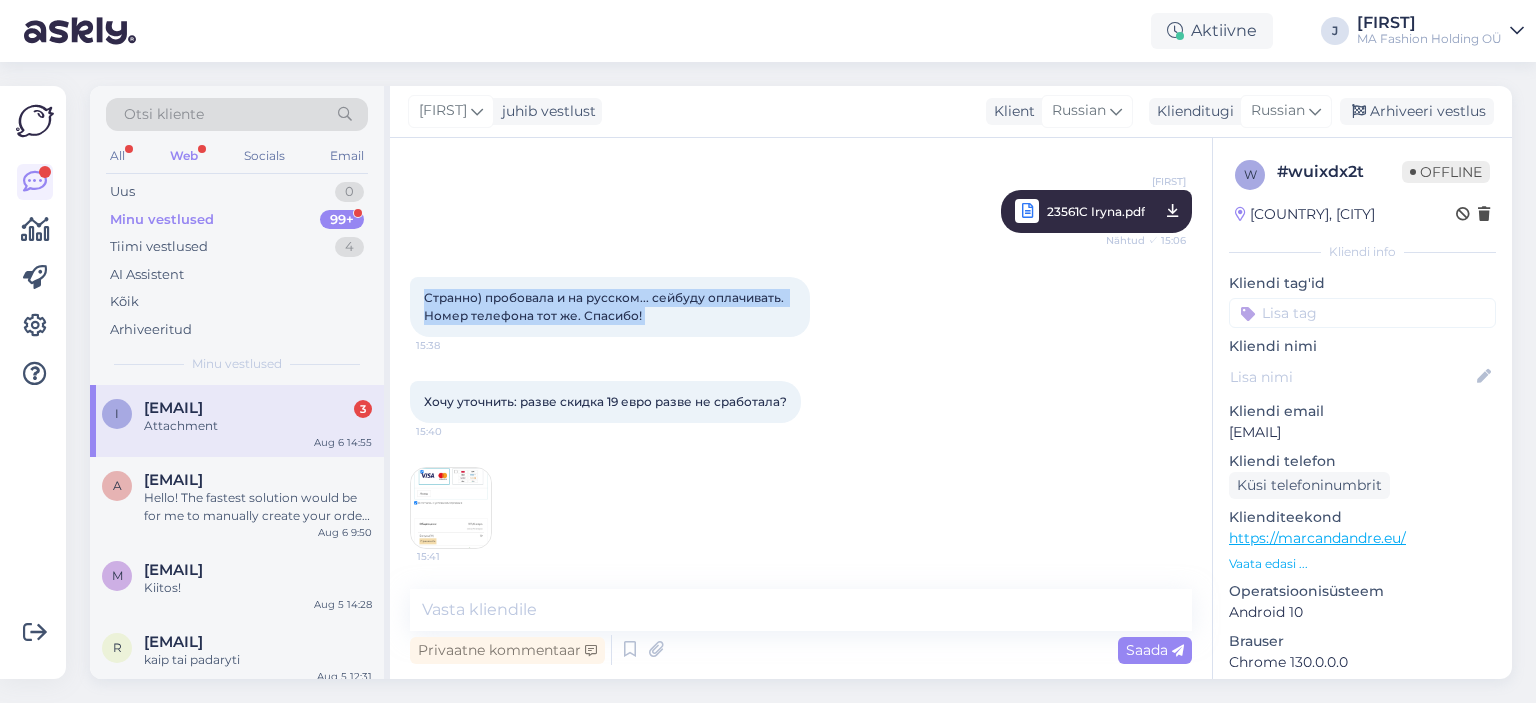 click on "Странно) пробовала и на русском... сейбуду оплачивать. Номер телефона тот же. Спасибо!" at bounding box center [605, 306] 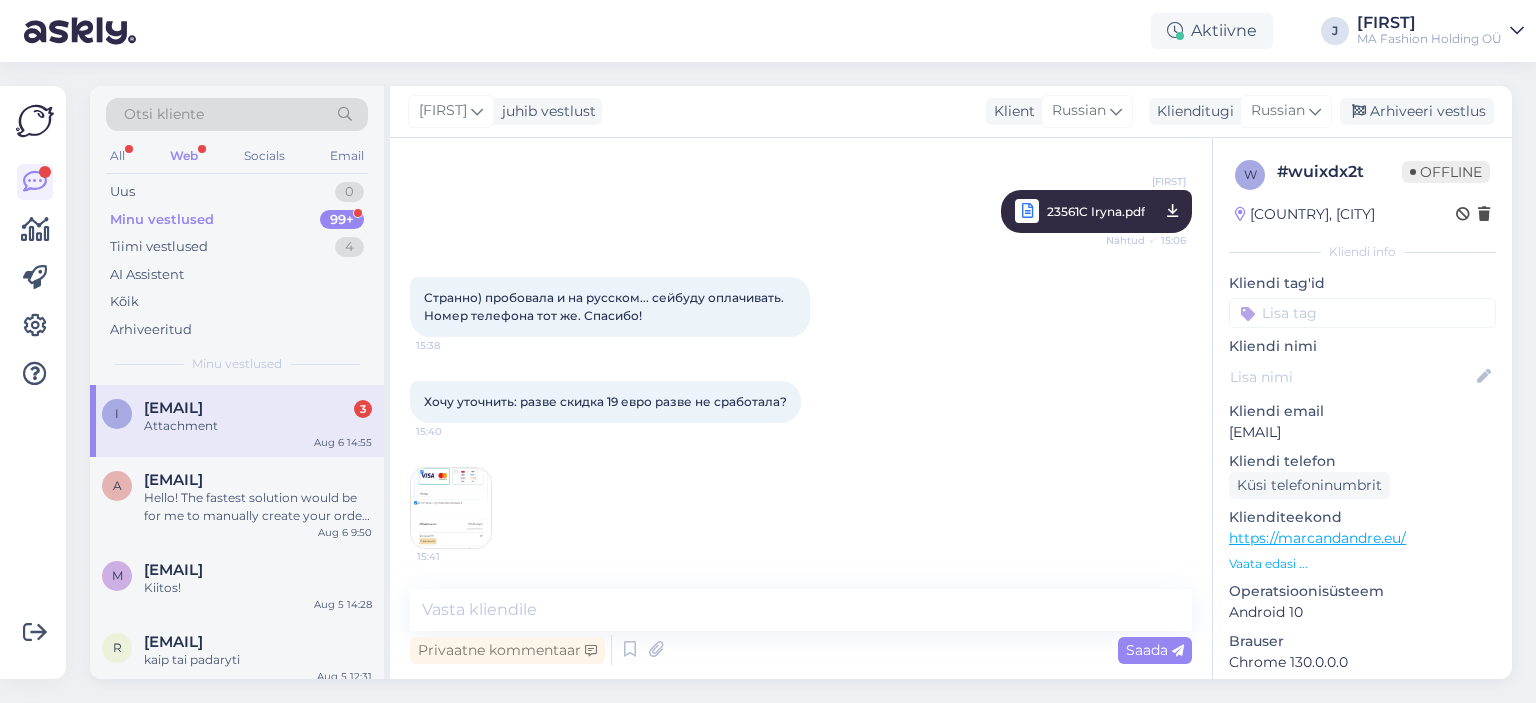 click on "Хочу уточнить: разве скидка 19 евро разве не сработала? [TIME]" at bounding box center [605, 402] 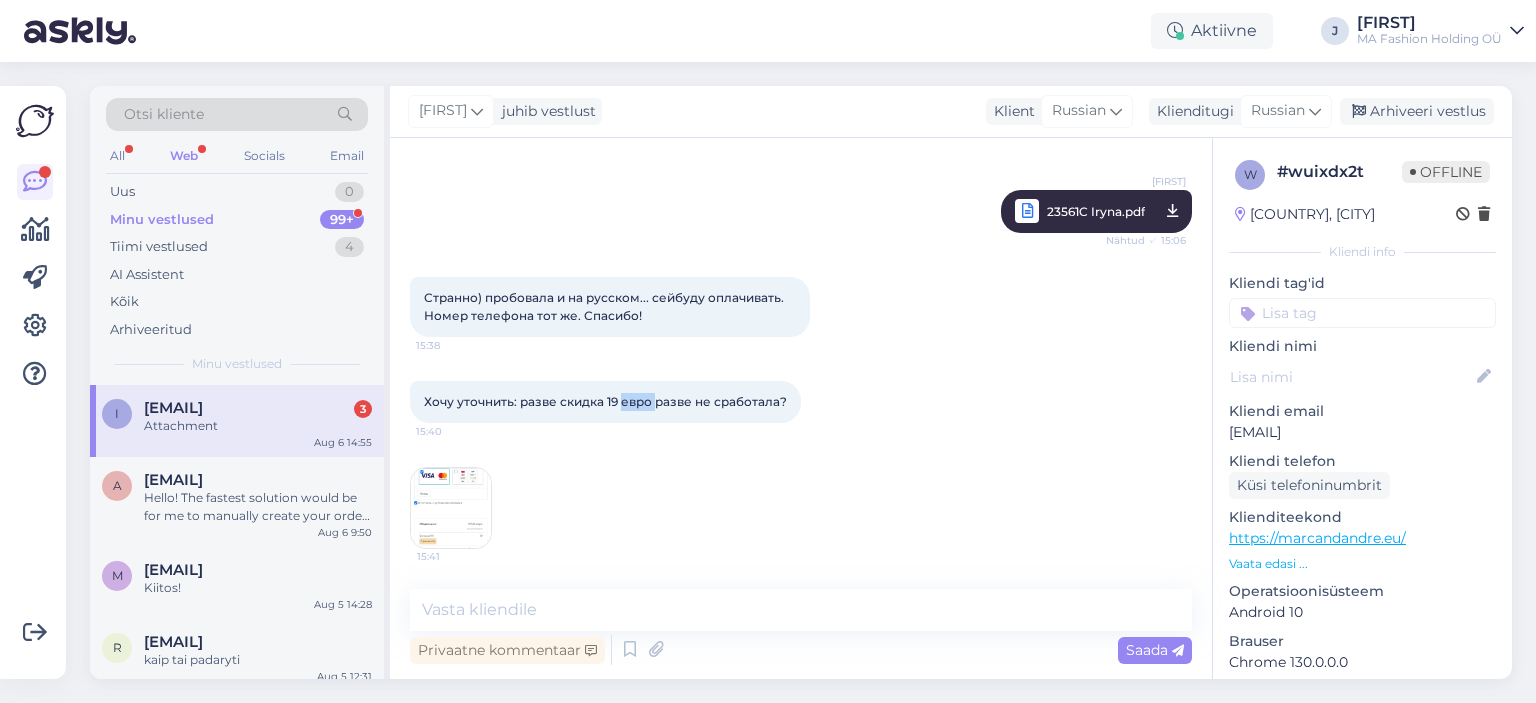 click on "Хочу уточнить: разве скидка 19 евро разве не сработала? [TIME]" at bounding box center [605, 402] 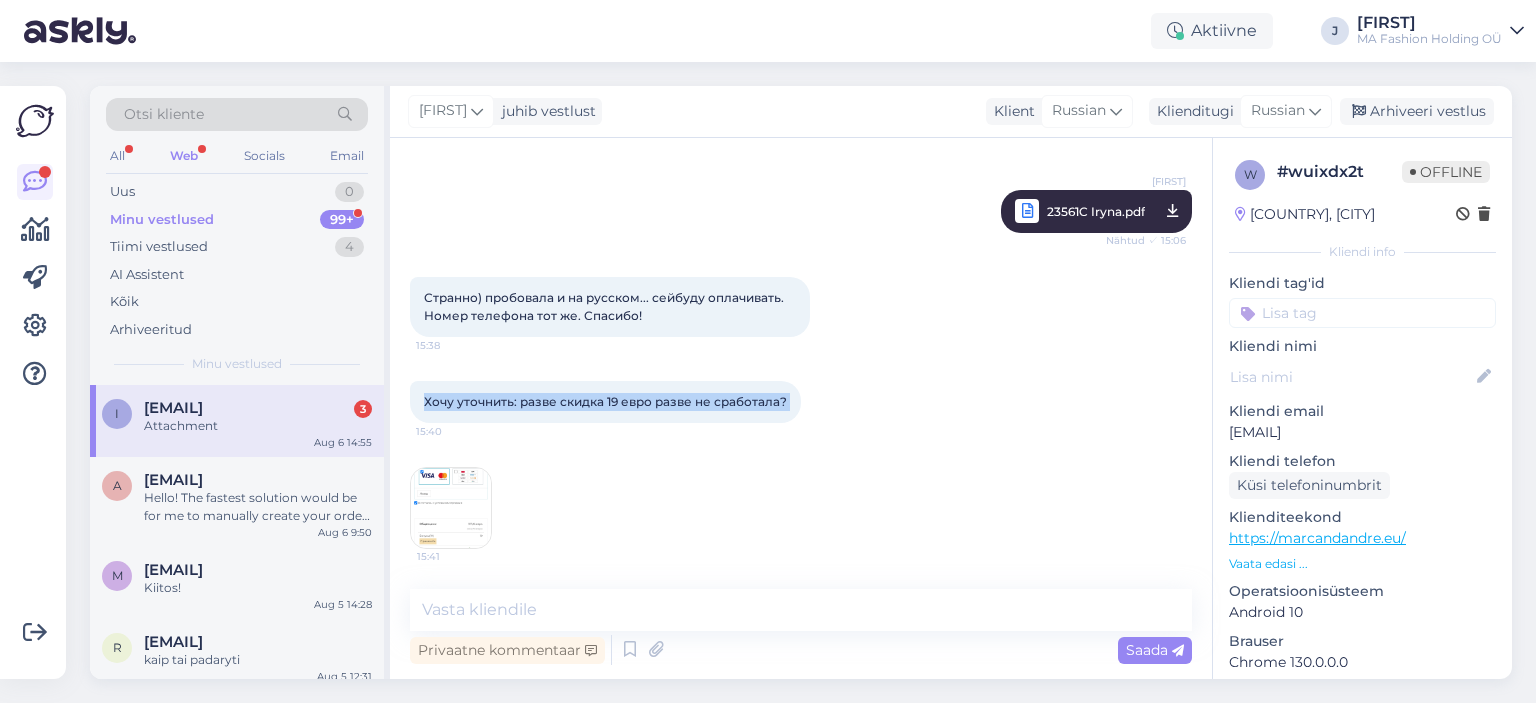 click on "Хочу уточнить: разве скидка 19 евро разве не сработала? [TIME]" at bounding box center [605, 402] 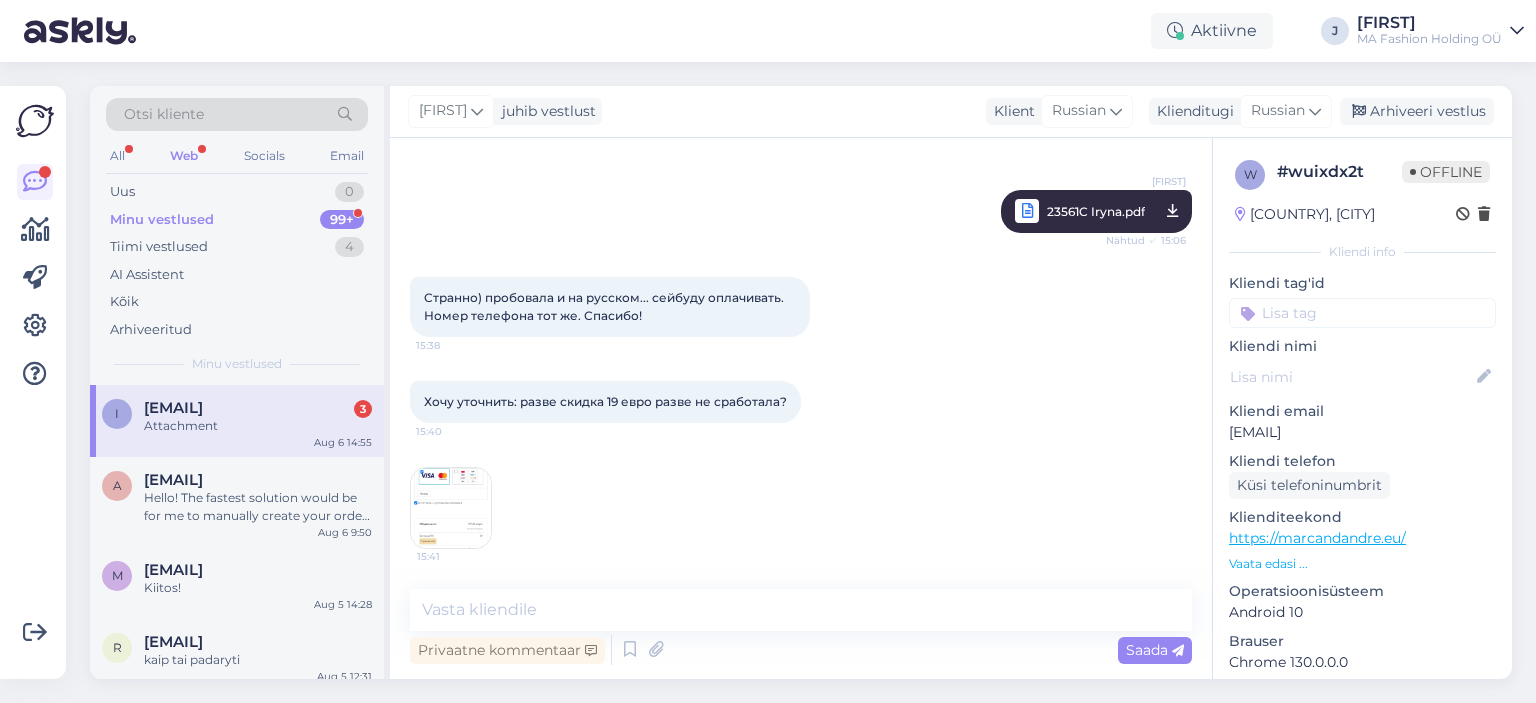 click on "15:41" at bounding box center [801, 508] 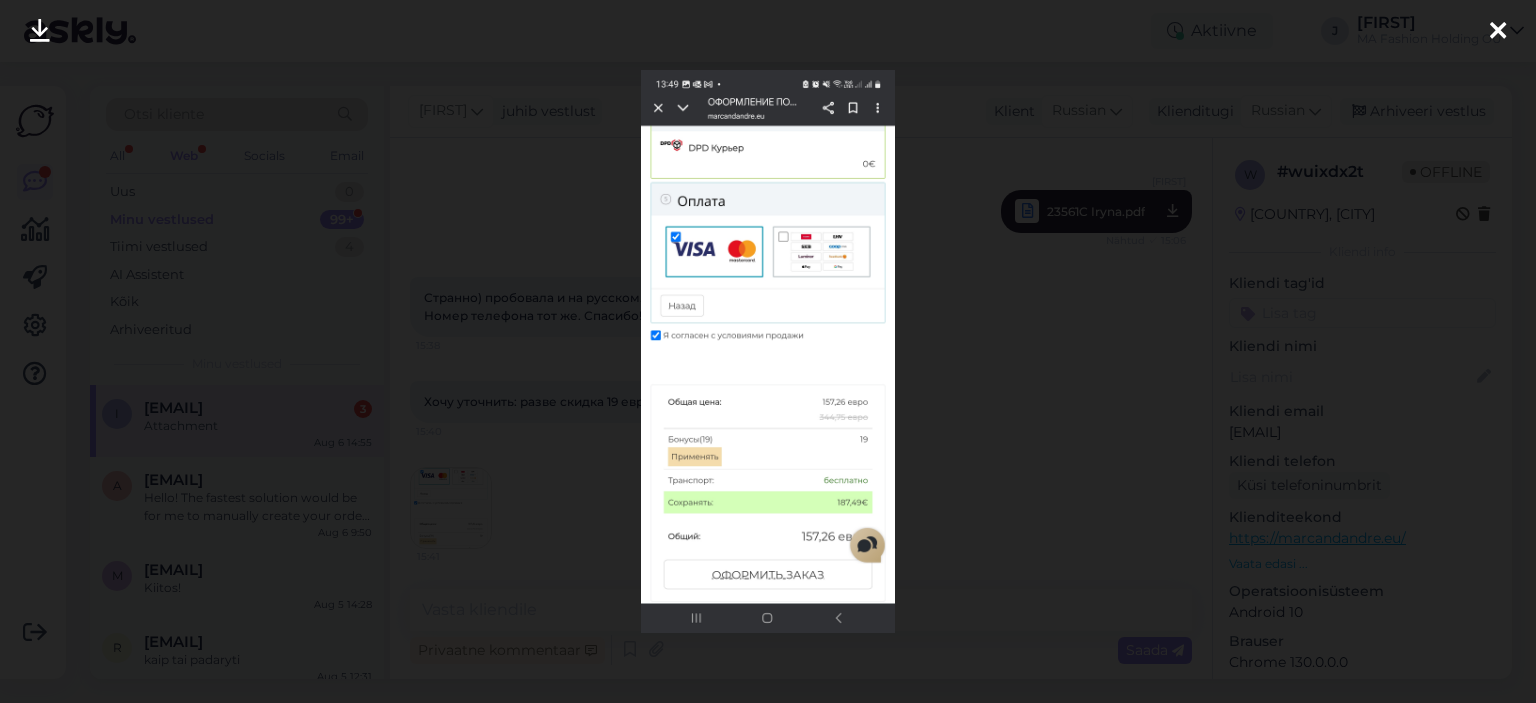 click at bounding box center (768, 351) 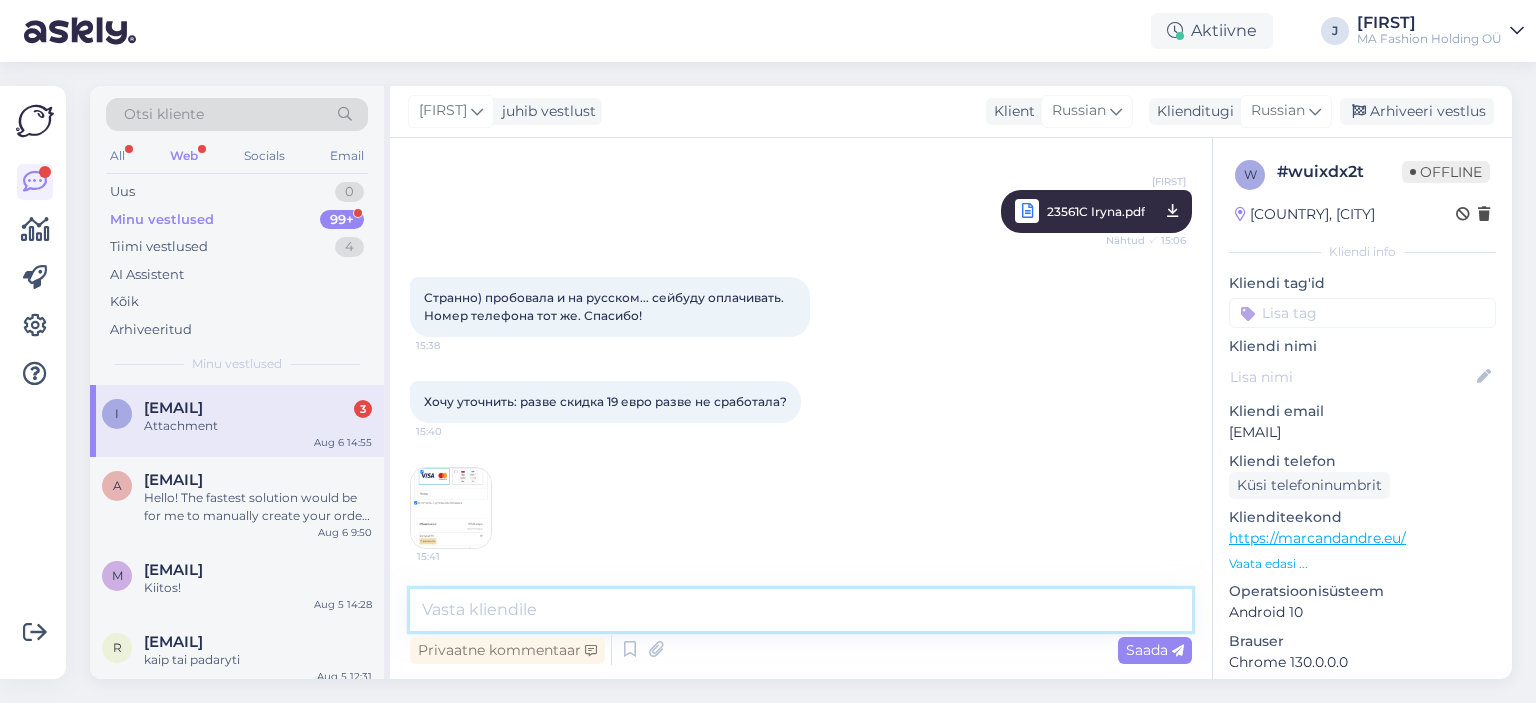 click at bounding box center (801, 610) 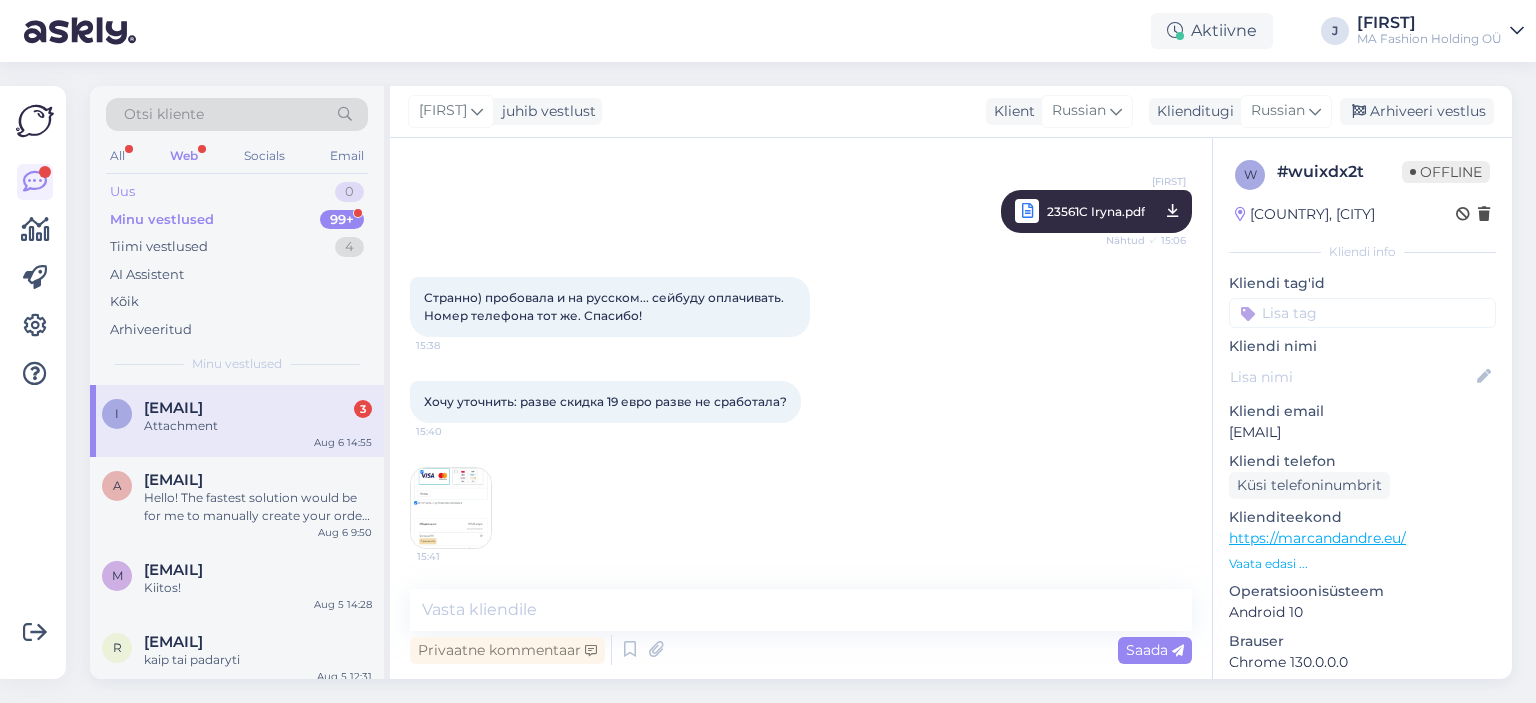 click on "Uus 0" at bounding box center [237, 192] 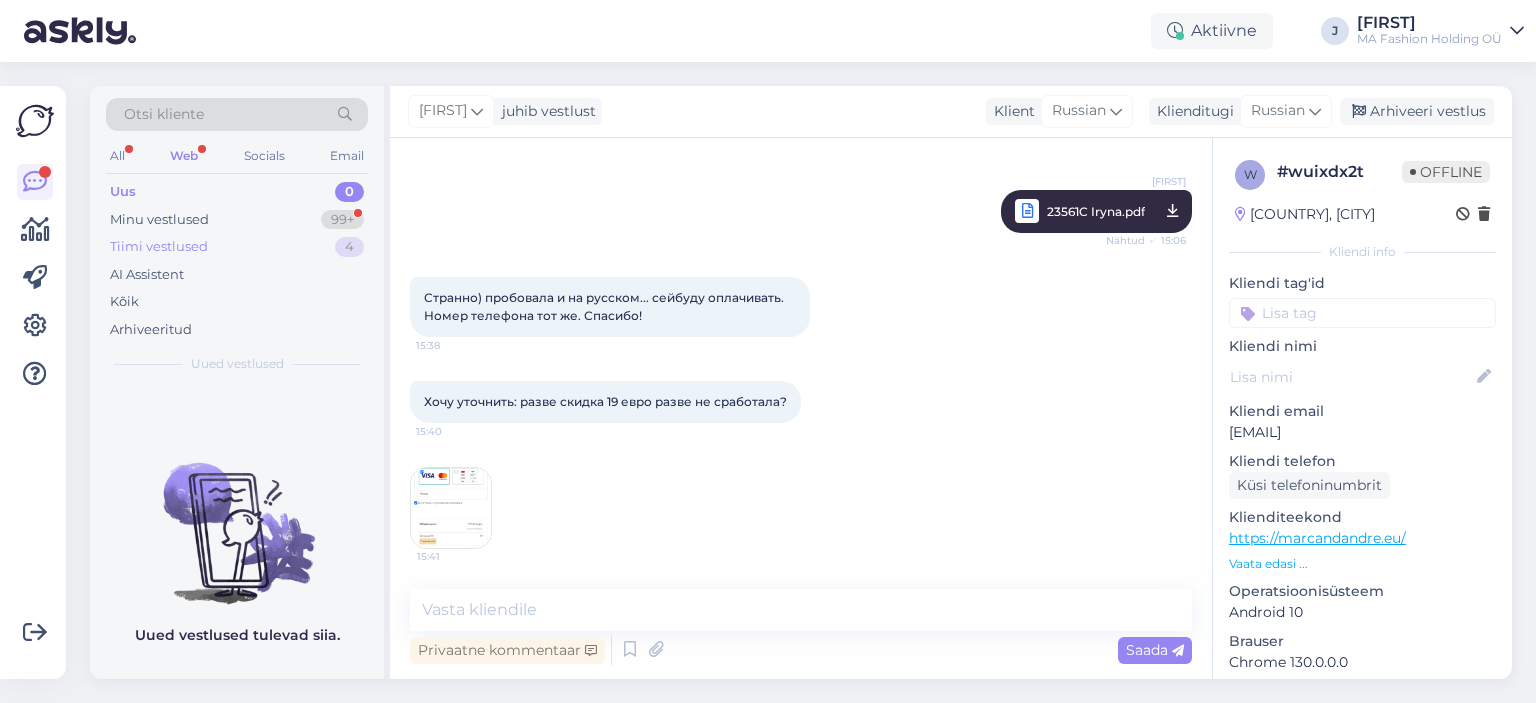 click on "Tiimi vestlused 4" at bounding box center [237, 247] 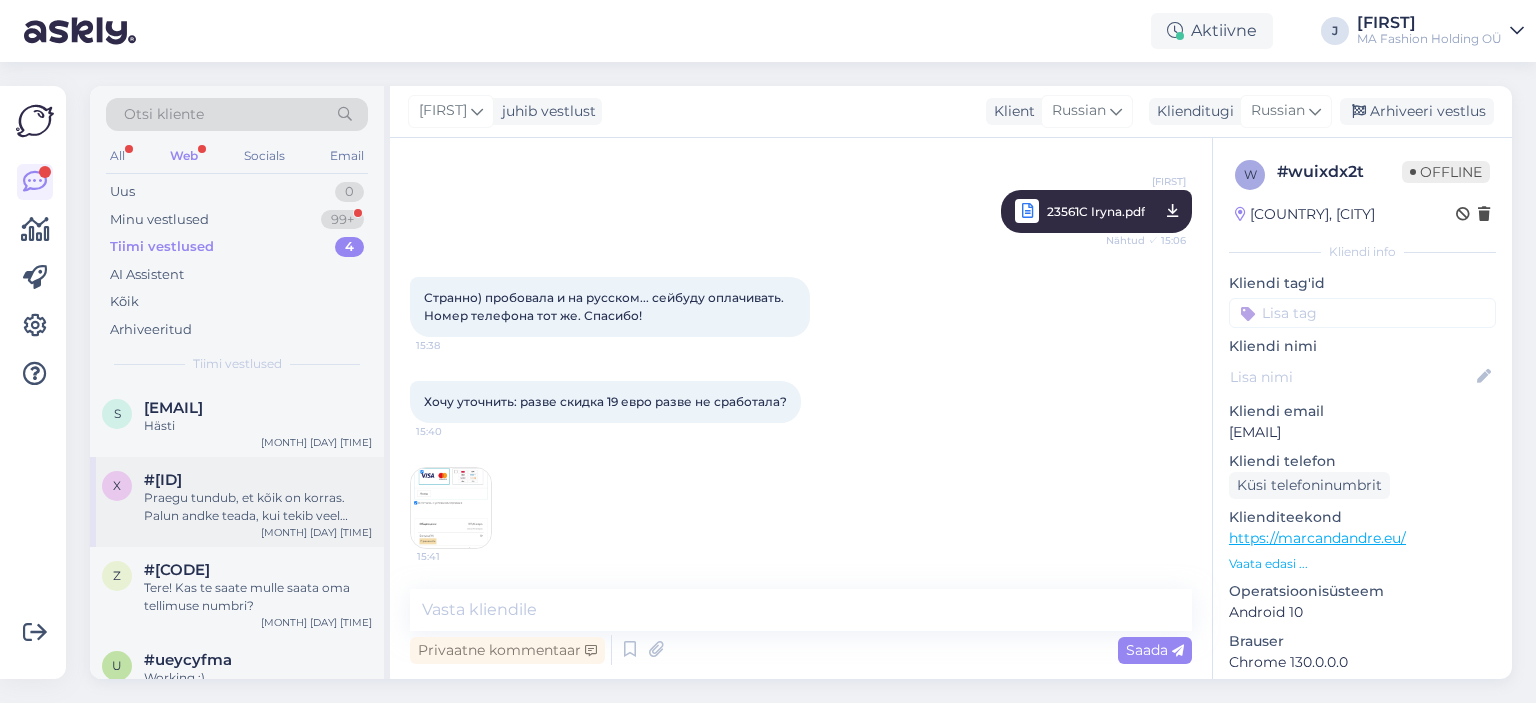 click on "x #xjroxuyz Praegu tundub, et kõik on korras. Palun andke teada, kui tekib veel probleeme. [MONTH] [DAY] [TIME]" at bounding box center [237, 502] 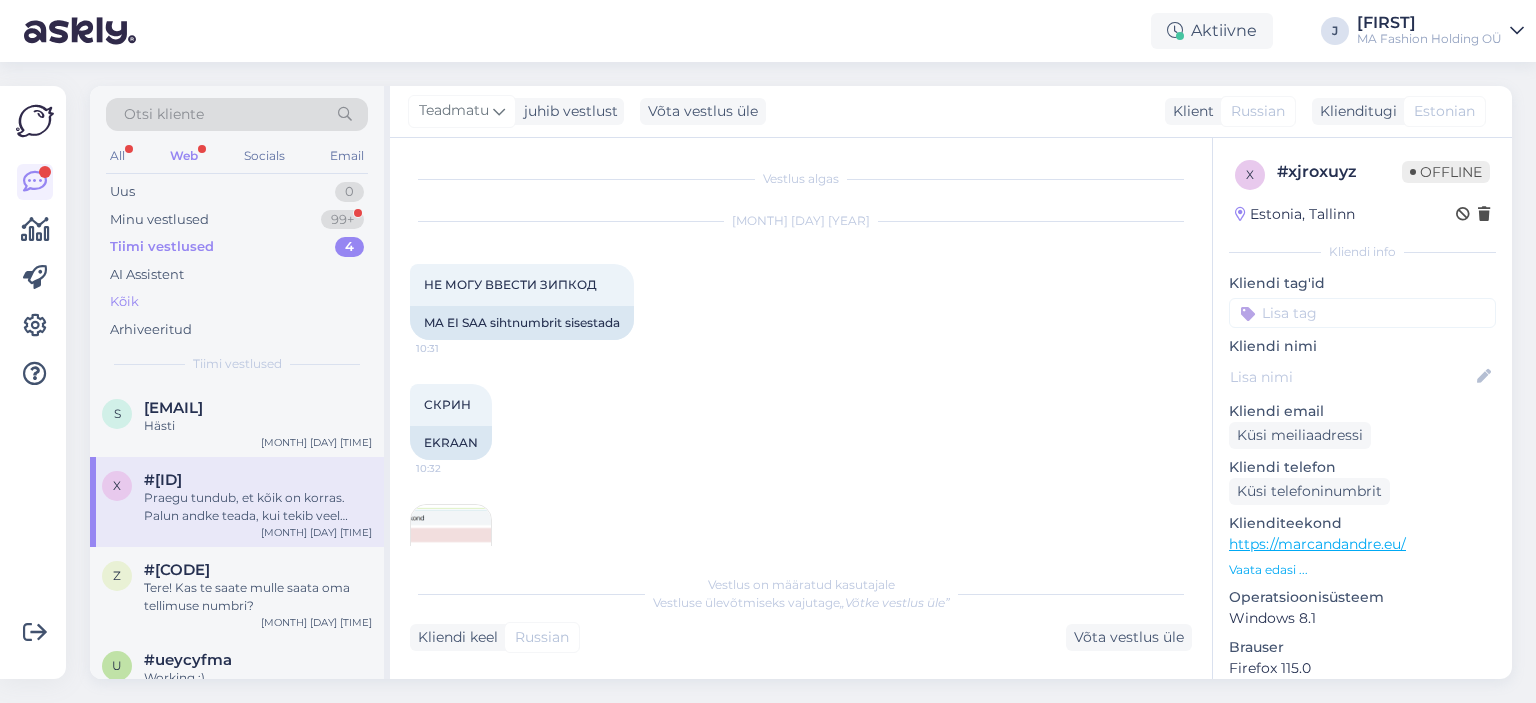 scroll, scrollTop: 1015, scrollLeft: 0, axis: vertical 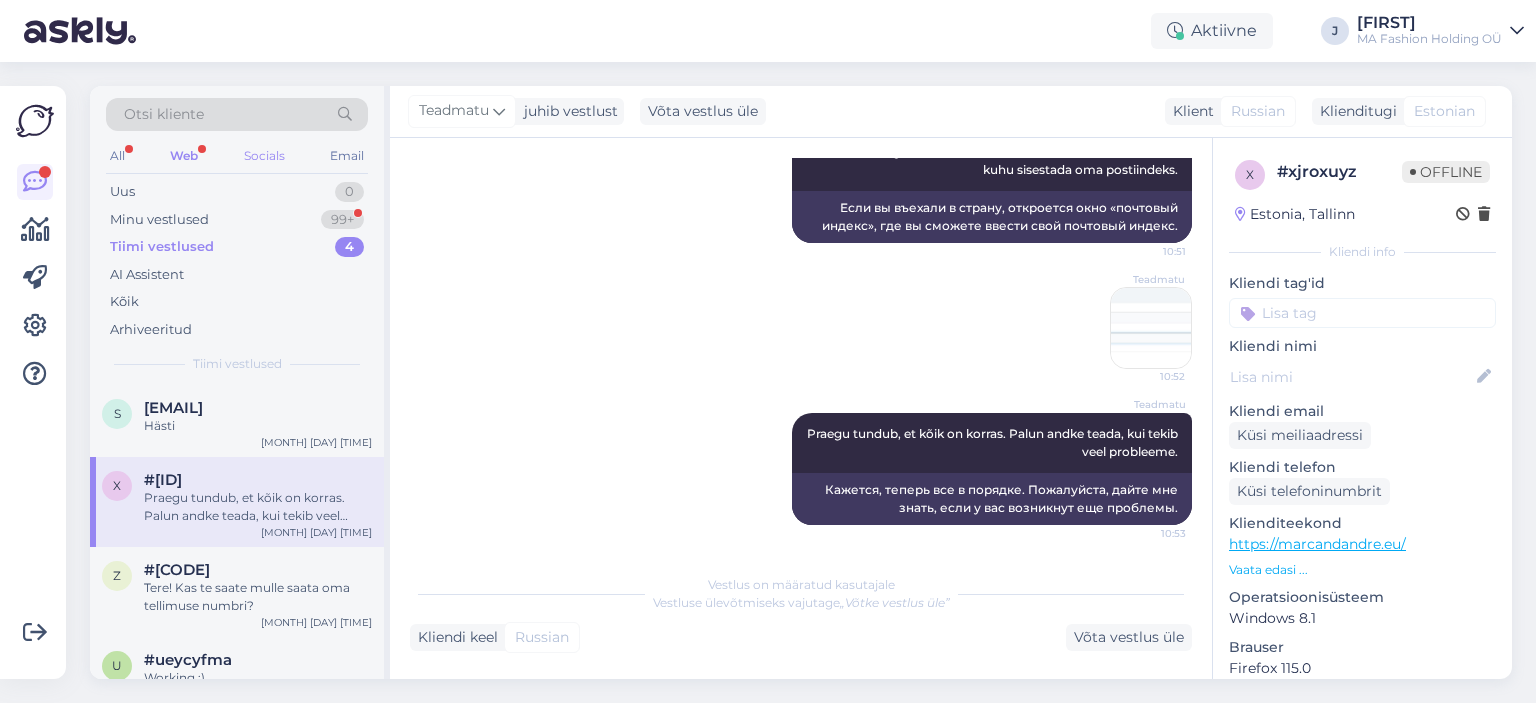 click on "Socials" at bounding box center (264, 156) 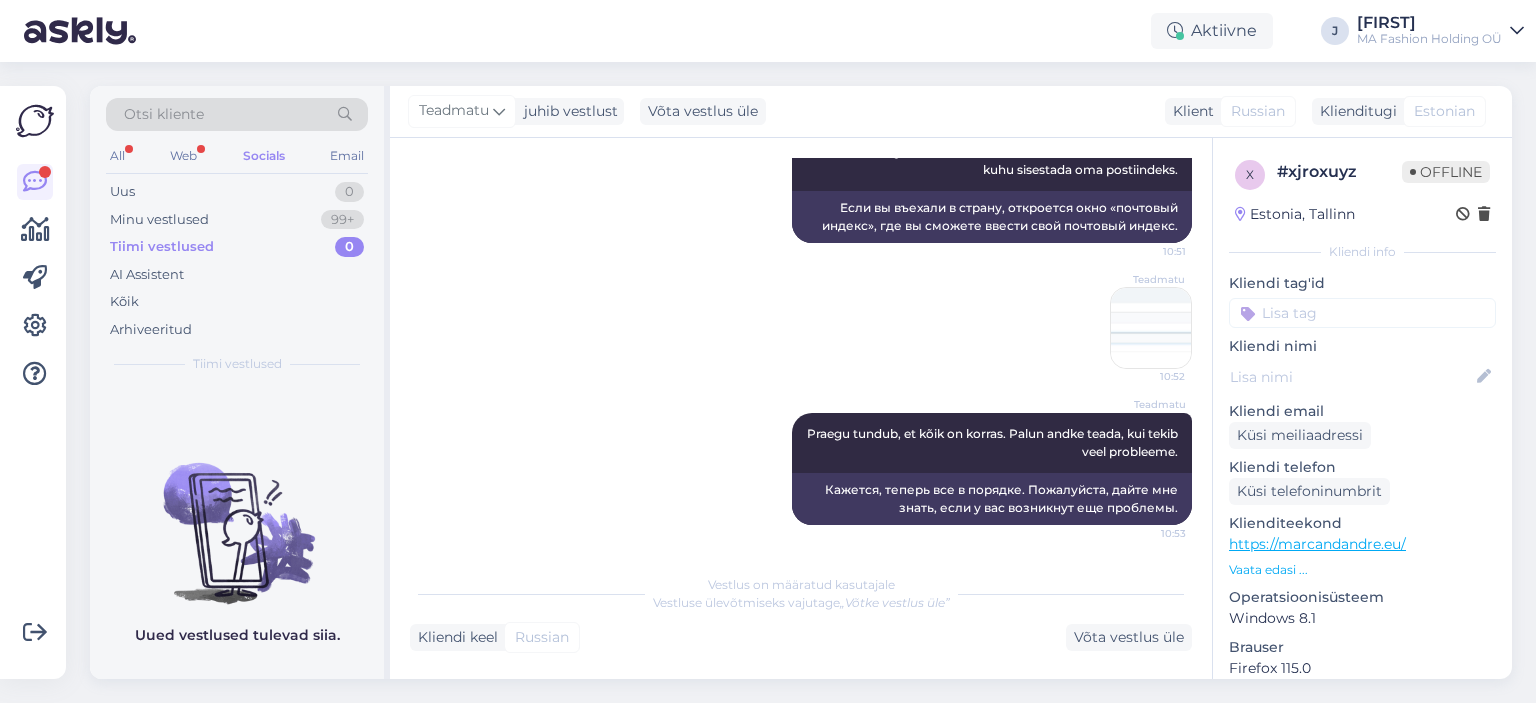 drag, startPoint x: 269, startPoint y: 227, endPoint x: 272, endPoint y: 241, distance: 14.3178215 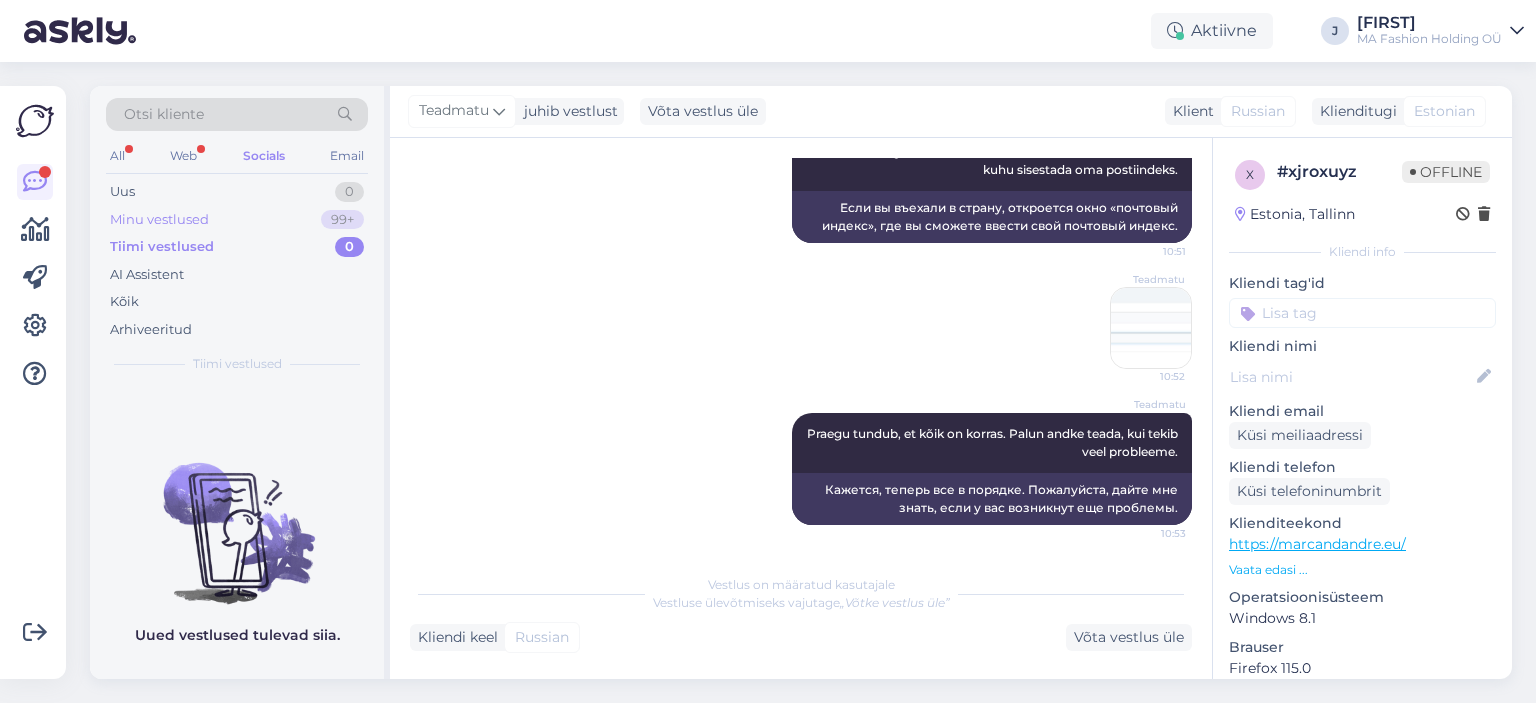 click on "Minu vestlused 99+" at bounding box center [237, 220] 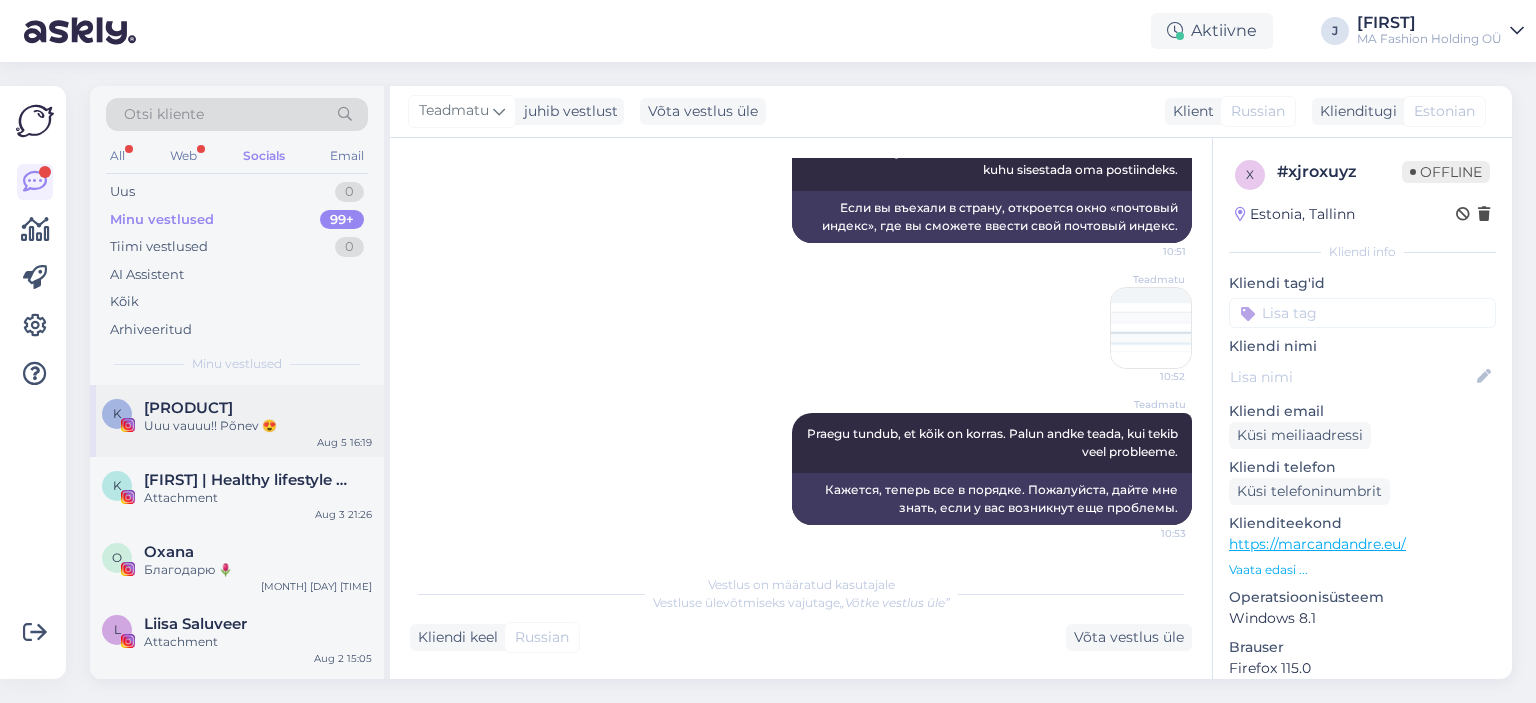 click on "[PRODUCT] Uuu vauuu!! Põnev 😍 [MONTH] [DAY] [TIME]" at bounding box center [237, 421] 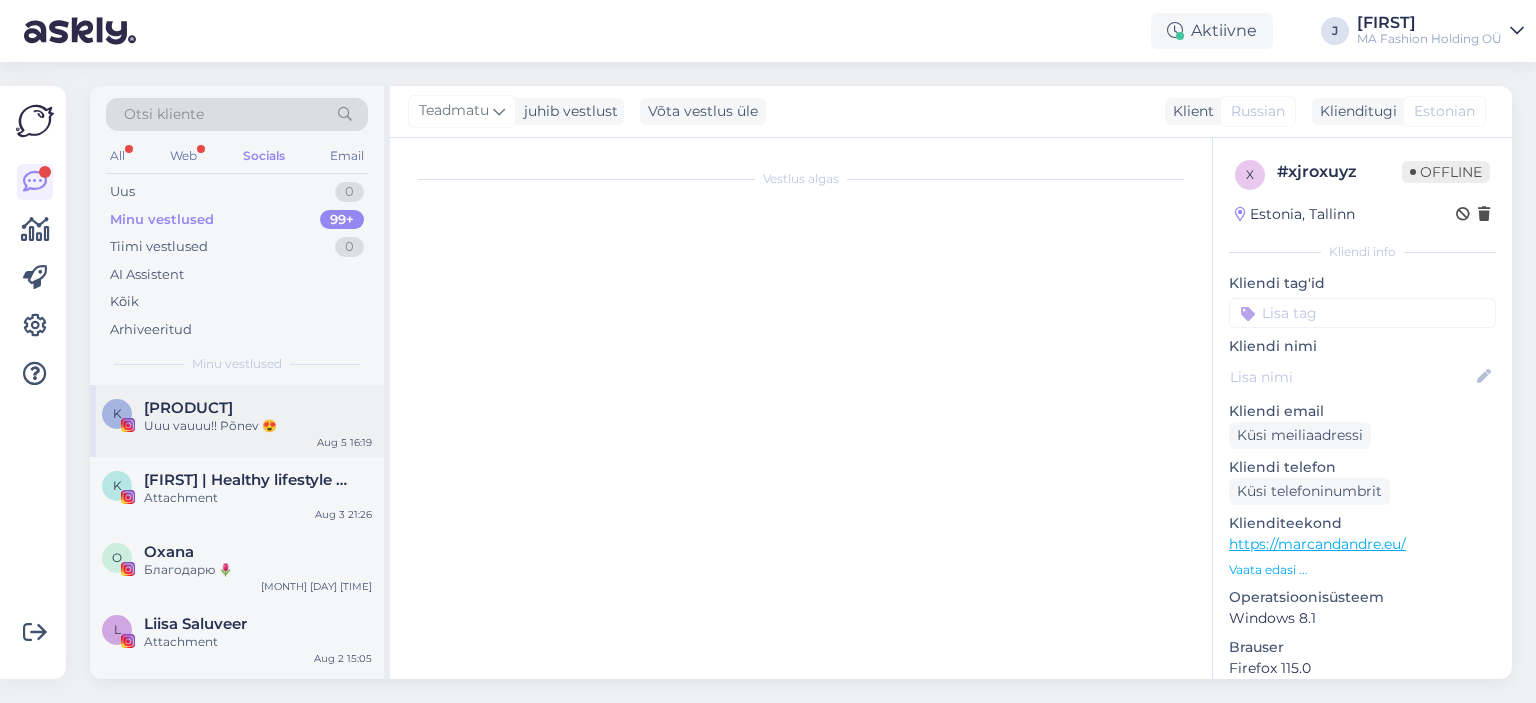 scroll, scrollTop: 2549, scrollLeft: 0, axis: vertical 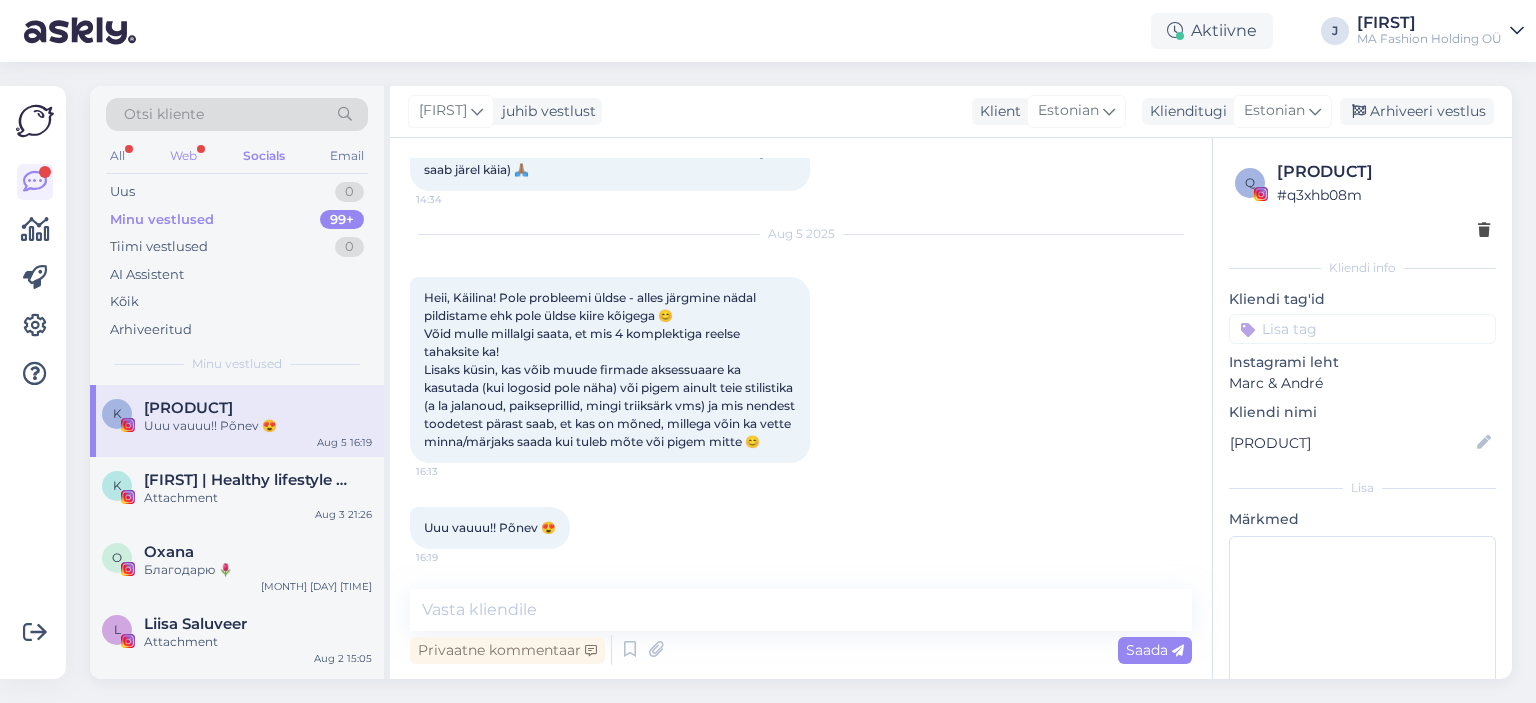 click on "Web" at bounding box center [183, 156] 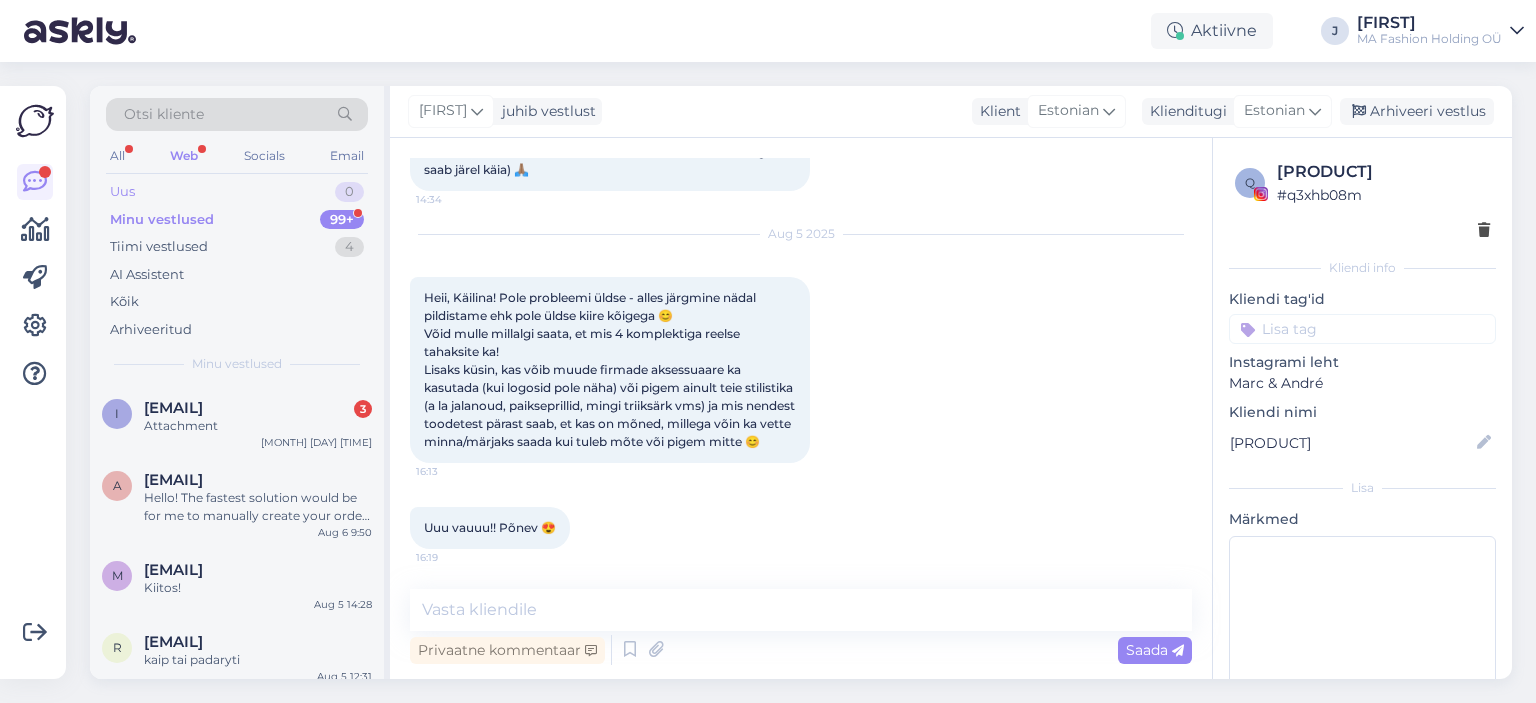 click on "Uus 0" at bounding box center [237, 192] 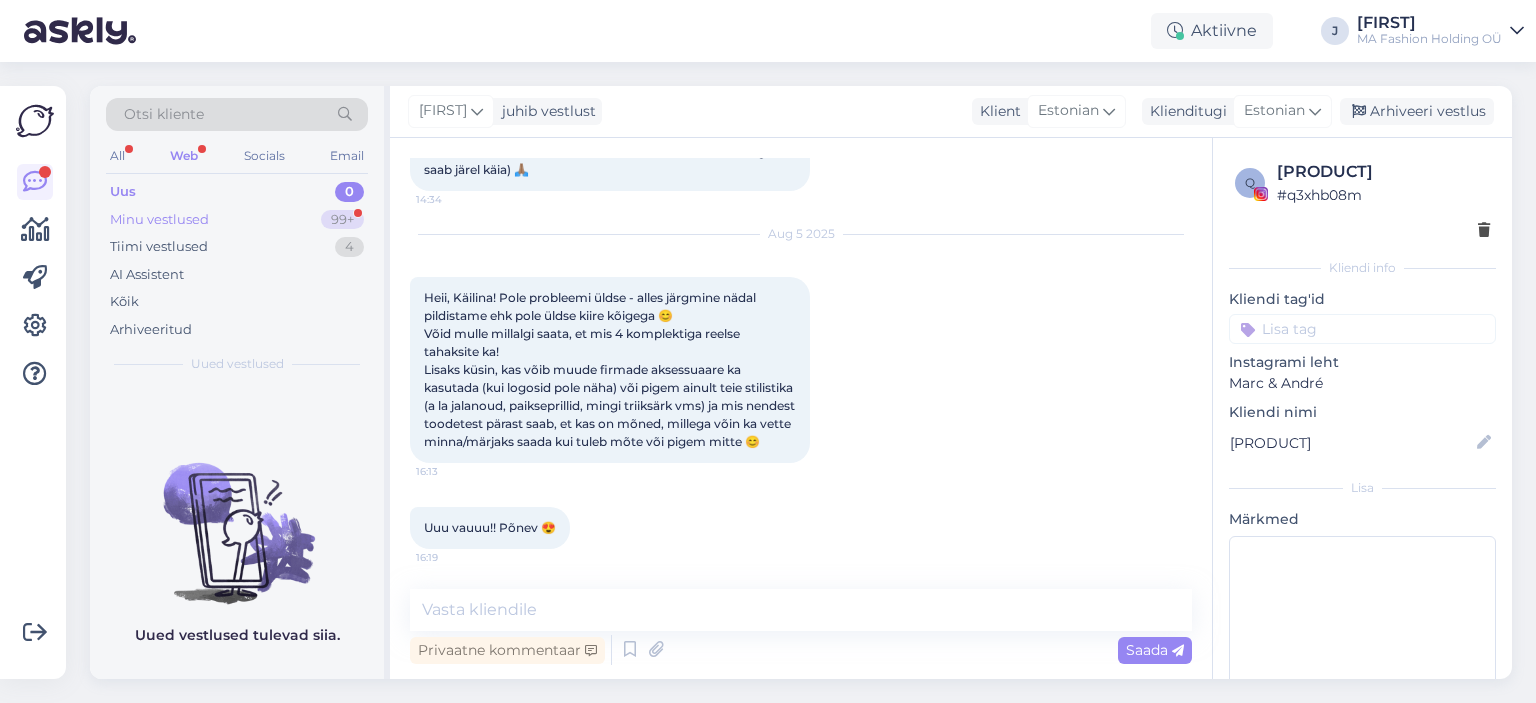click on "Minu vestlused 99+" at bounding box center (237, 220) 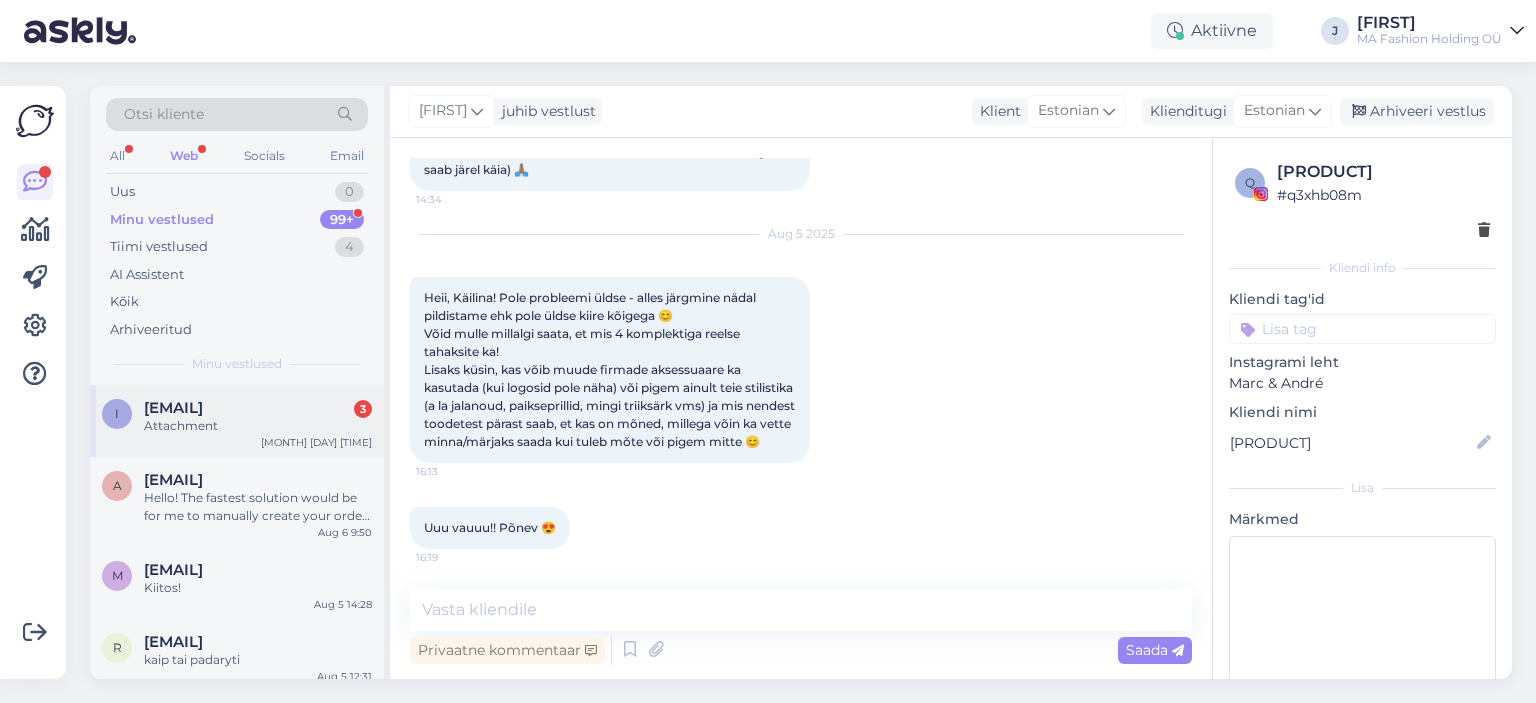 click on "[EMAIL]" at bounding box center (173, 408) 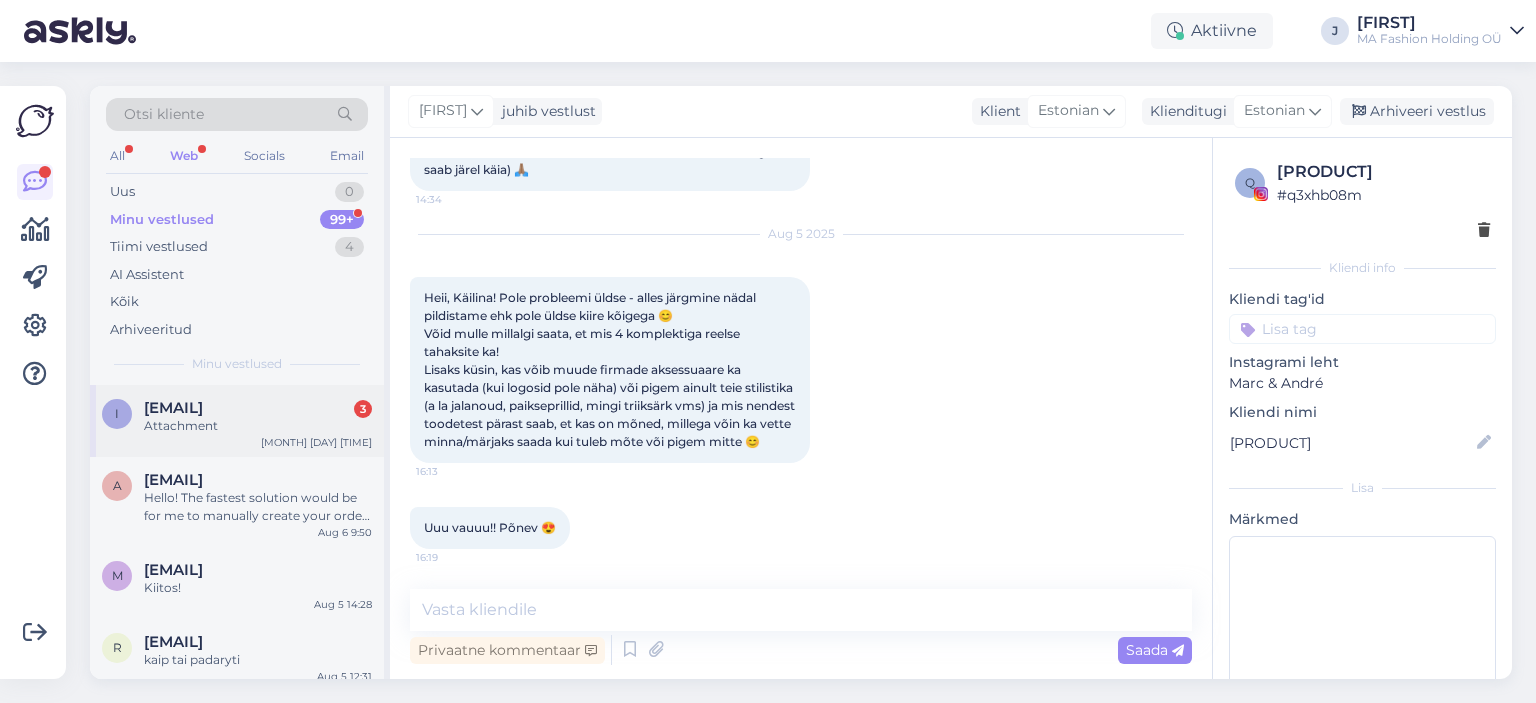 scroll, scrollTop: 7618, scrollLeft: 0, axis: vertical 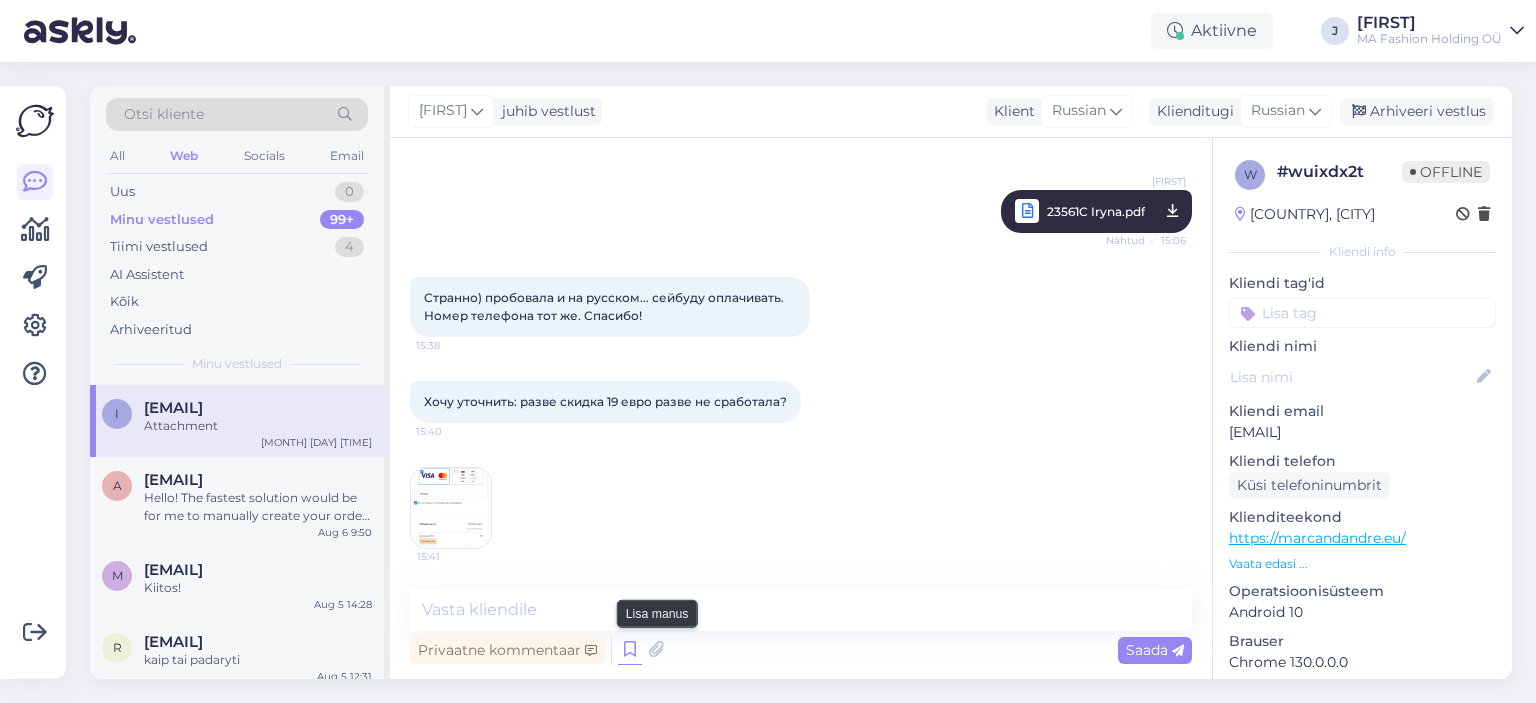 drag, startPoint x: 637, startPoint y: 641, endPoint x: 617, endPoint y: 626, distance: 25 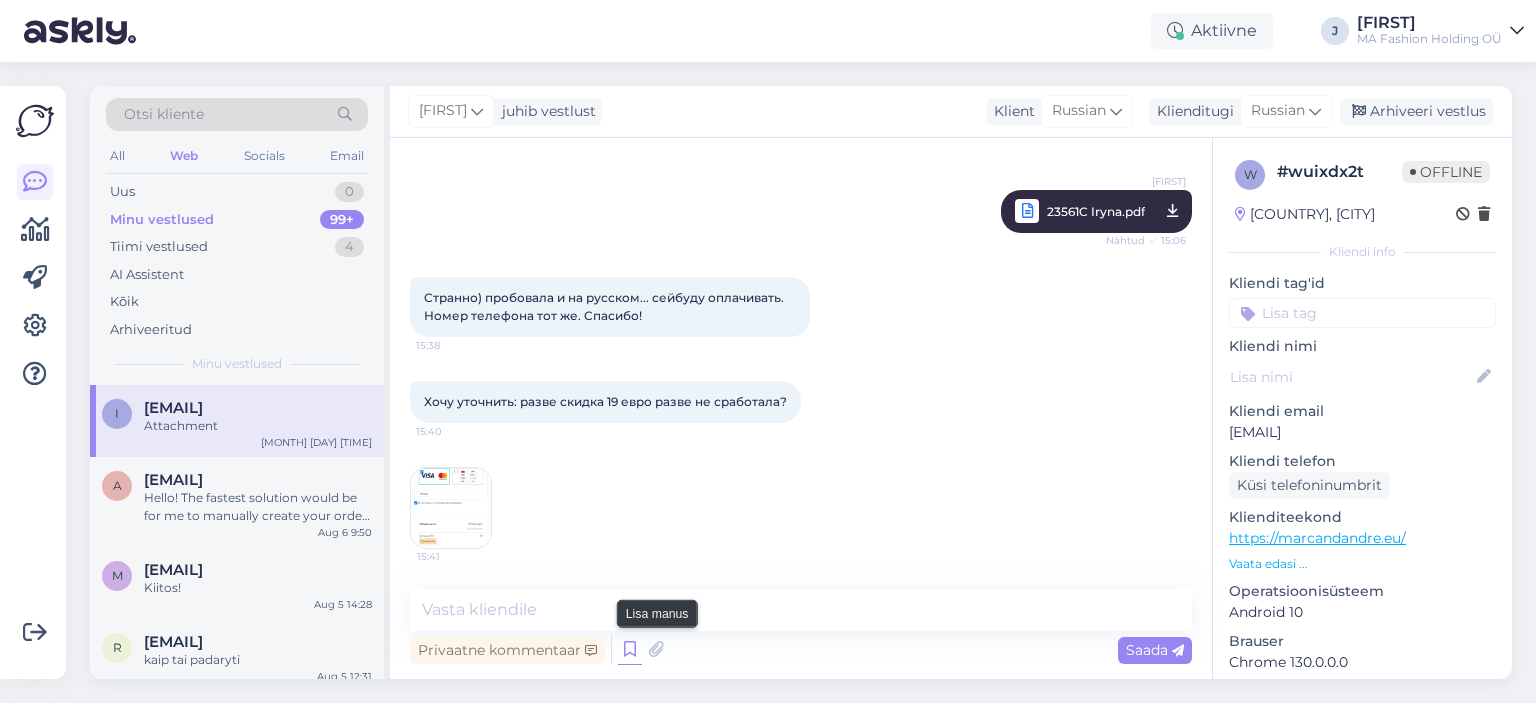 click at bounding box center (630, 650) 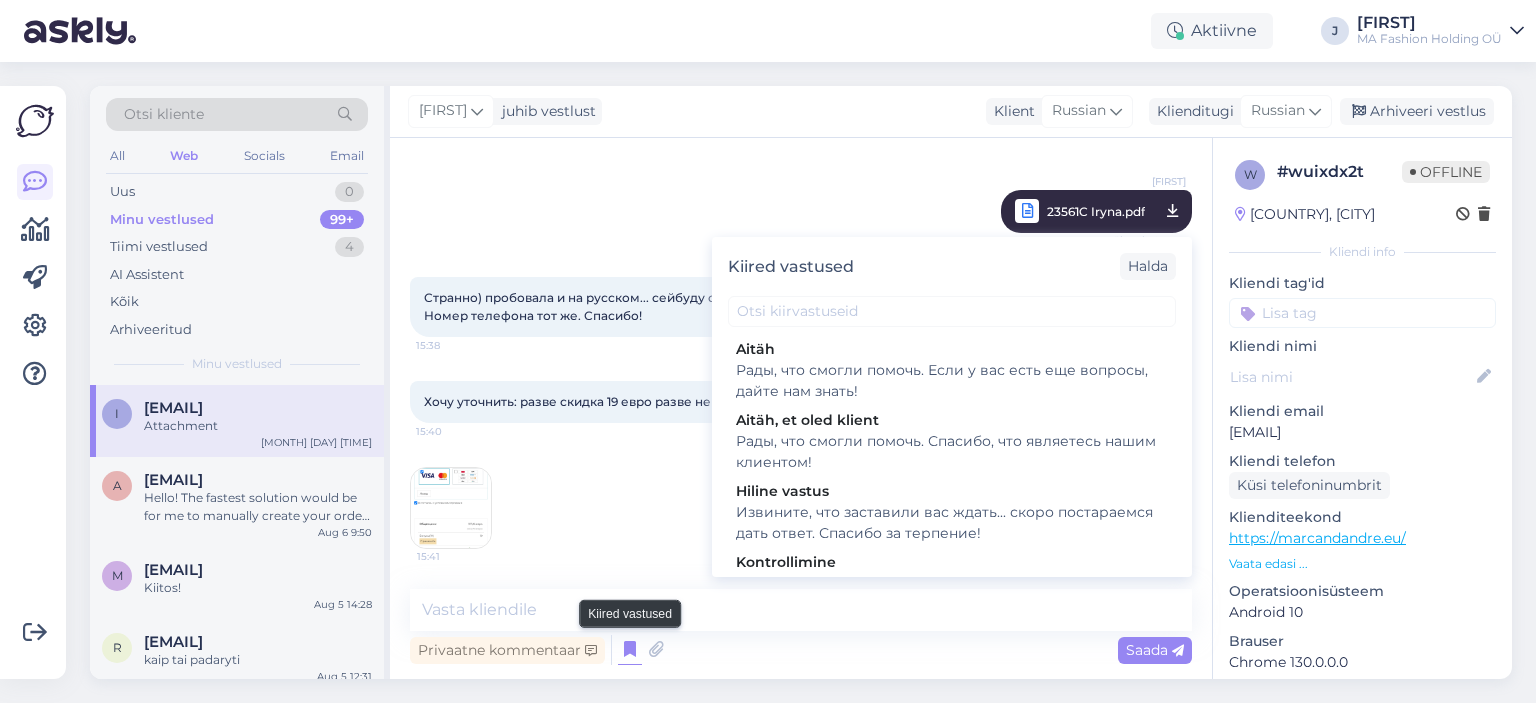 click at bounding box center (630, 650) 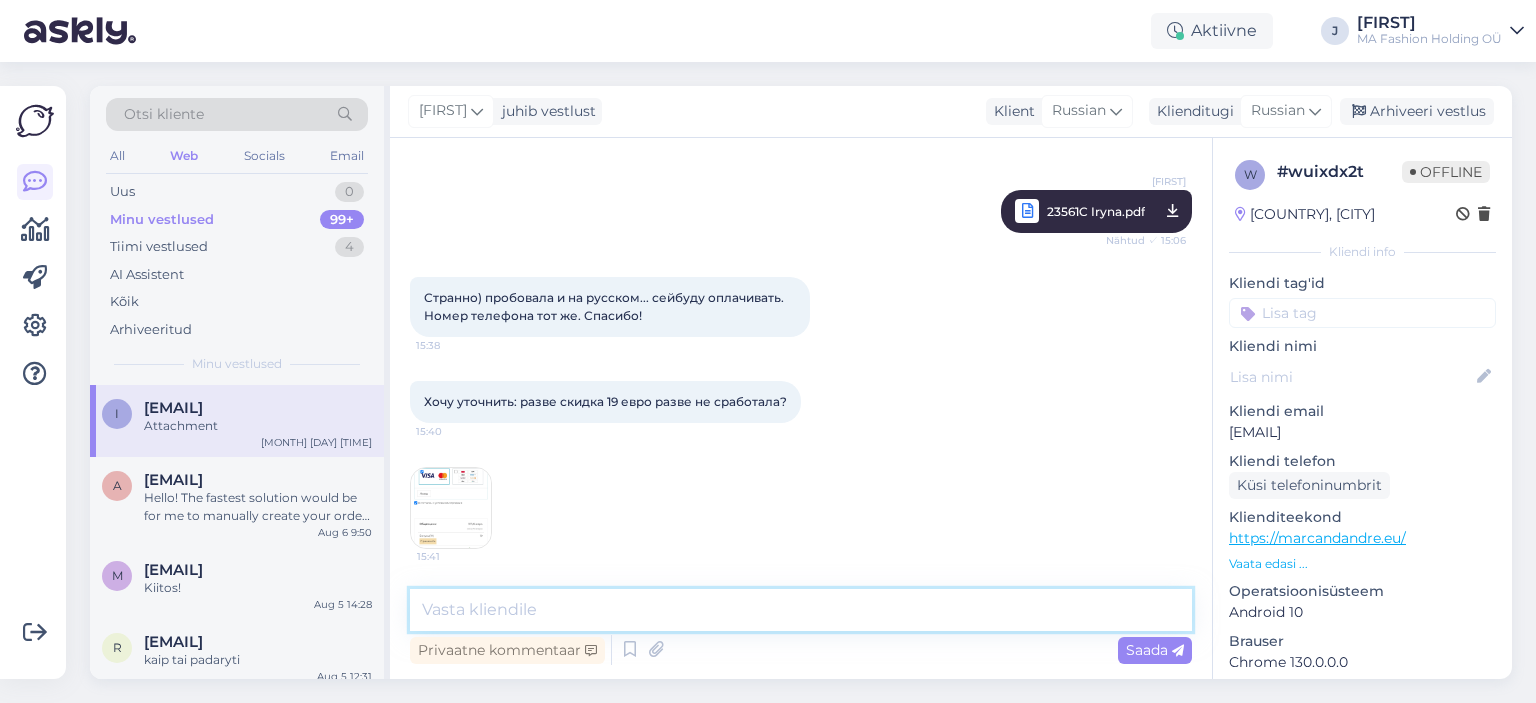 click at bounding box center (801, 610) 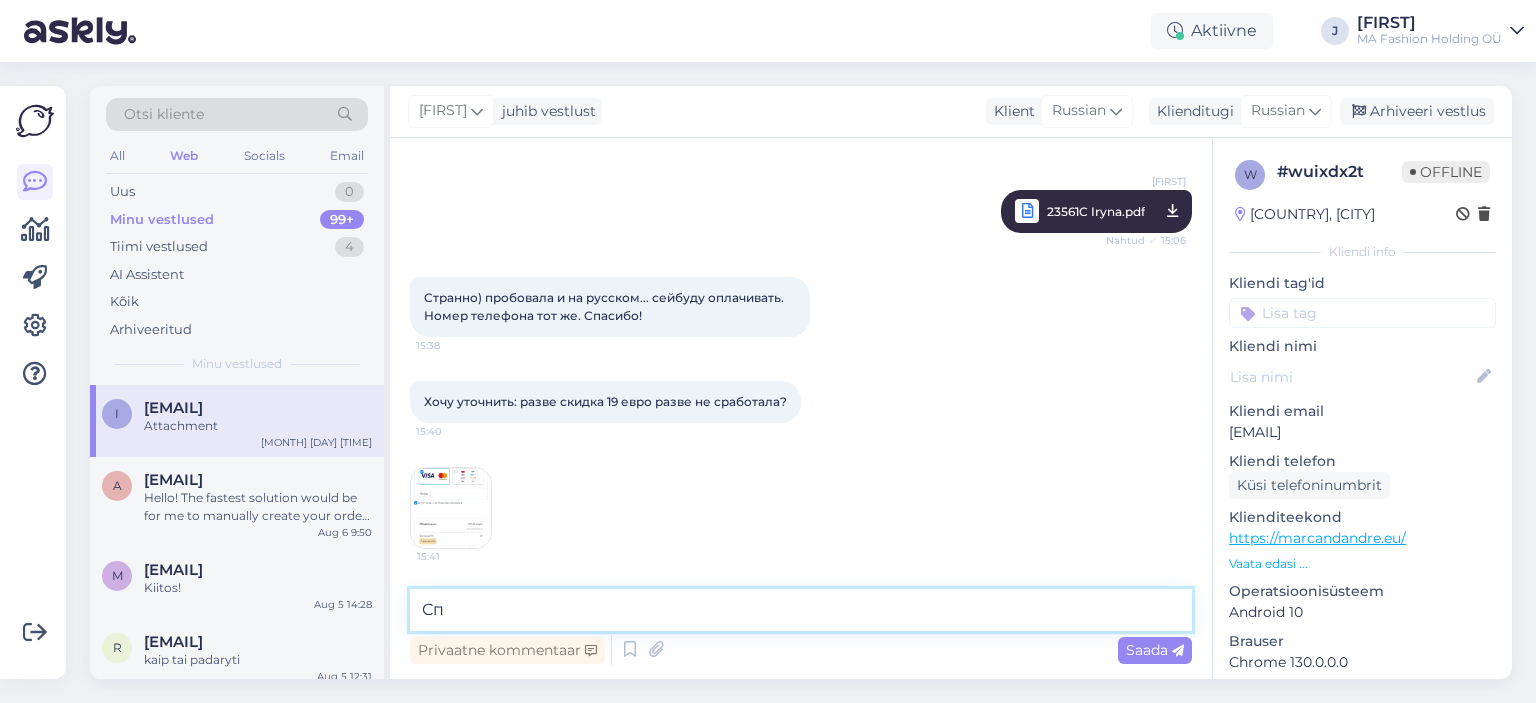 type on "С" 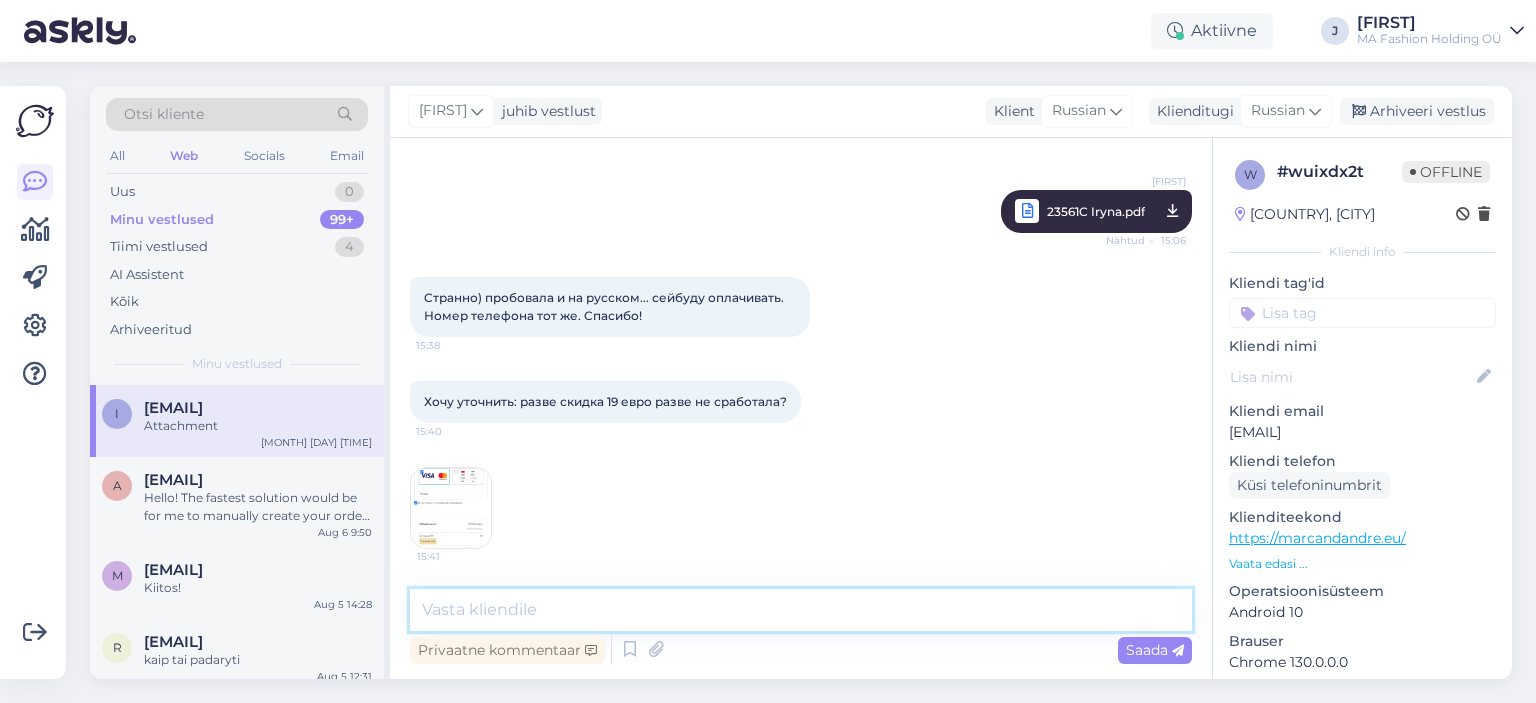 type on "\" 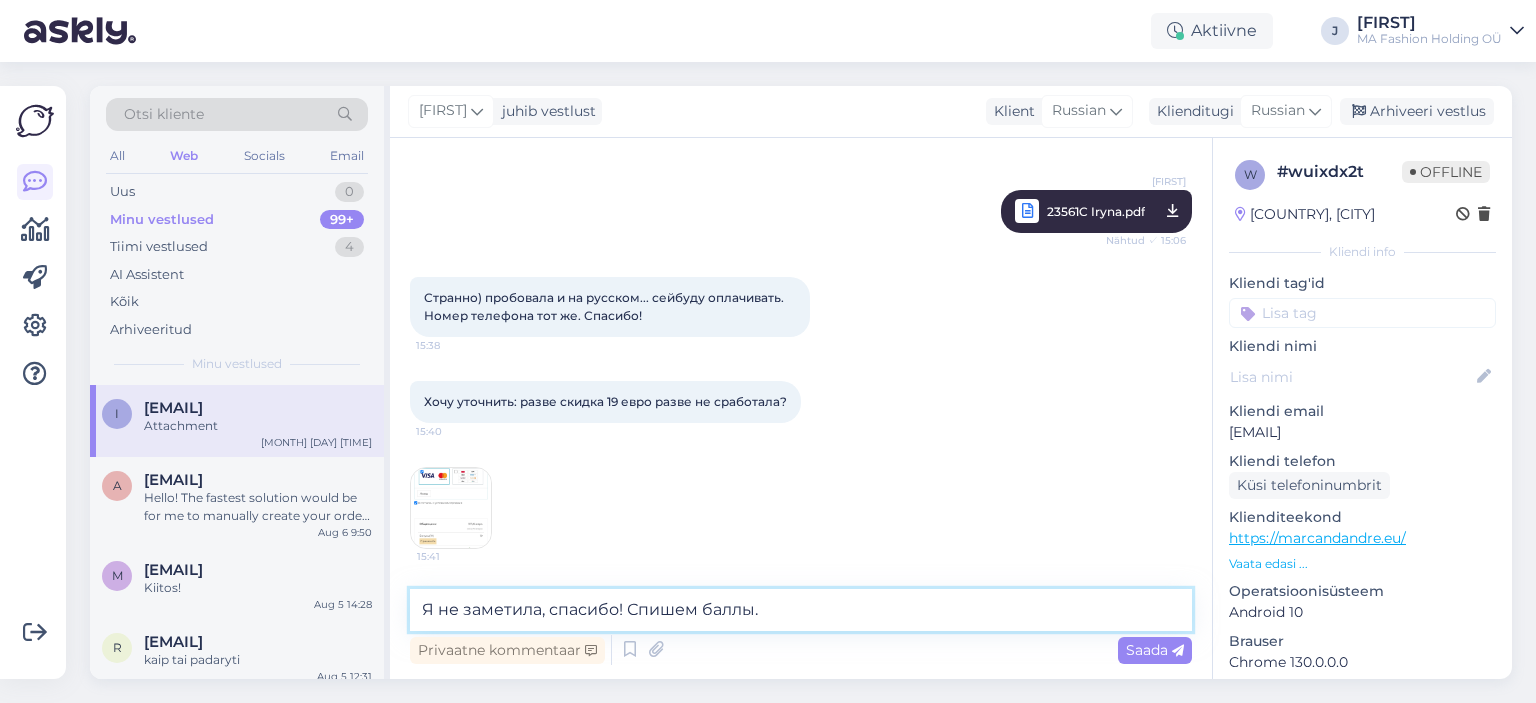 type on "Я не заметила, спасибо! Спишем баллы." 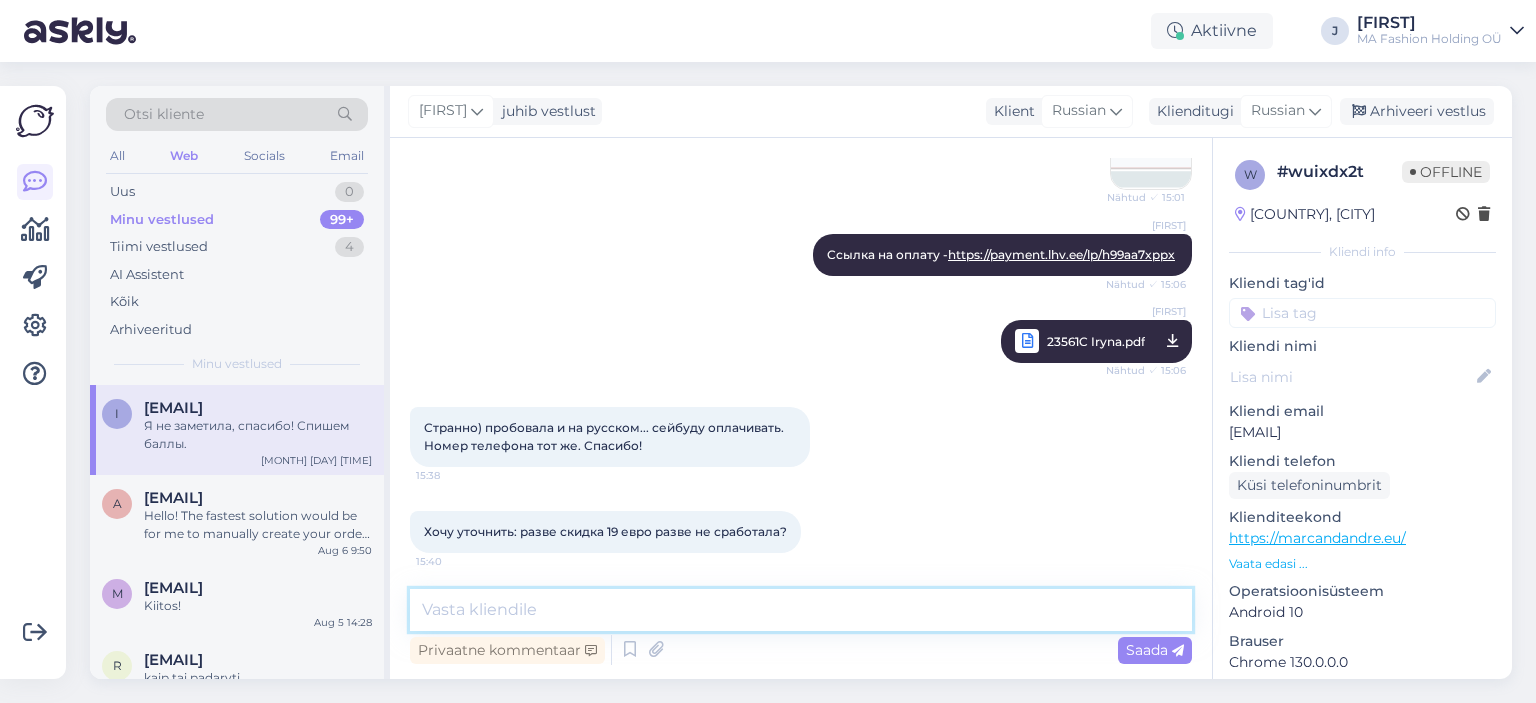 scroll, scrollTop: 7404, scrollLeft: 0, axis: vertical 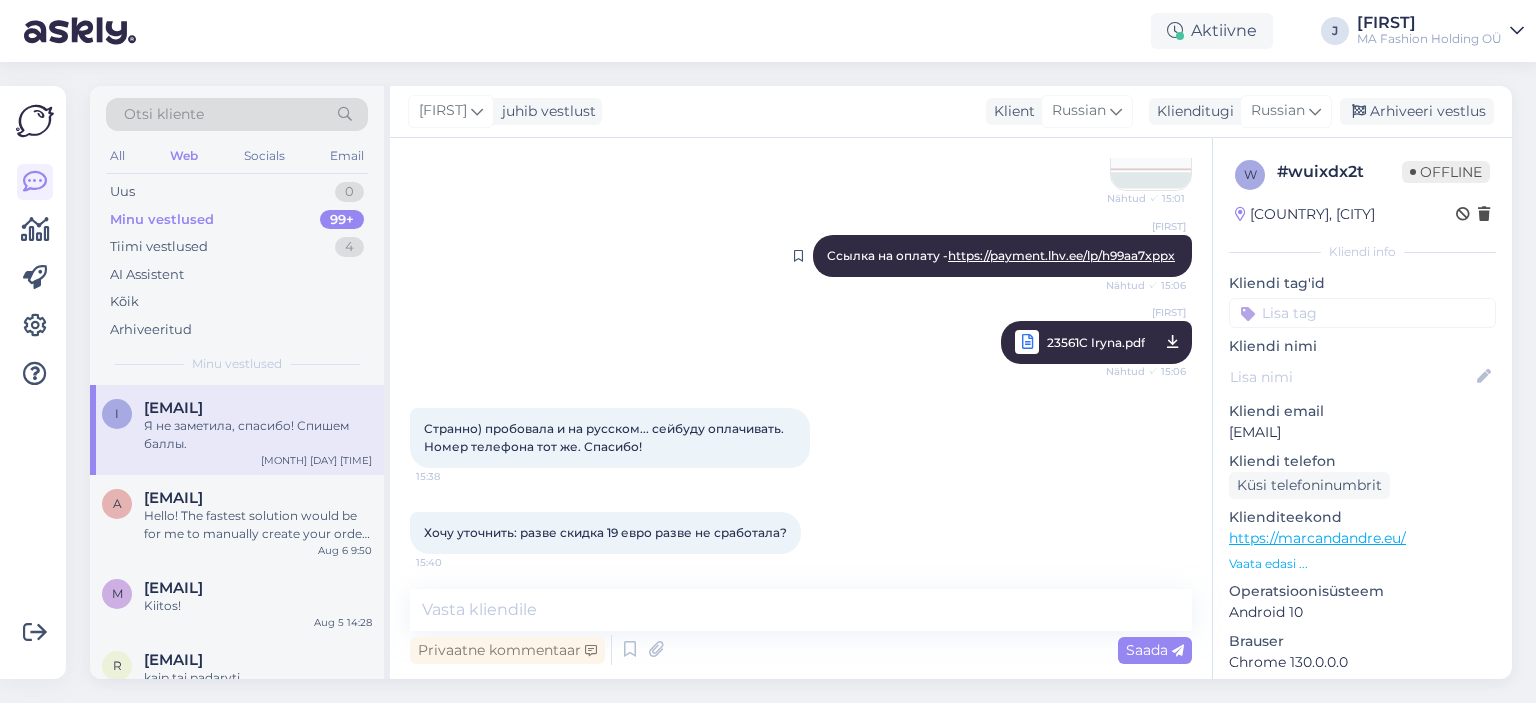 click on "https://payment.lhv.ee/lp/h99aa7xppx" at bounding box center [1061, 255] 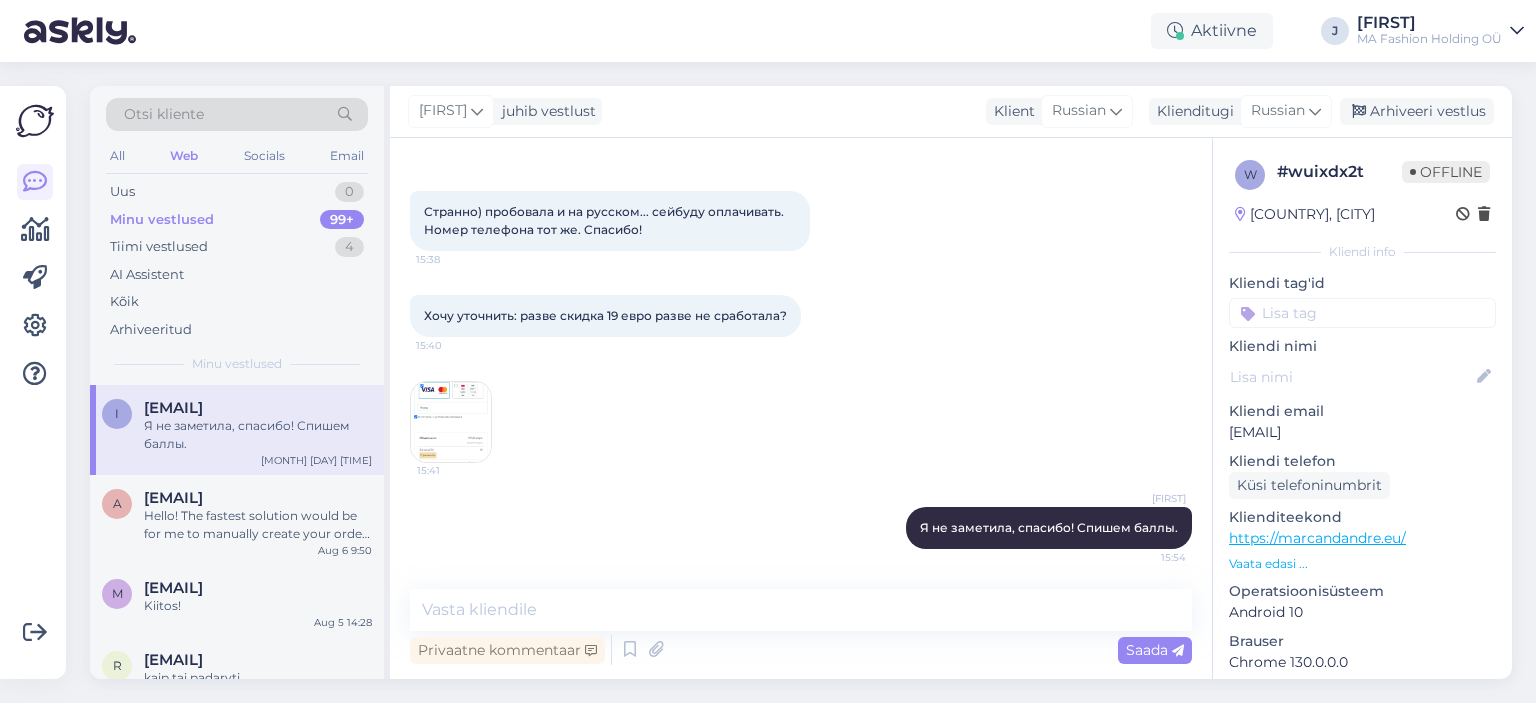 scroll, scrollTop: 7704, scrollLeft: 0, axis: vertical 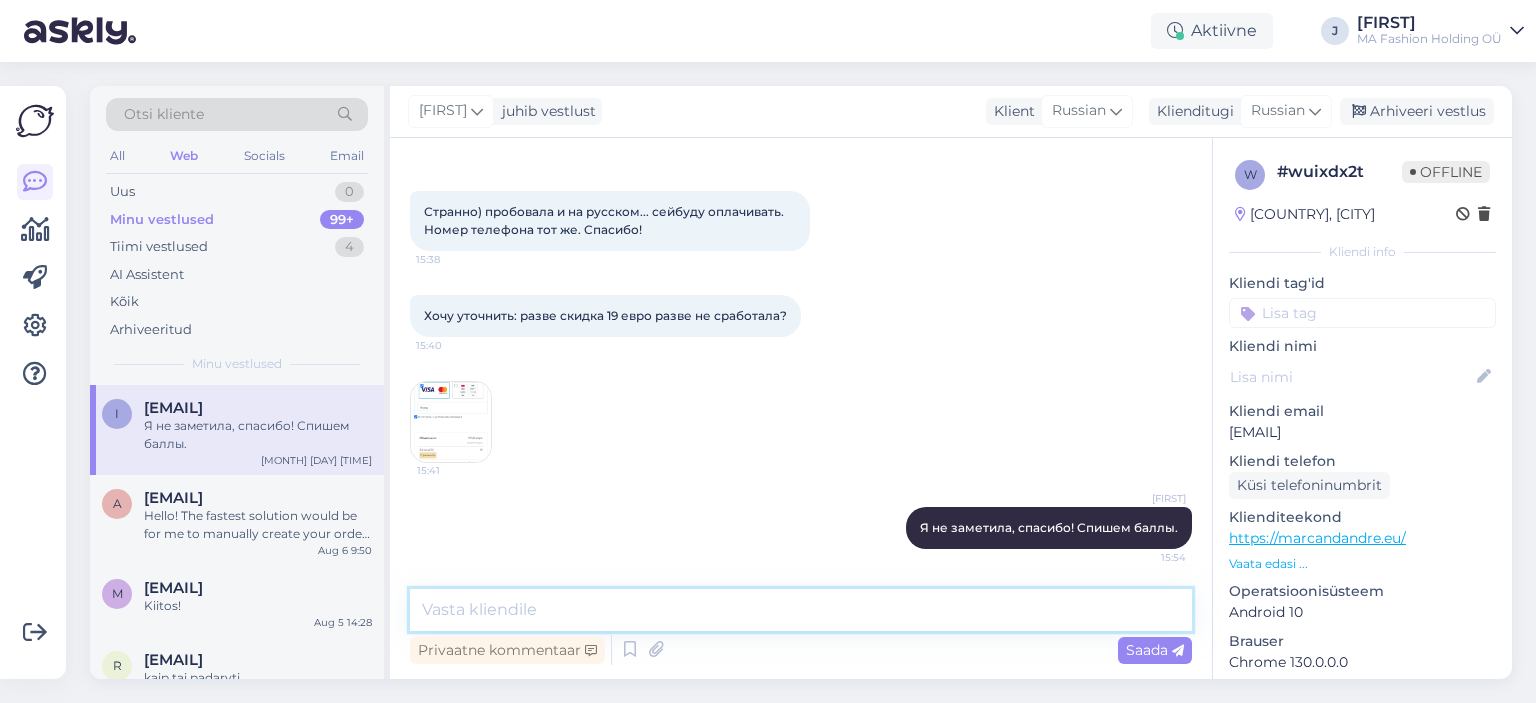 click at bounding box center [801, 610] 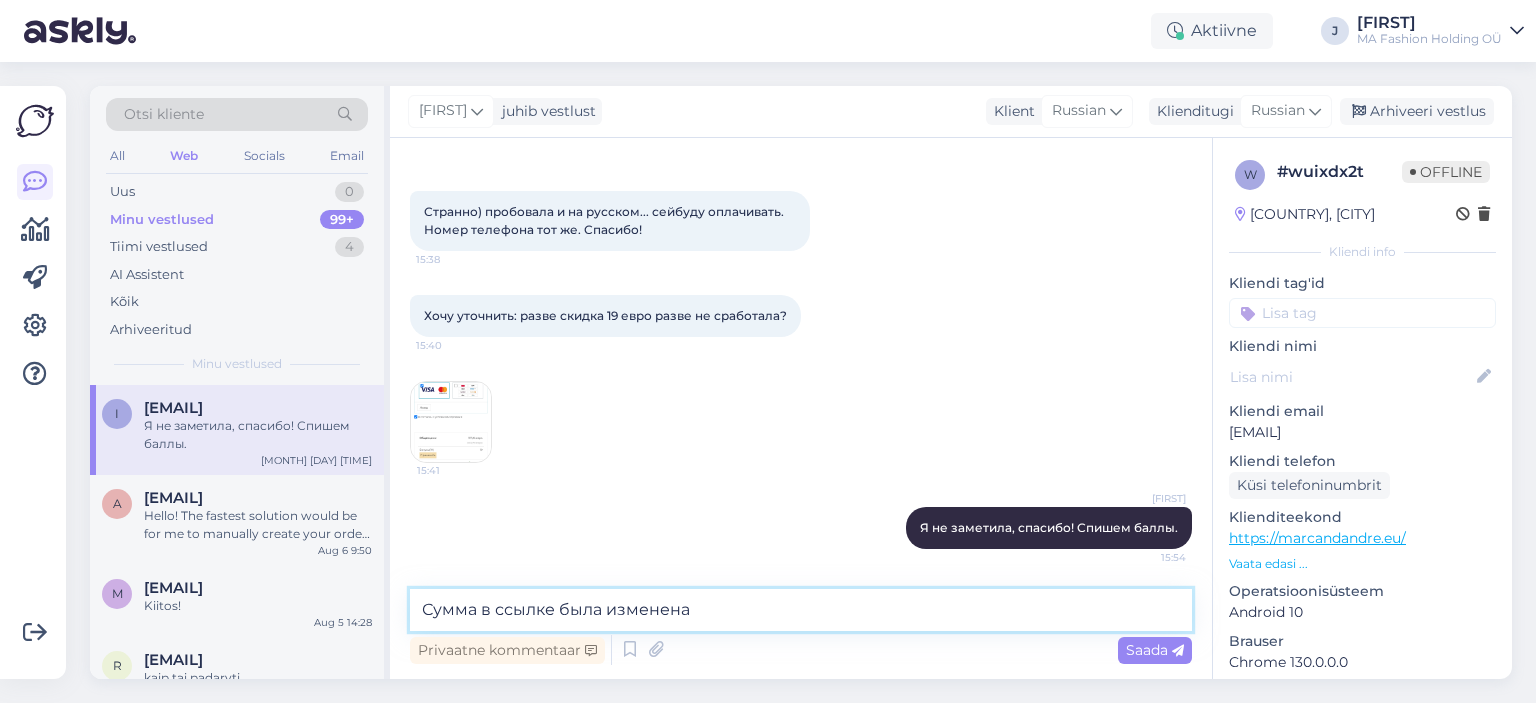 type on "Сумма в ссылке была изменена" 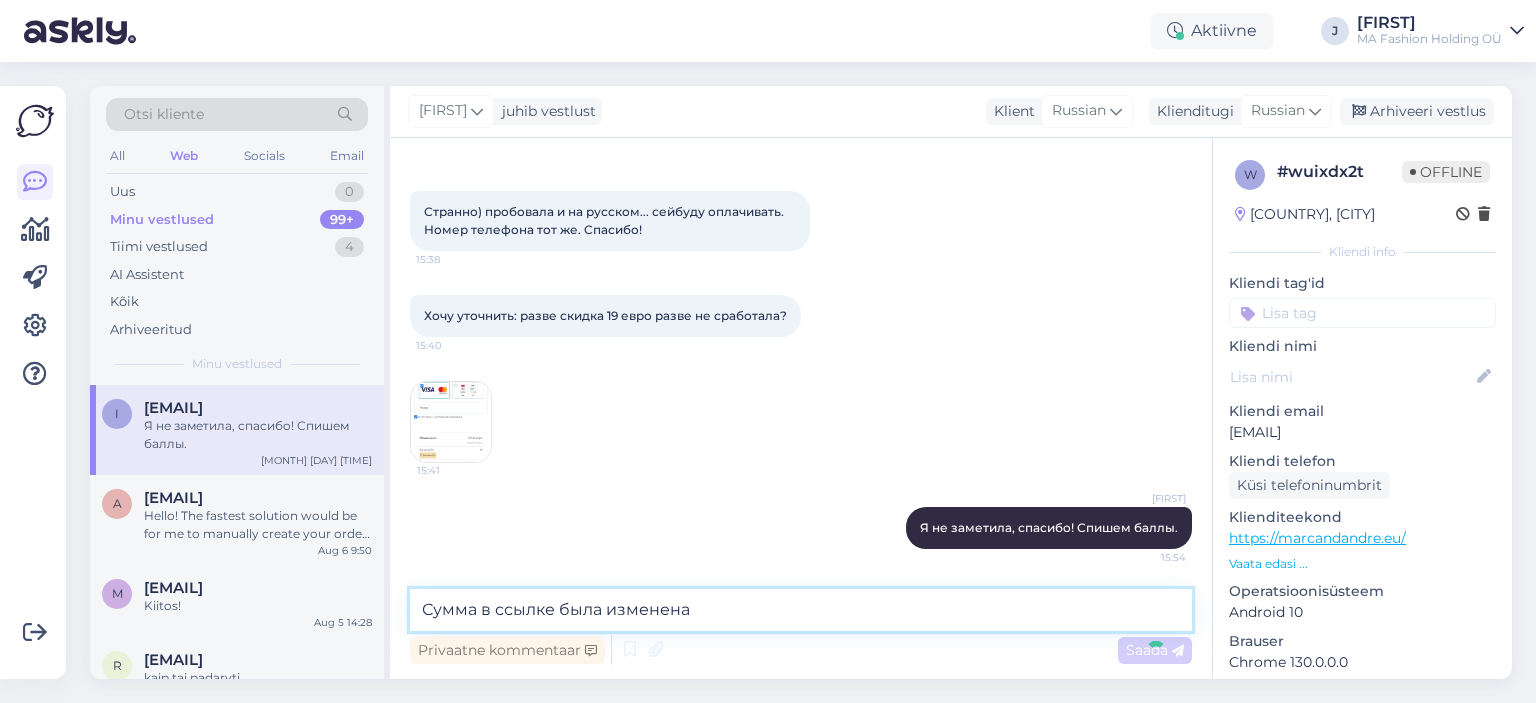 type 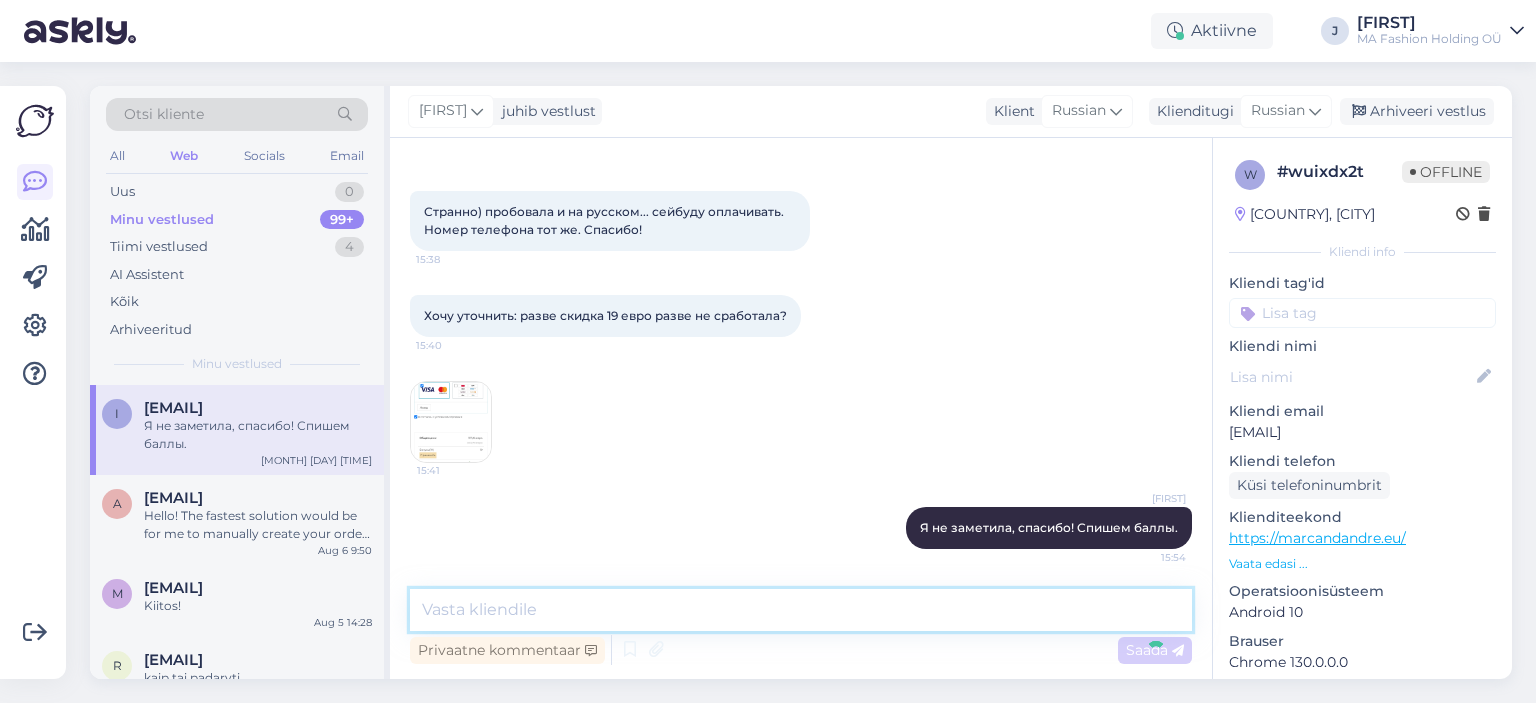 scroll, scrollTop: 7790, scrollLeft: 0, axis: vertical 